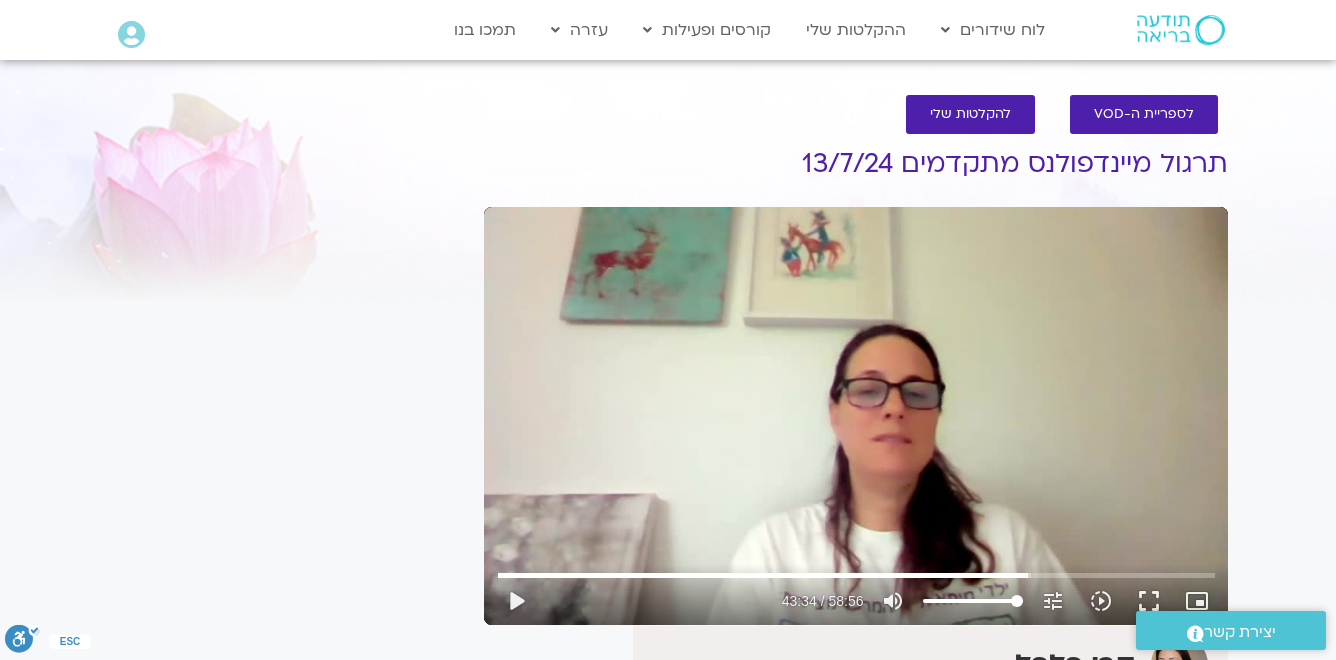 scroll, scrollTop: 0, scrollLeft: 0, axis: both 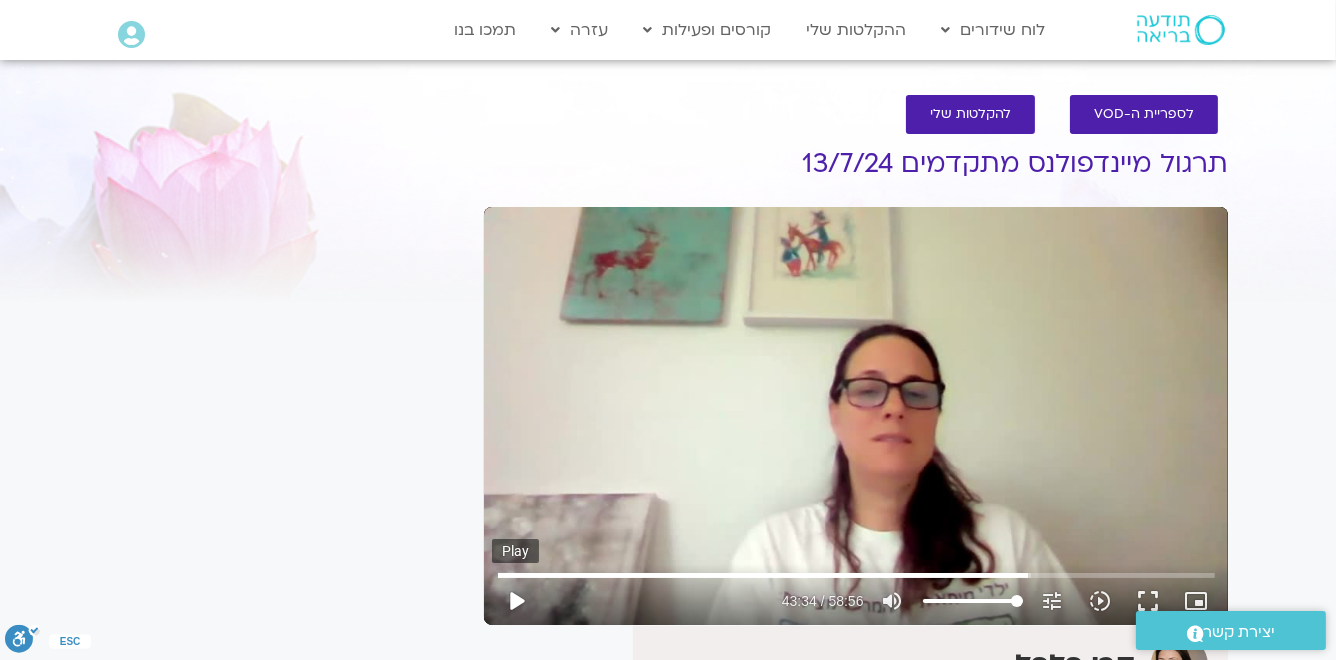 click on "play_arrow" at bounding box center [516, 601] 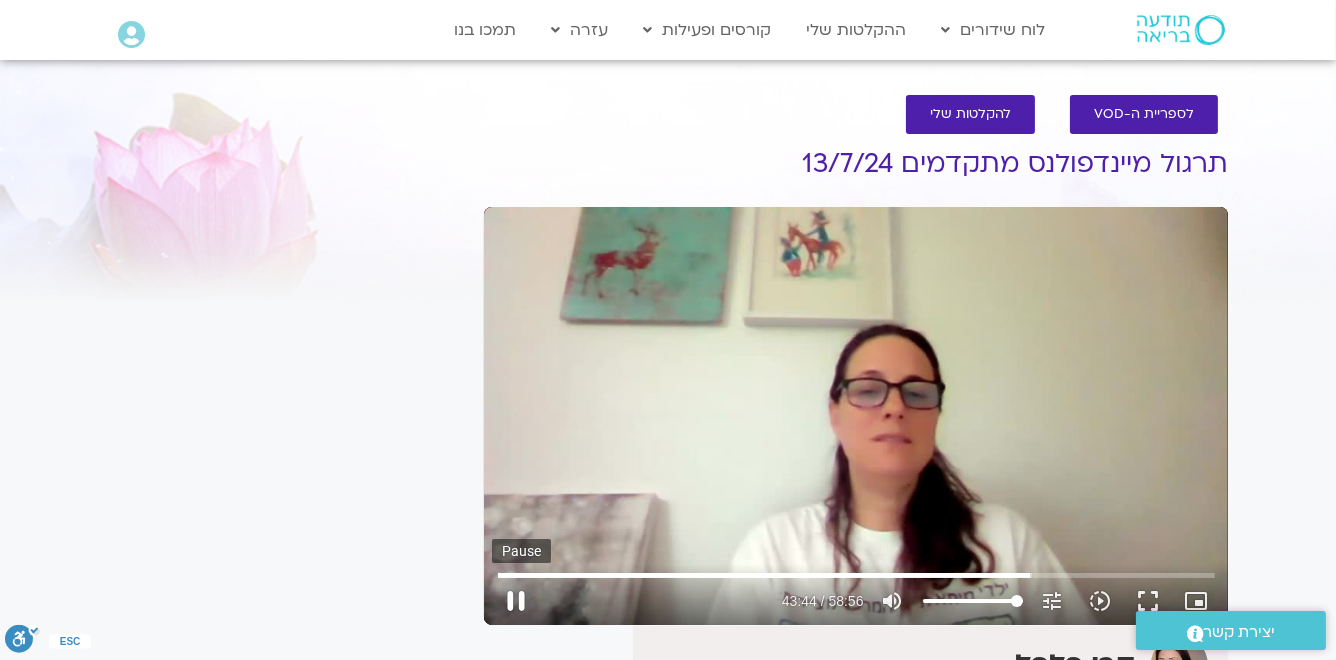 type on "2624.508951" 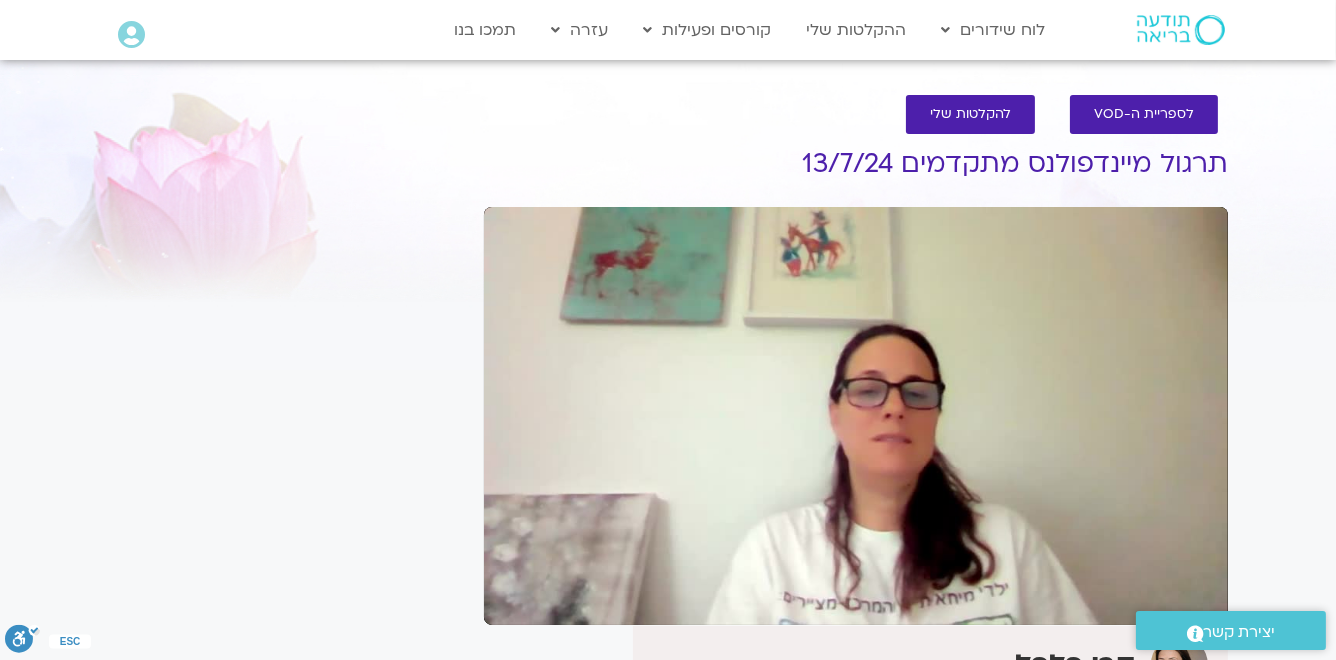 type 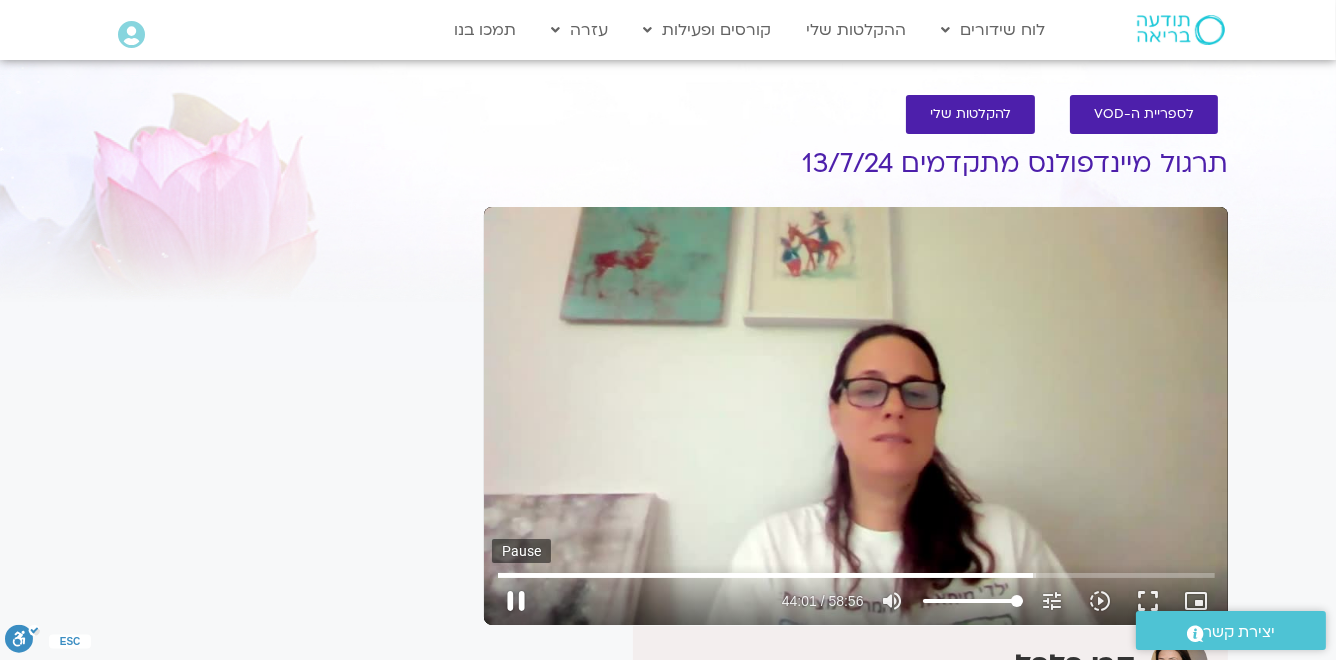 click on "pause" at bounding box center [516, 601] 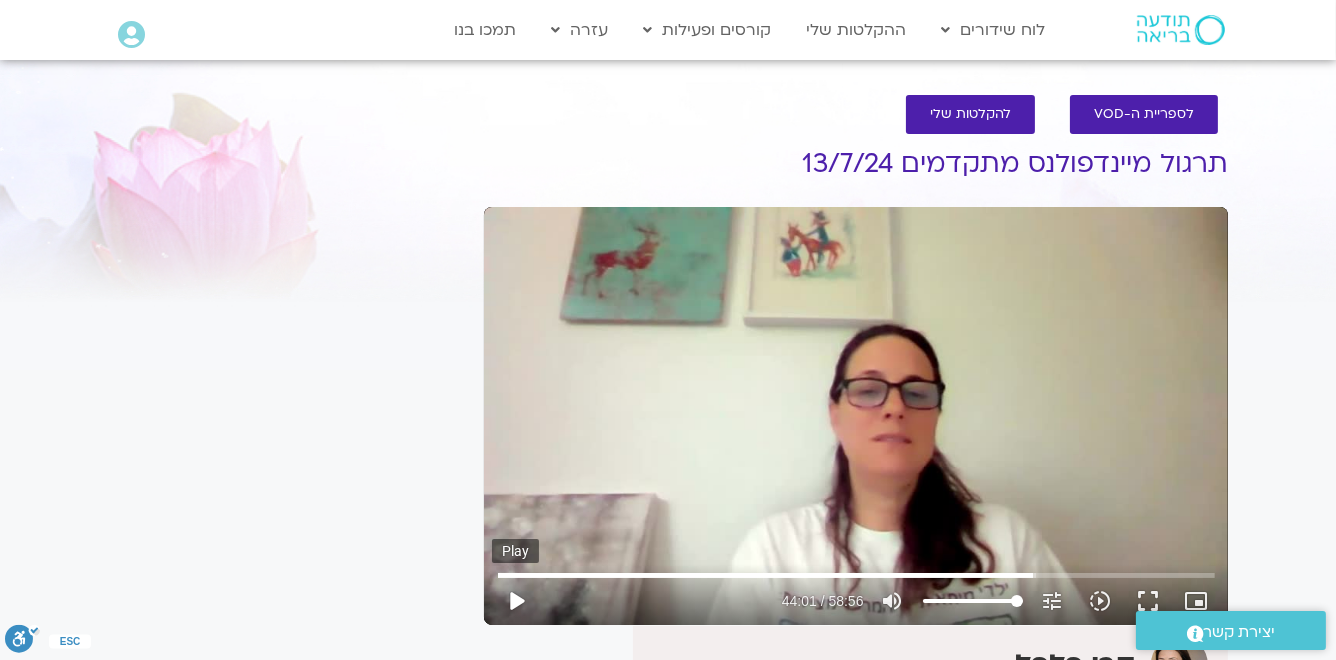 click on "play_arrow" at bounding box center [516, 601] 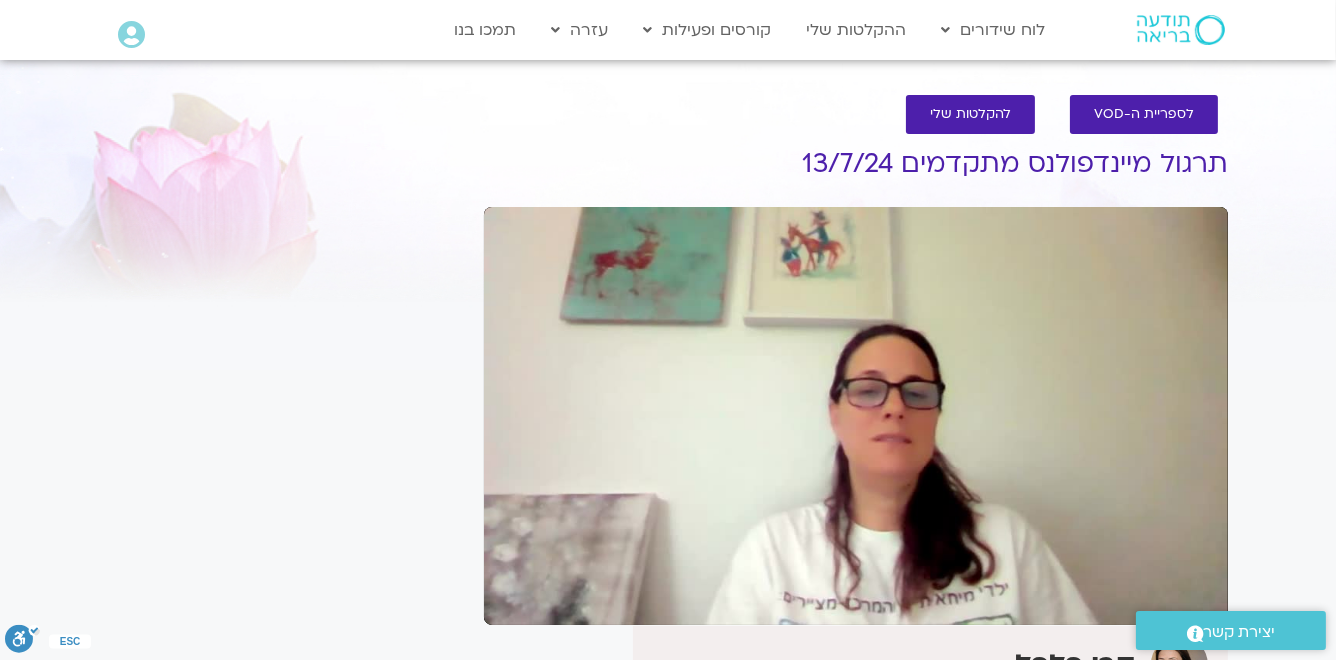 click on "pause" at bounding box center (516, 601) 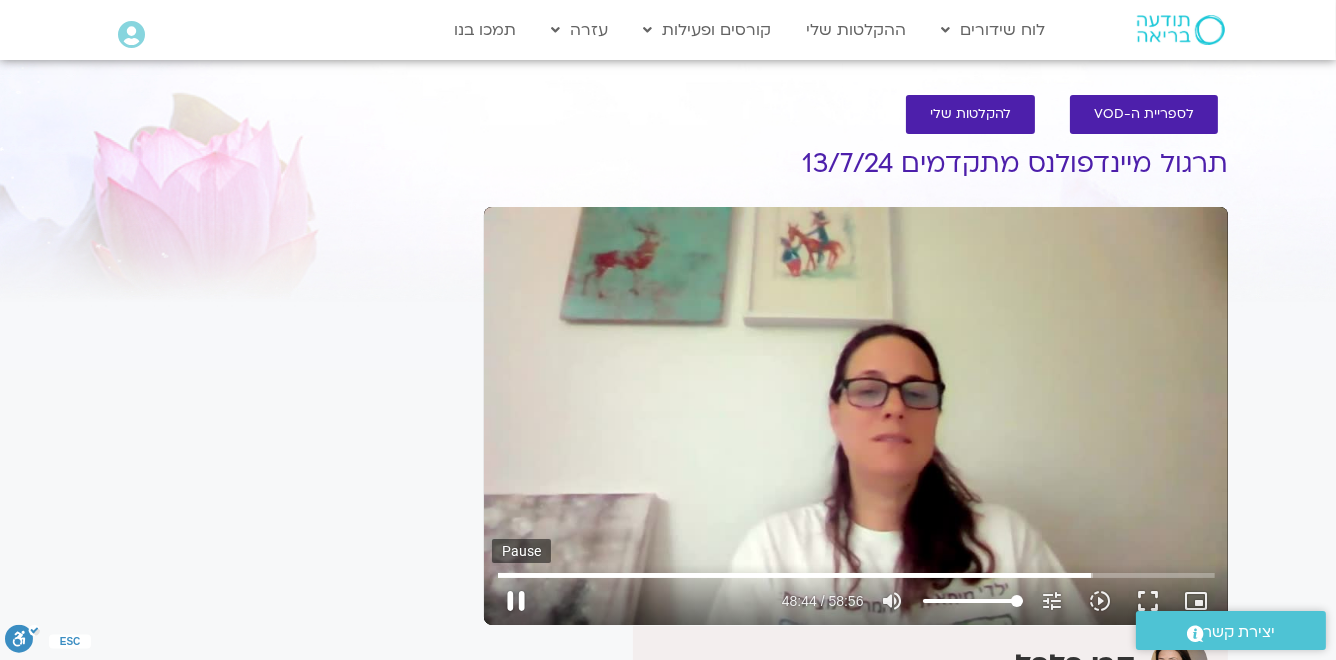 click on "pause" at bounding box center (516, 601) 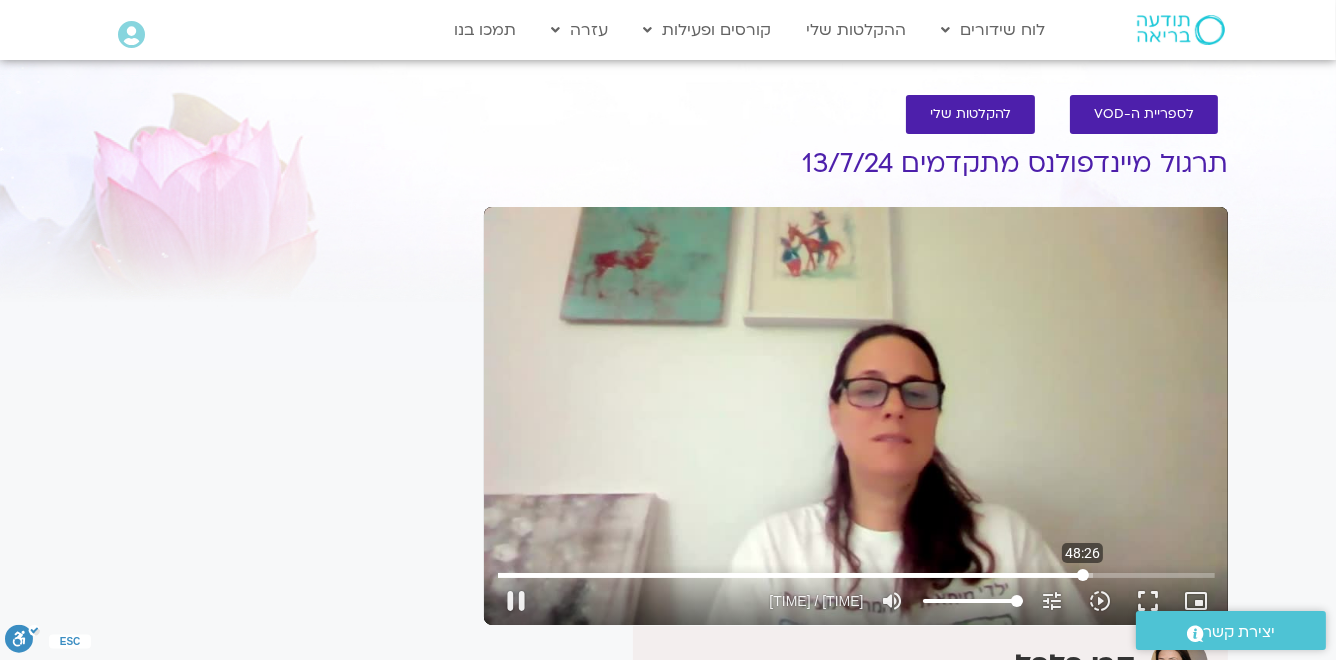 click at bounding box center (856, 575) 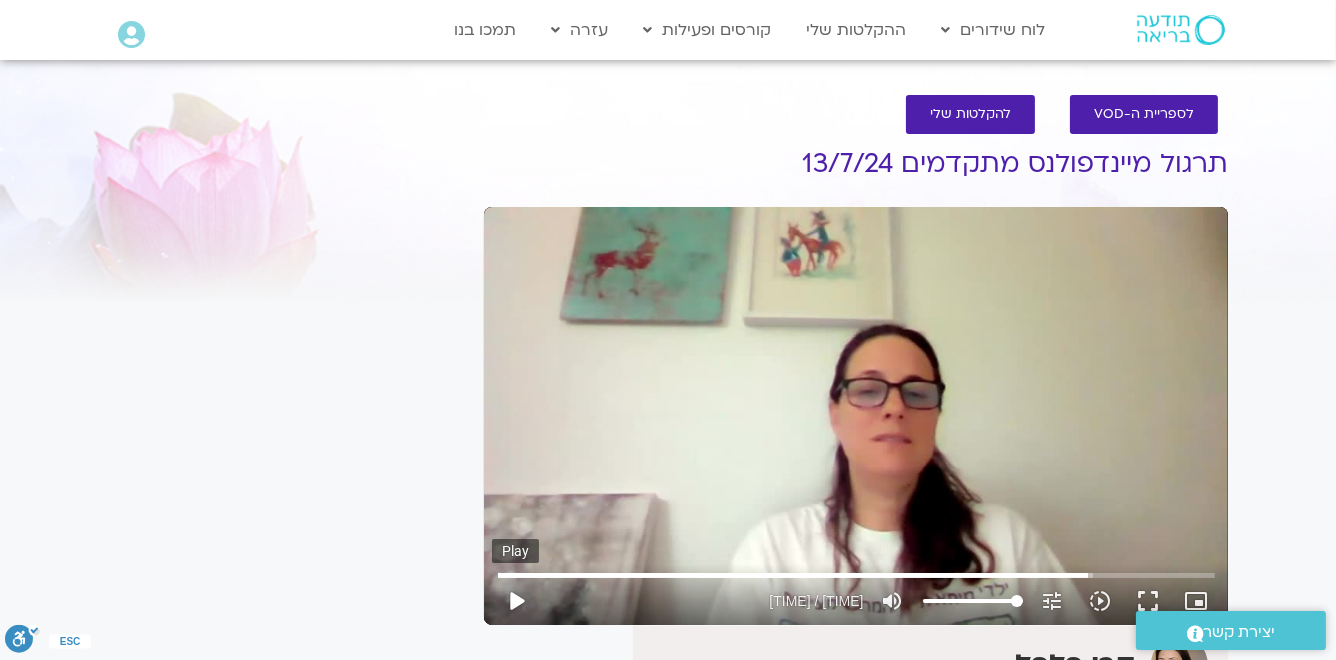 click on "play_arrow" at bounding box center (516, 601) 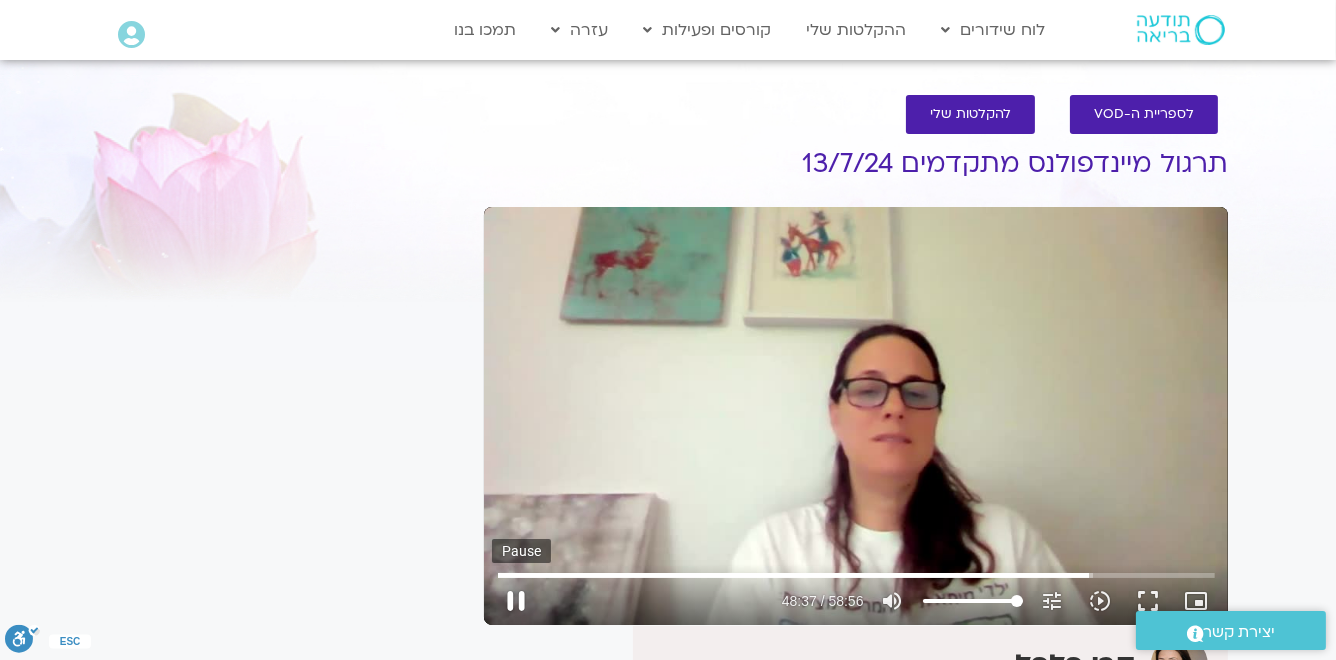 click on "pause" at bounding box center (516, 601) 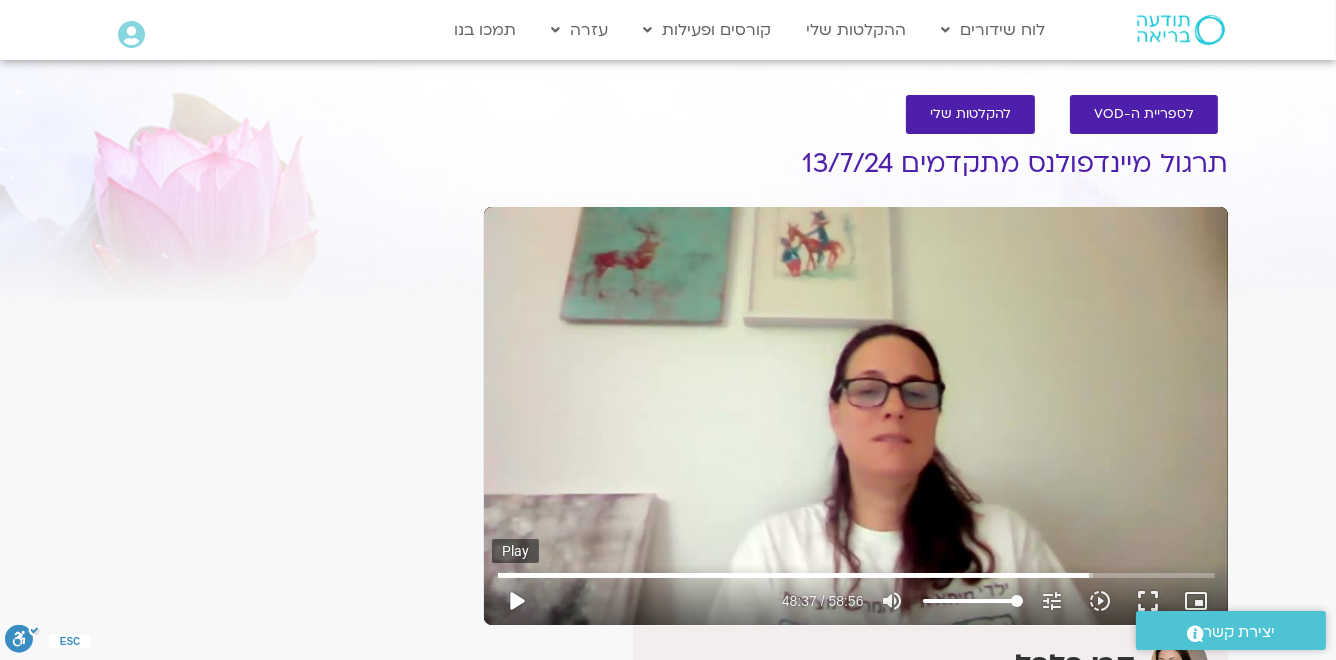 click on "play_arrow" at bounding box center (516, 601) 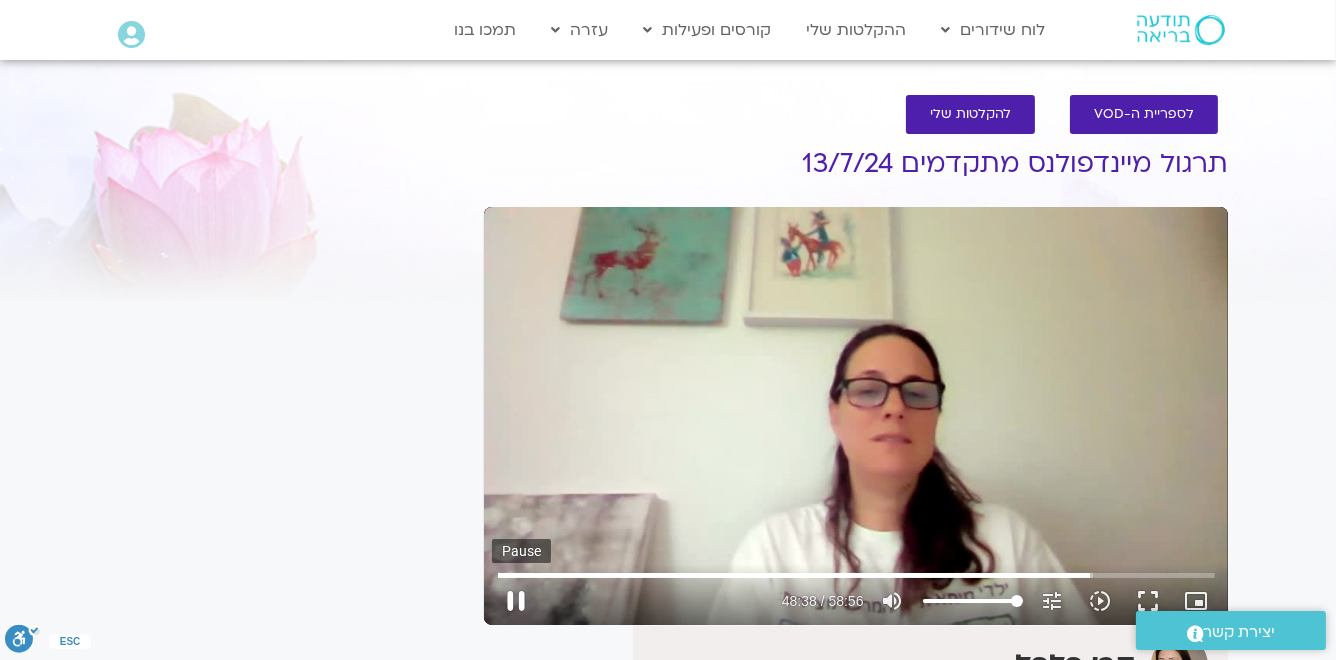 click on "pause" at bounding box center [516, 601] 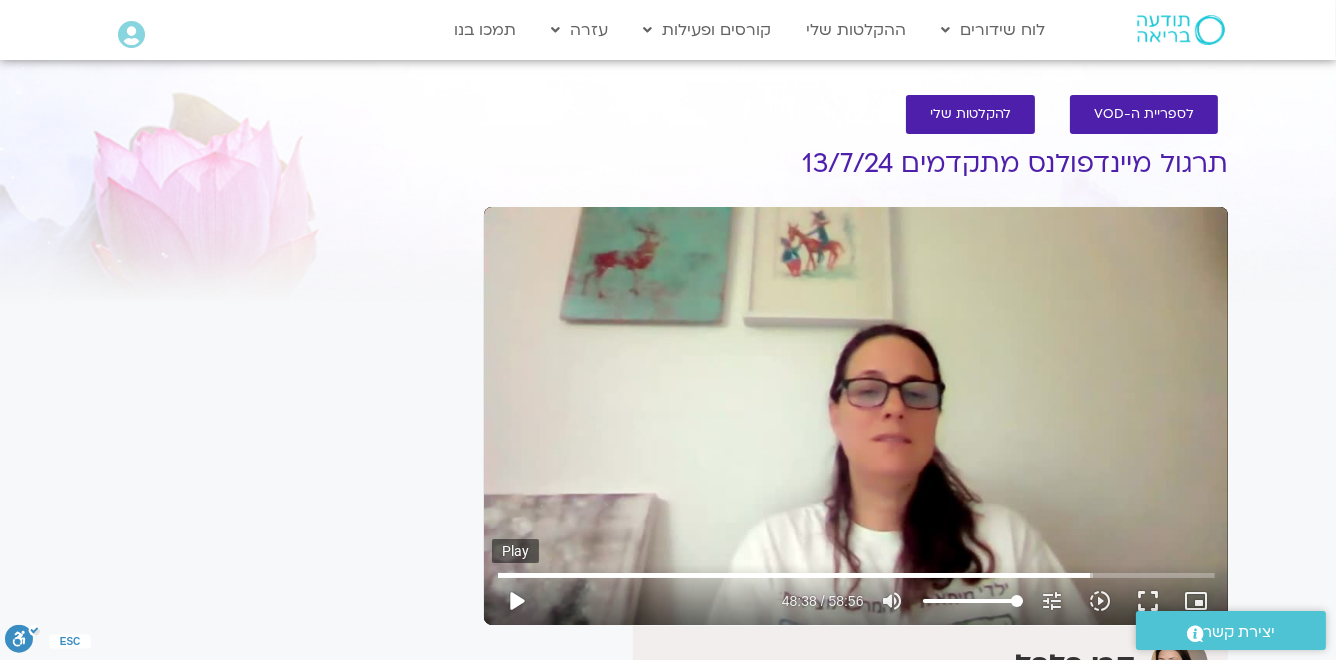 click on "play_arrow" at bounding box center (516, 601) 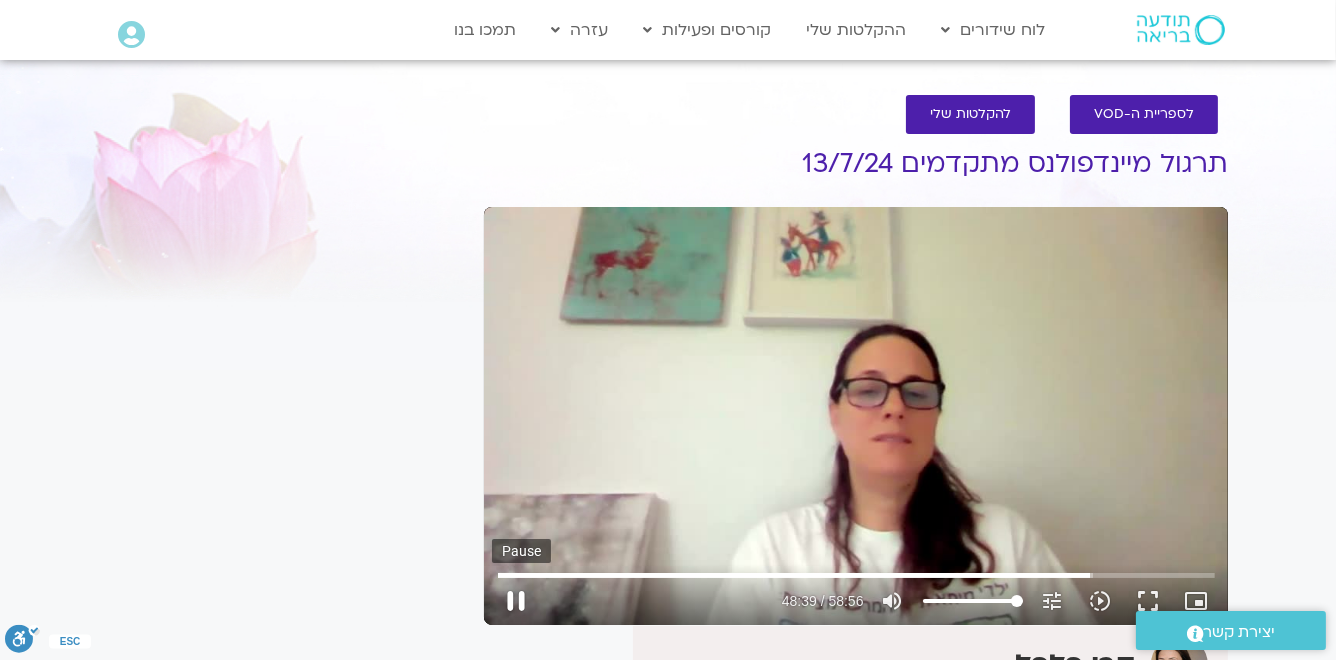 click on "pause" at bounding box center [516, 601] 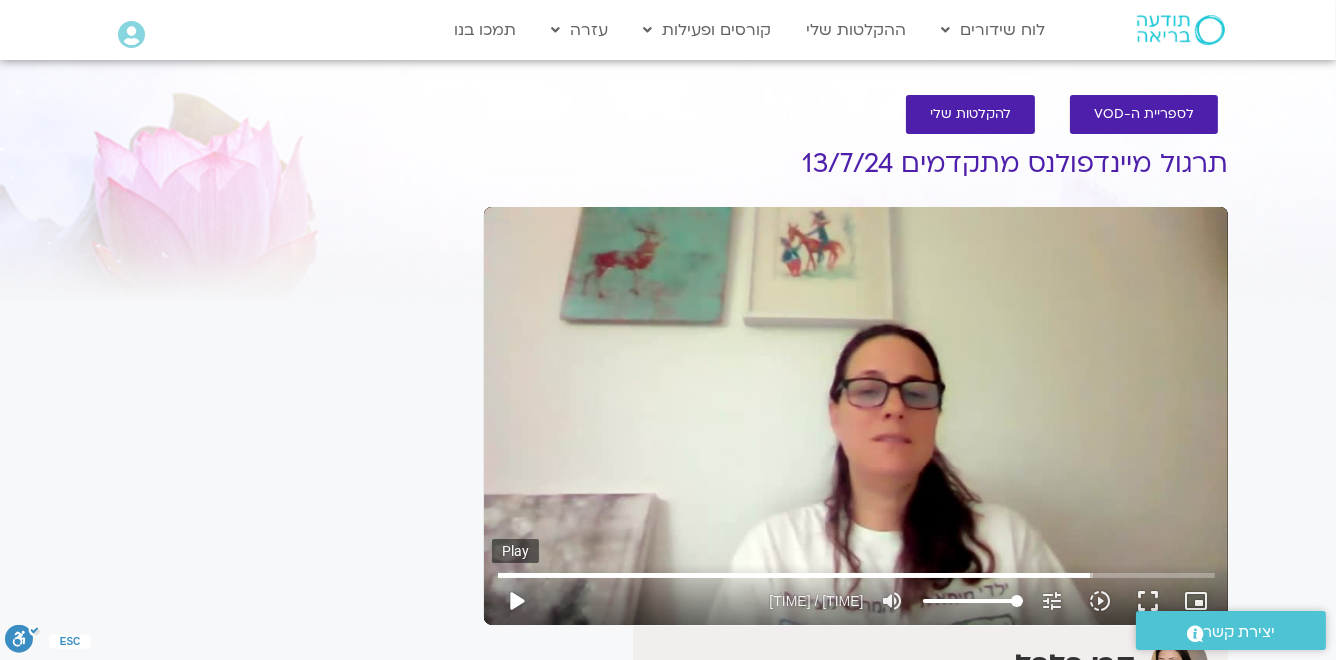 click on "play_arrow" at bounding box center [516, 601] 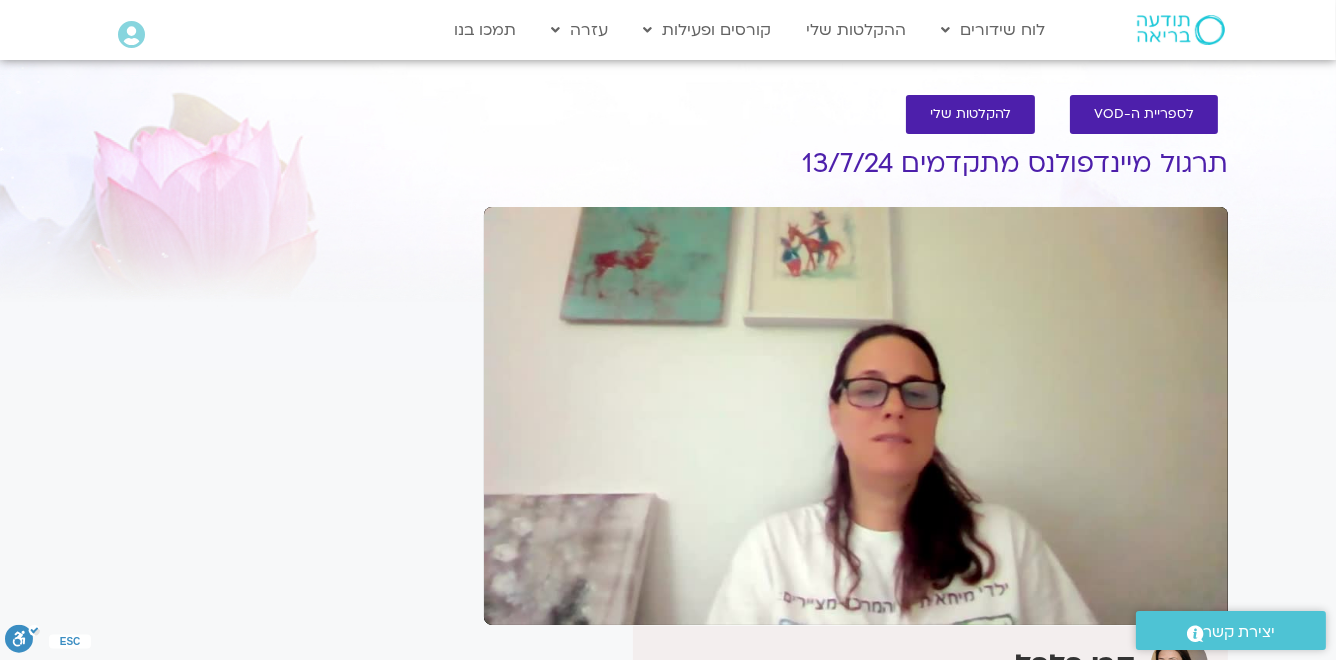 click on "pause" at bounding box center [516, 601] 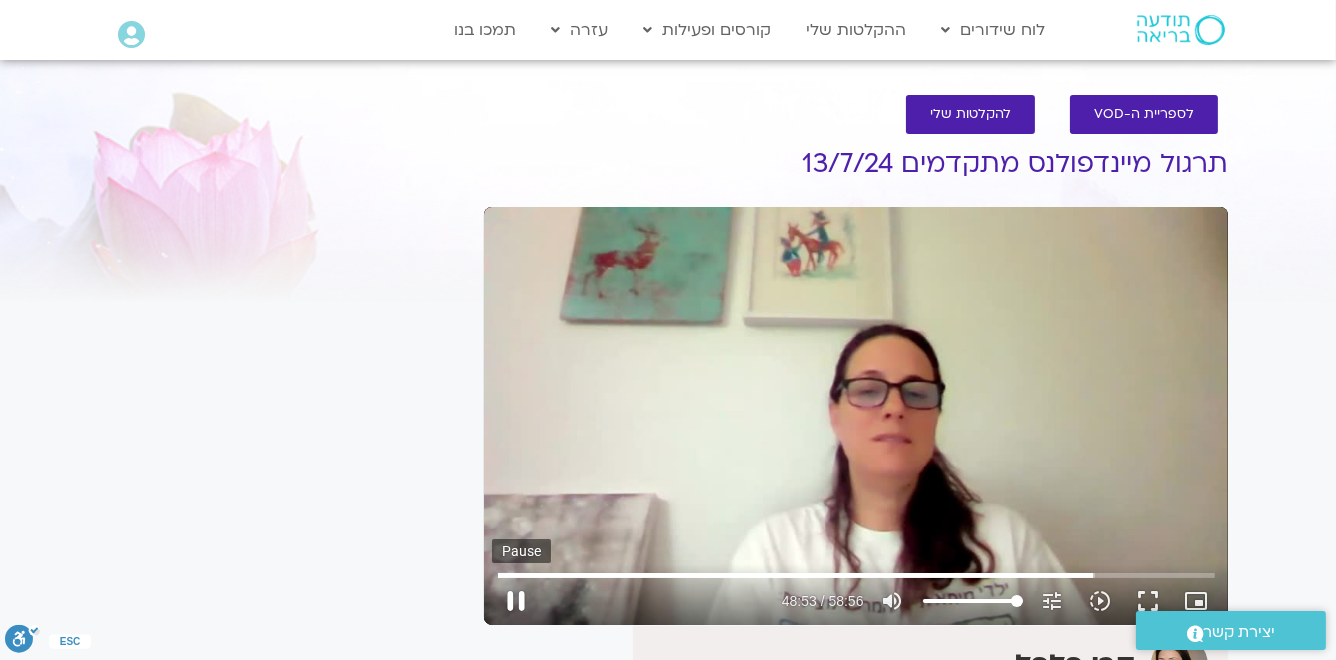 click on "pause" at bounding box center [516, 601] 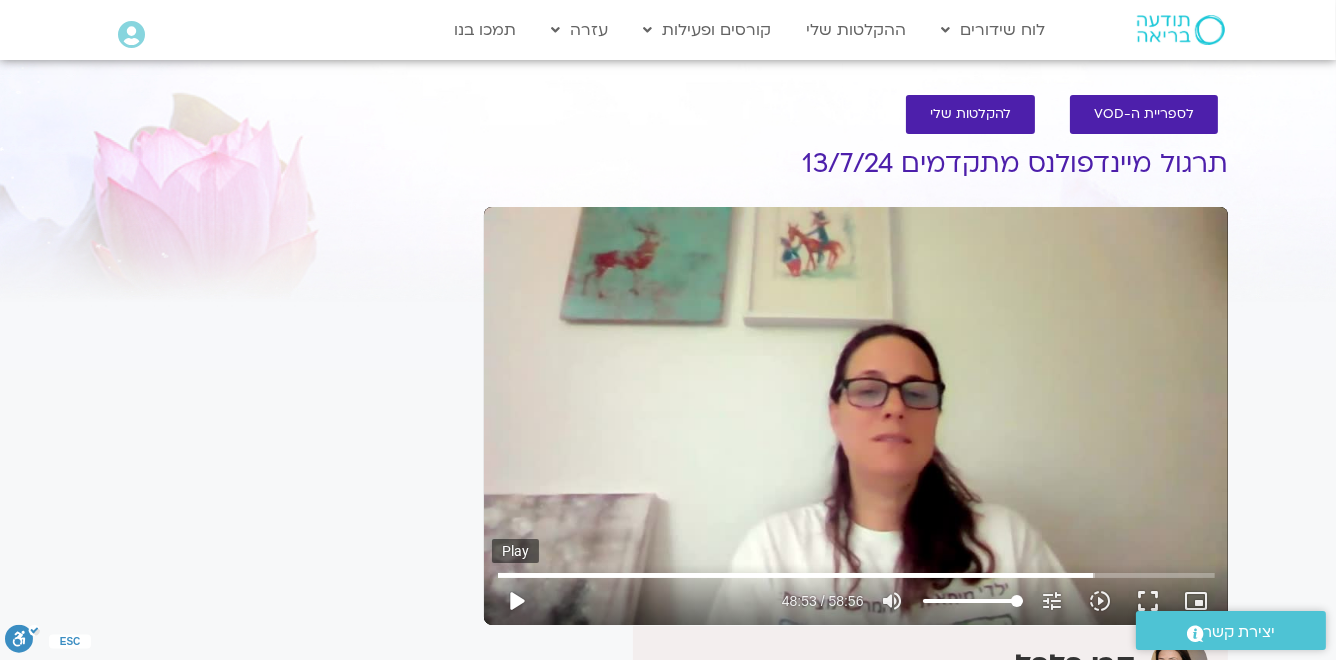 click on "play_arrow" at bounding box center [516, 601] 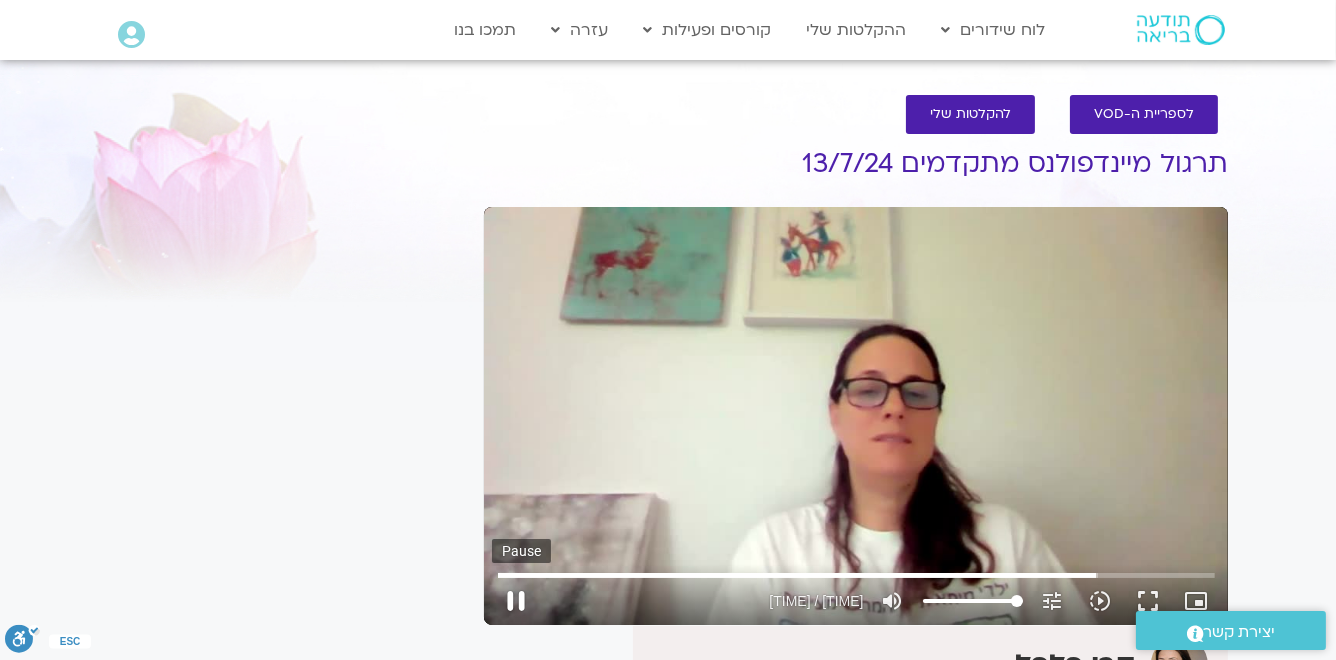 click on "pause" at bounding box center [516, 601] 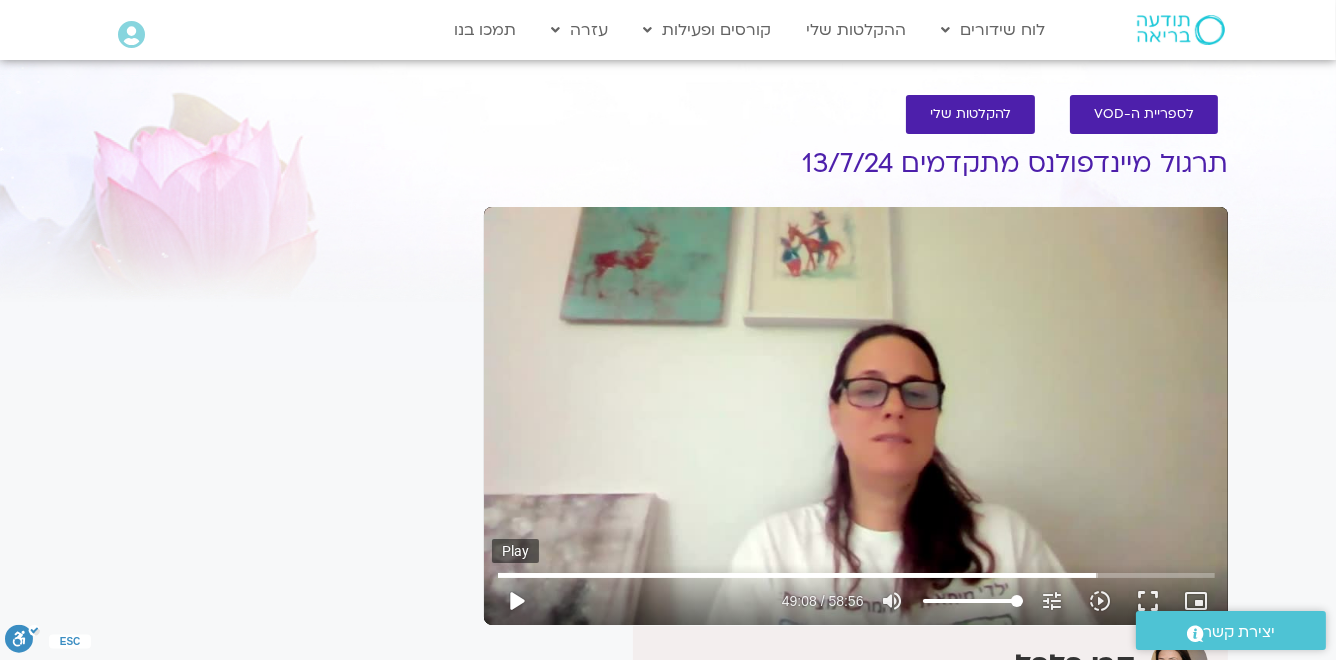 click on "play_arrow" at bounding box center [516, 601] 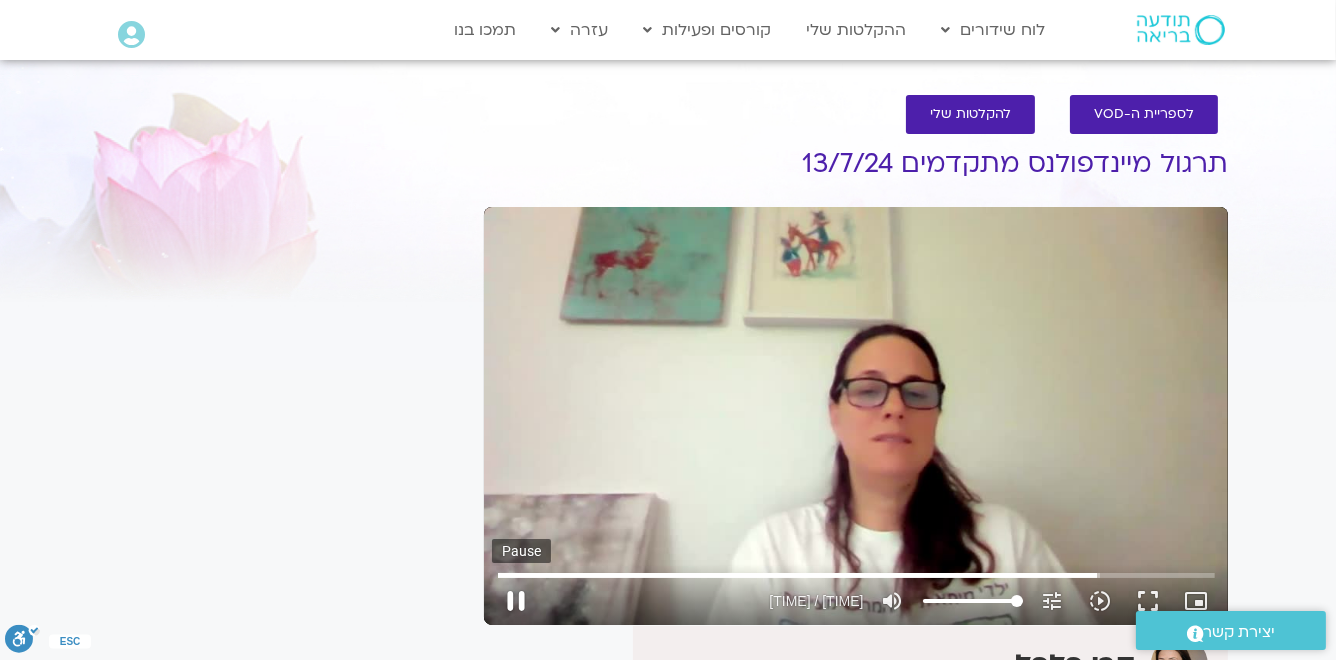 click on "pause" at bounding box center [516, 601] 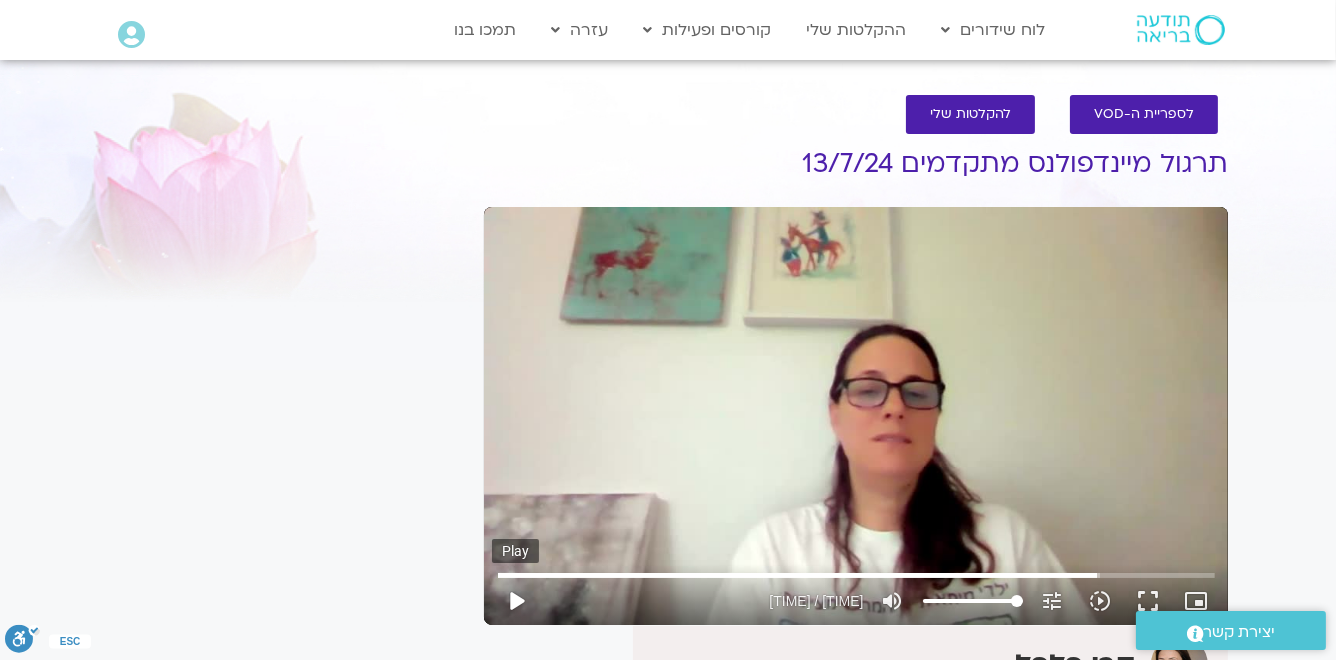 click on "play_arrow" at bounding box center (516, 601) 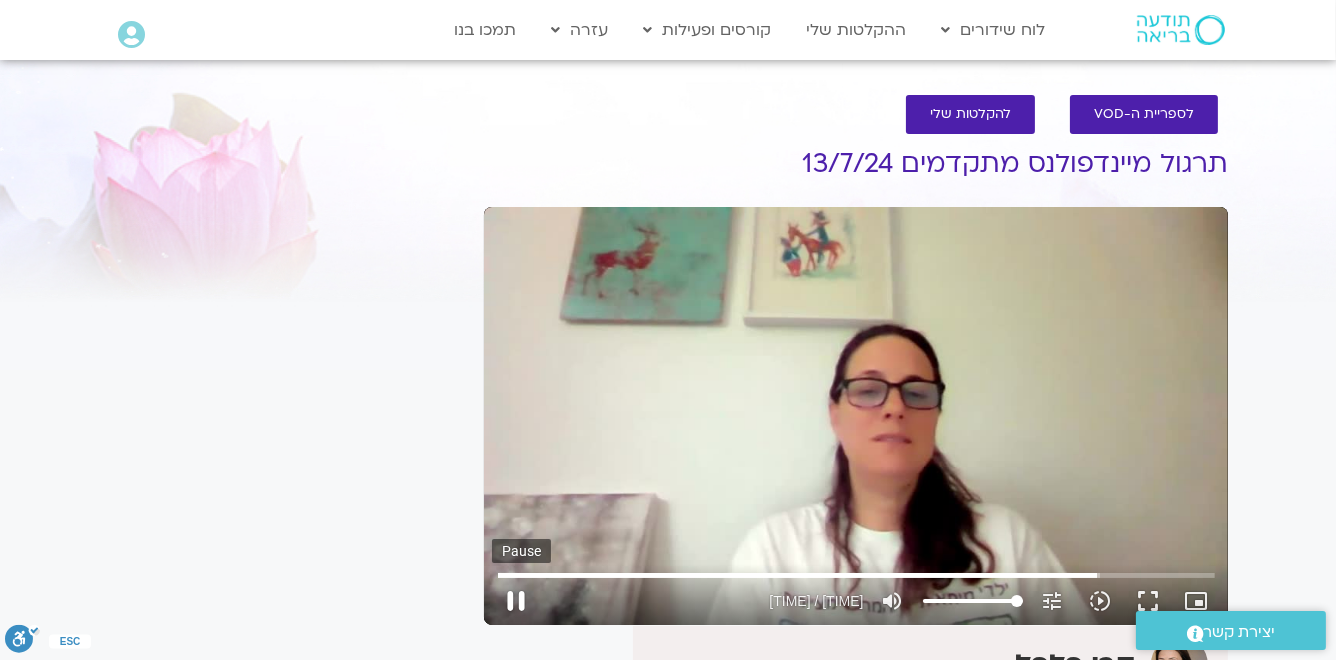click on "pause" at bounding box center [516, 601] 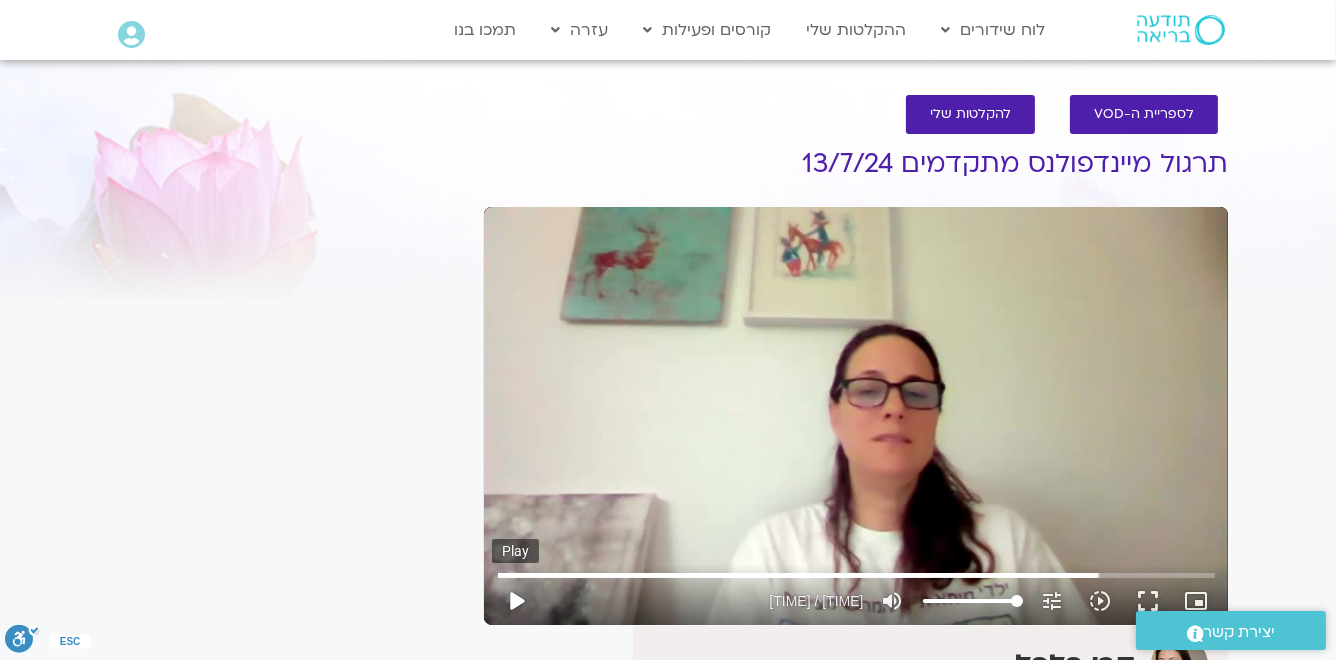 click on "play_arrow" at bounding box center (516, 601) 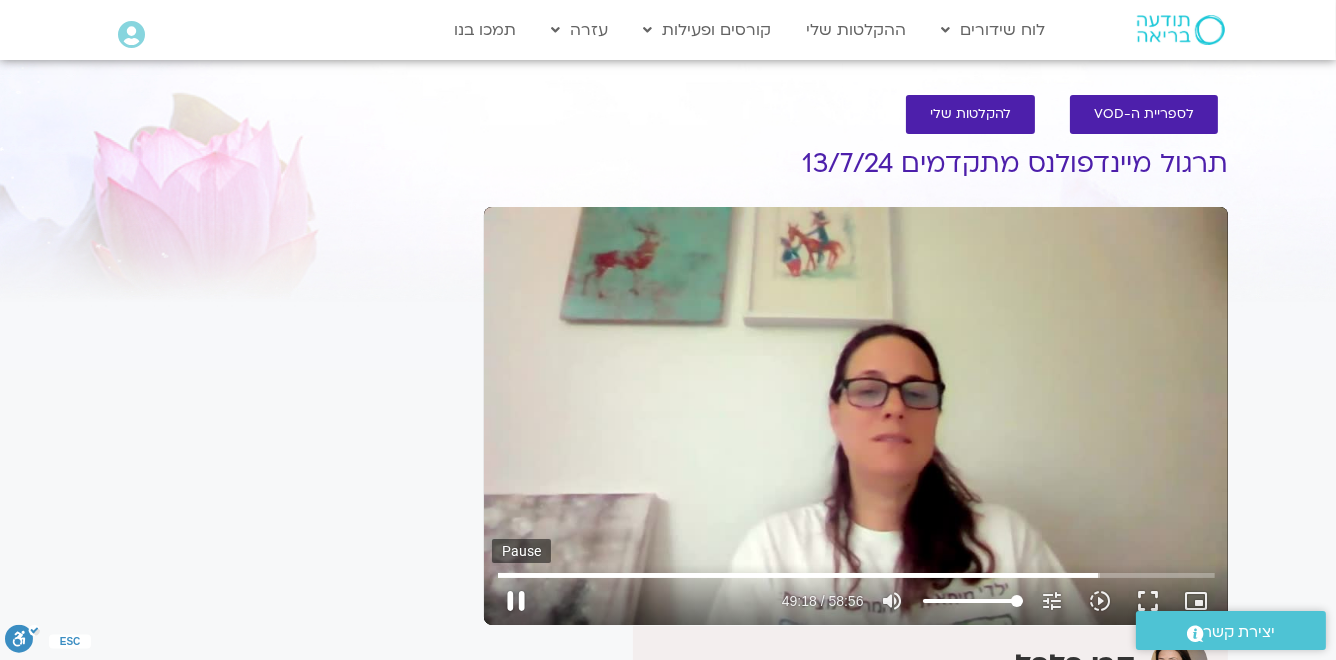 click on "pause" at bounding box center (516, 601) 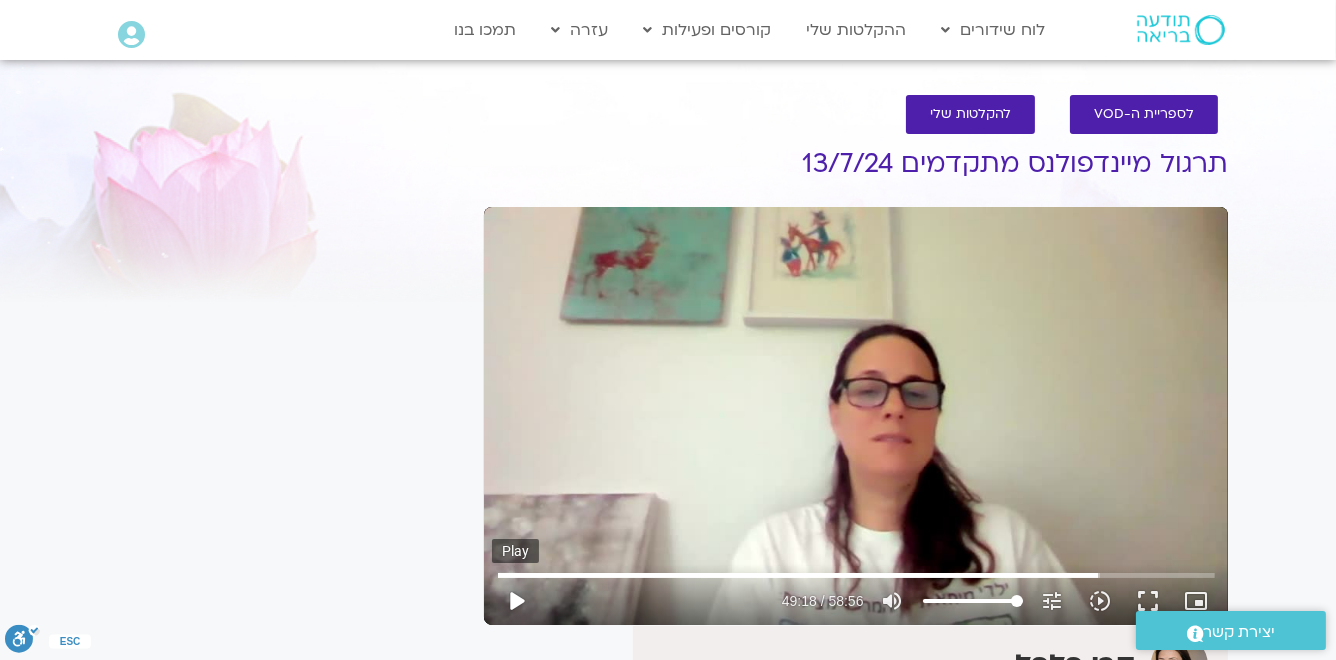 click on "play_arrow" at bounding box center [516, 601] 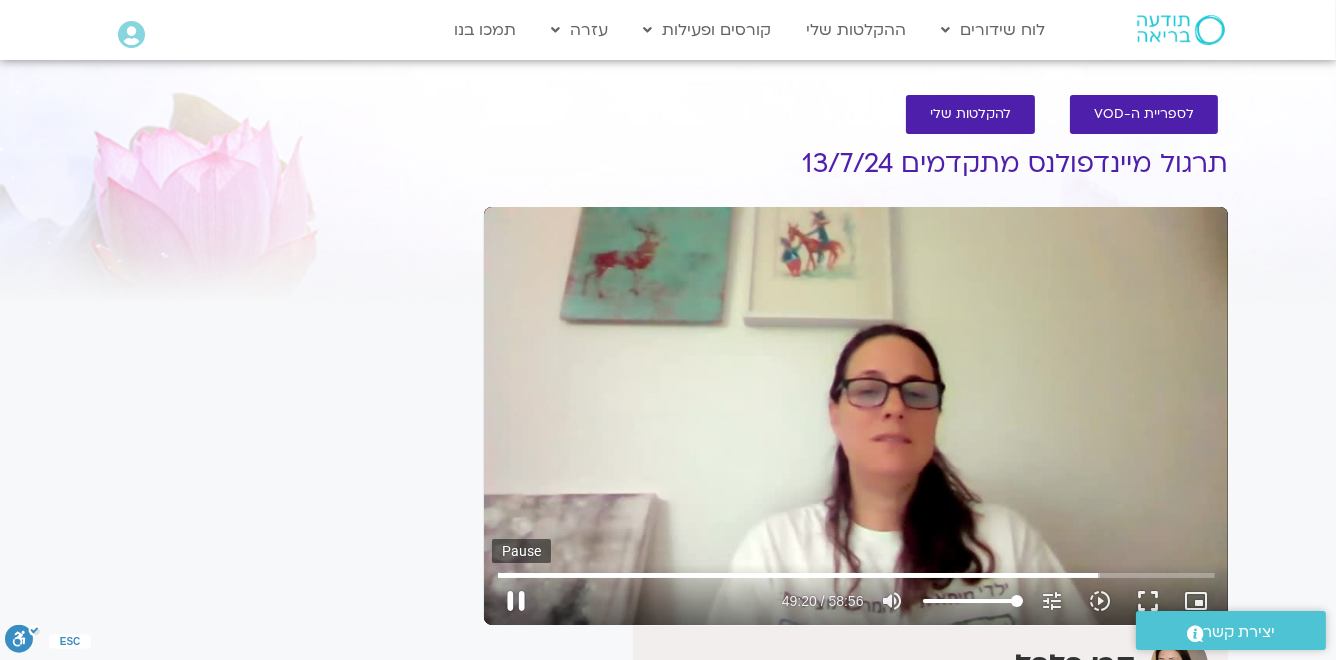 click on "pause" at bounding box center (516, 601) 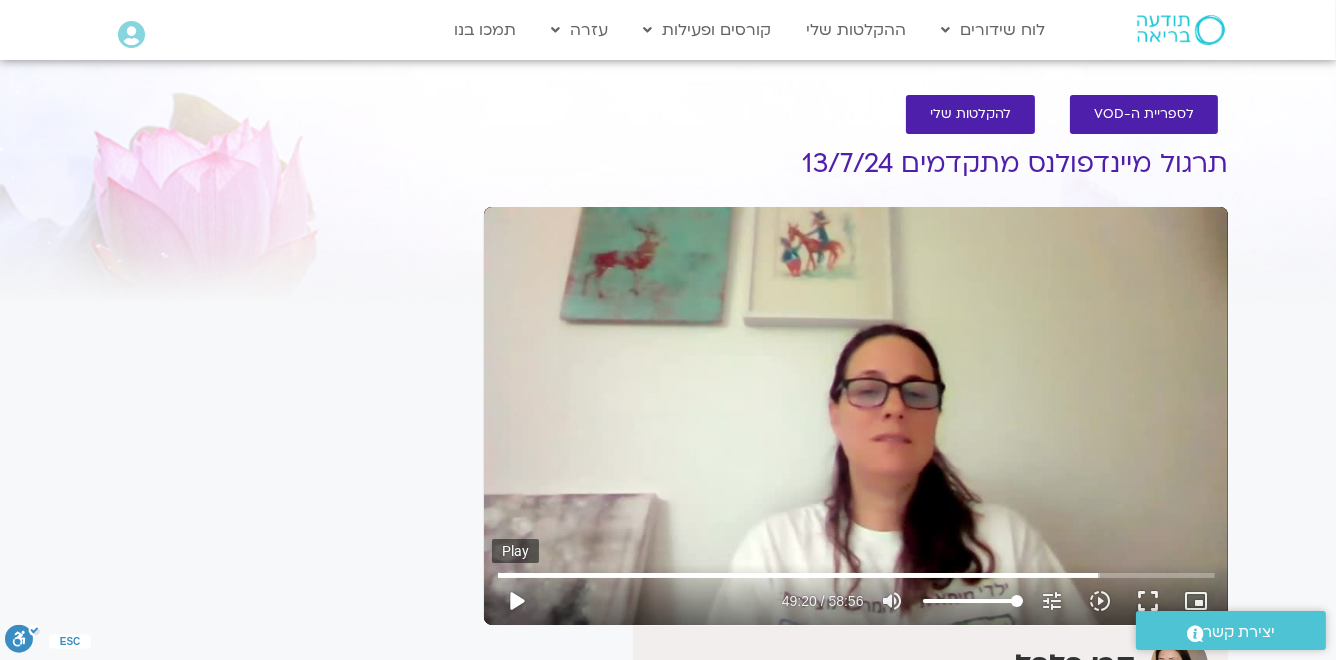 click on "play_arrow" at bounding box center (516, 601) 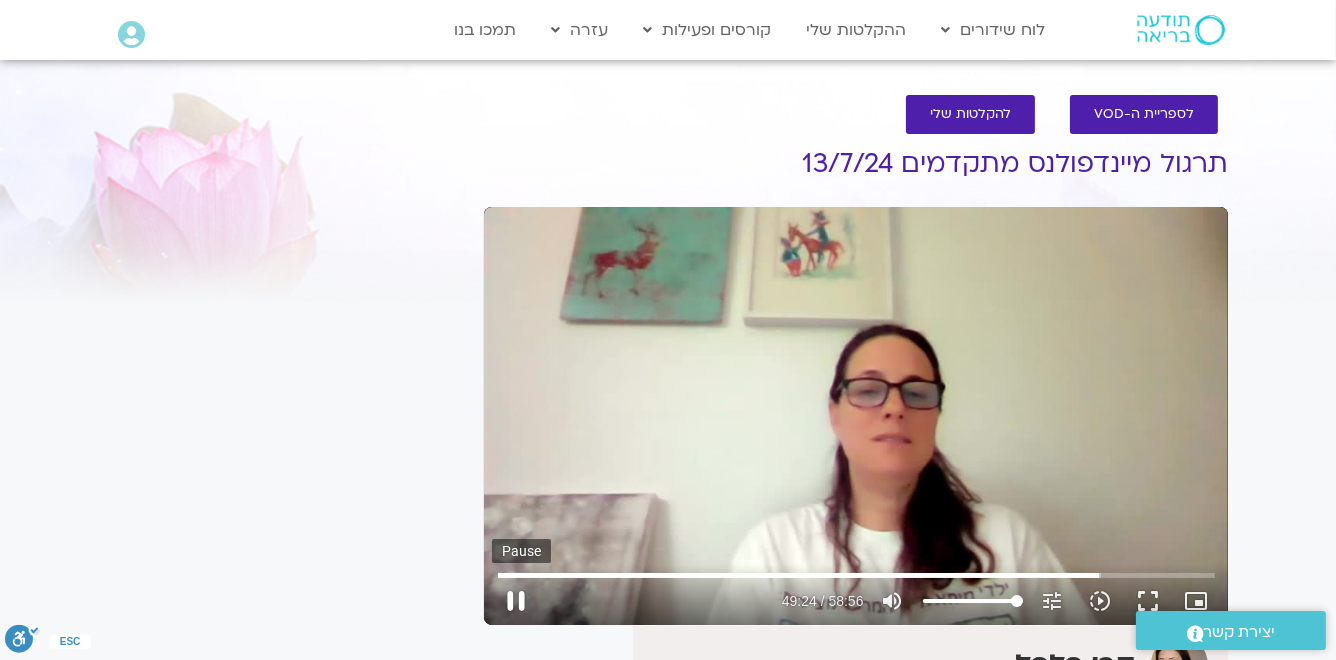 click on "pause" at bounding box center (516, 601) 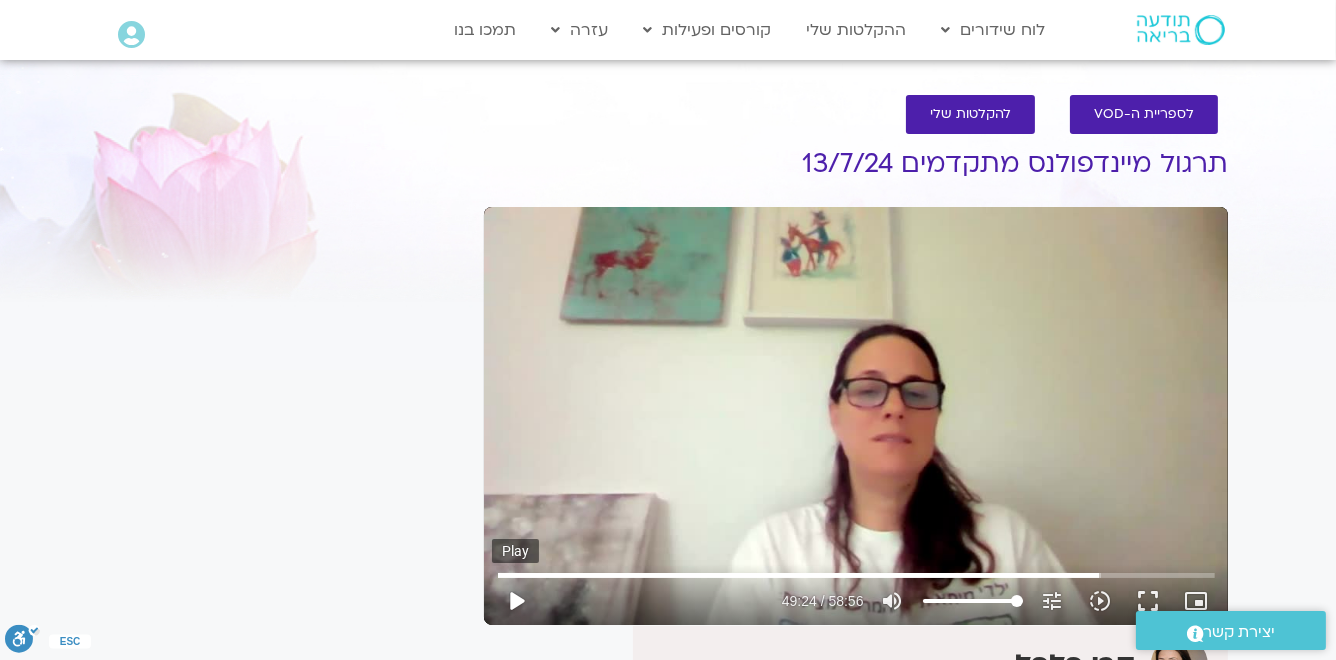 click on "play_arrow" at bounding box center [516, 601] 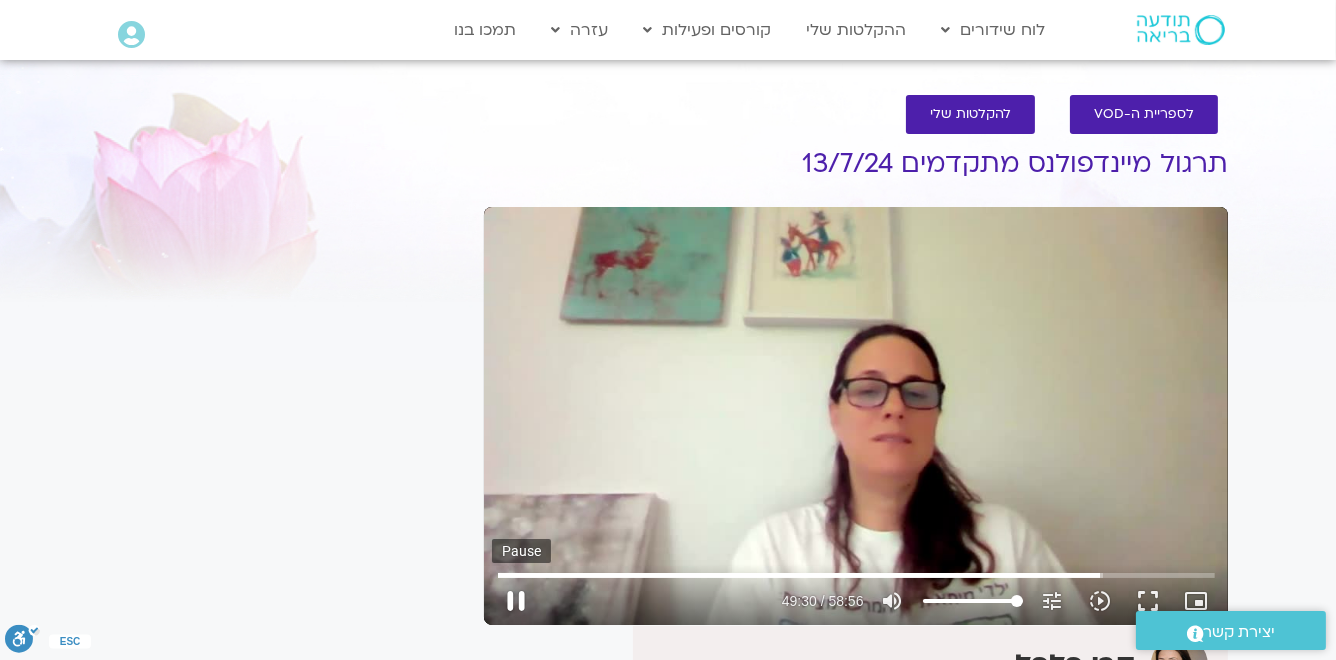 click on "pause" at bounding box center [516, 601] 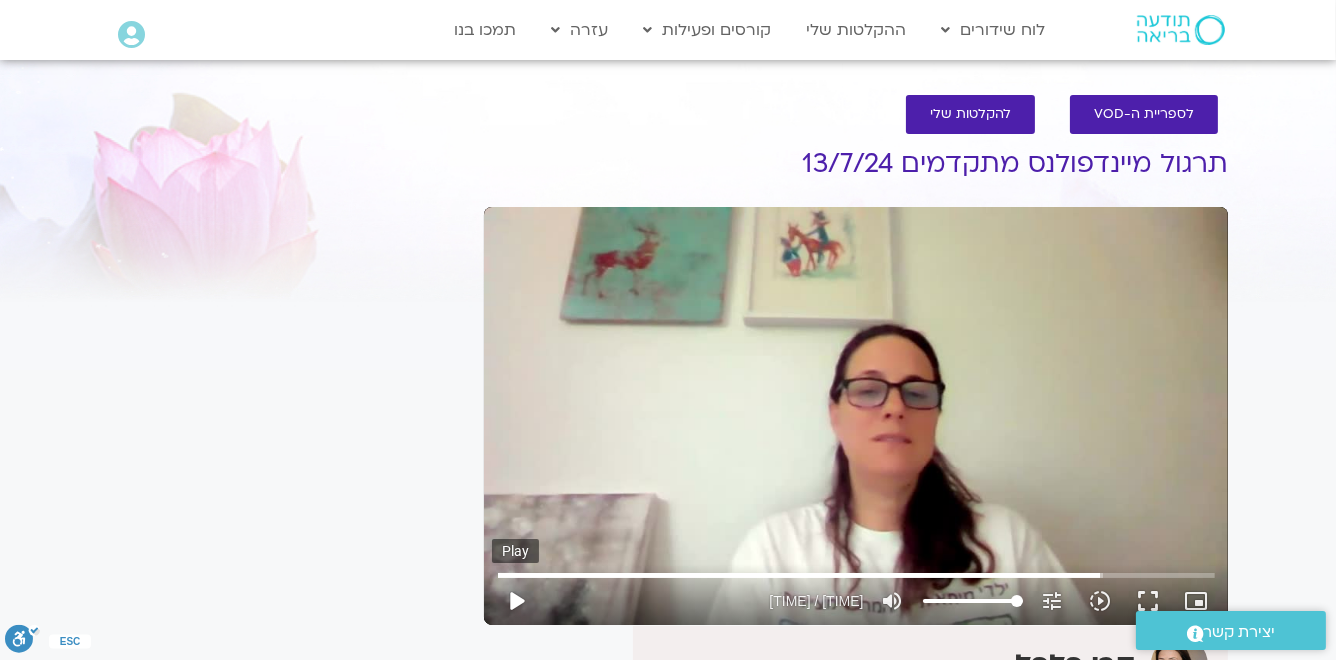 click on "play_arrow" at bounding box center (516, 601) 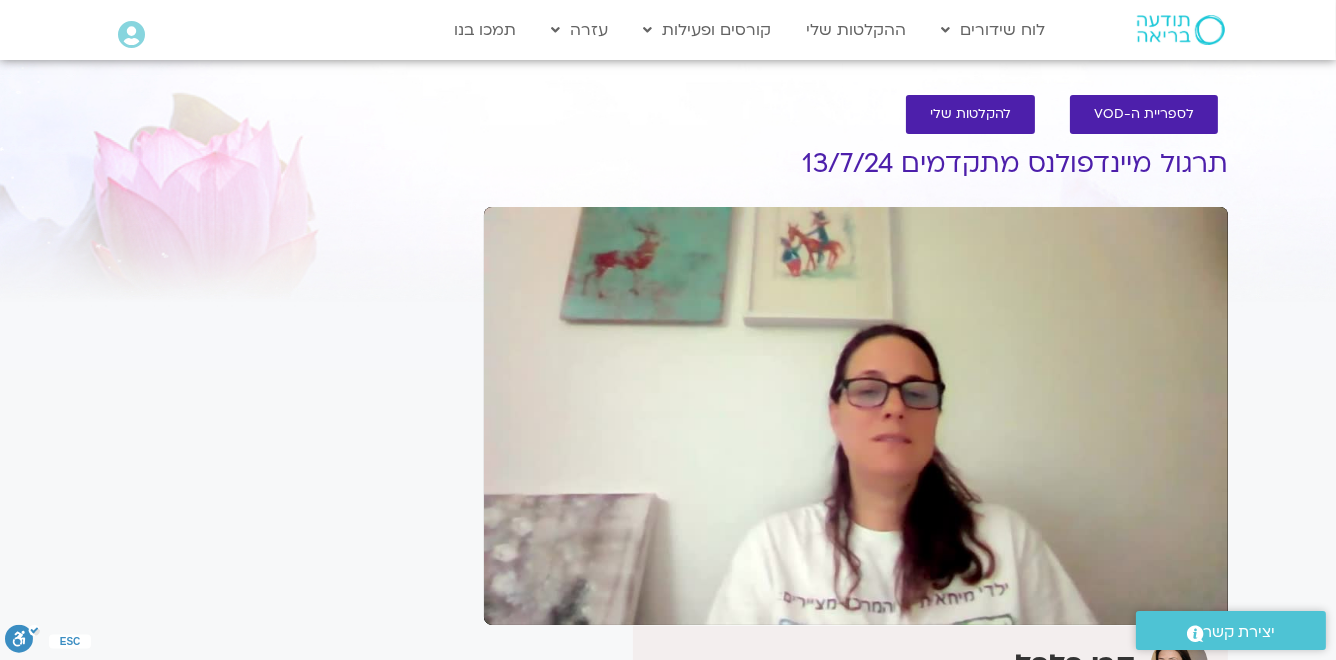 click on "pause" at bounding box center (516, 601) 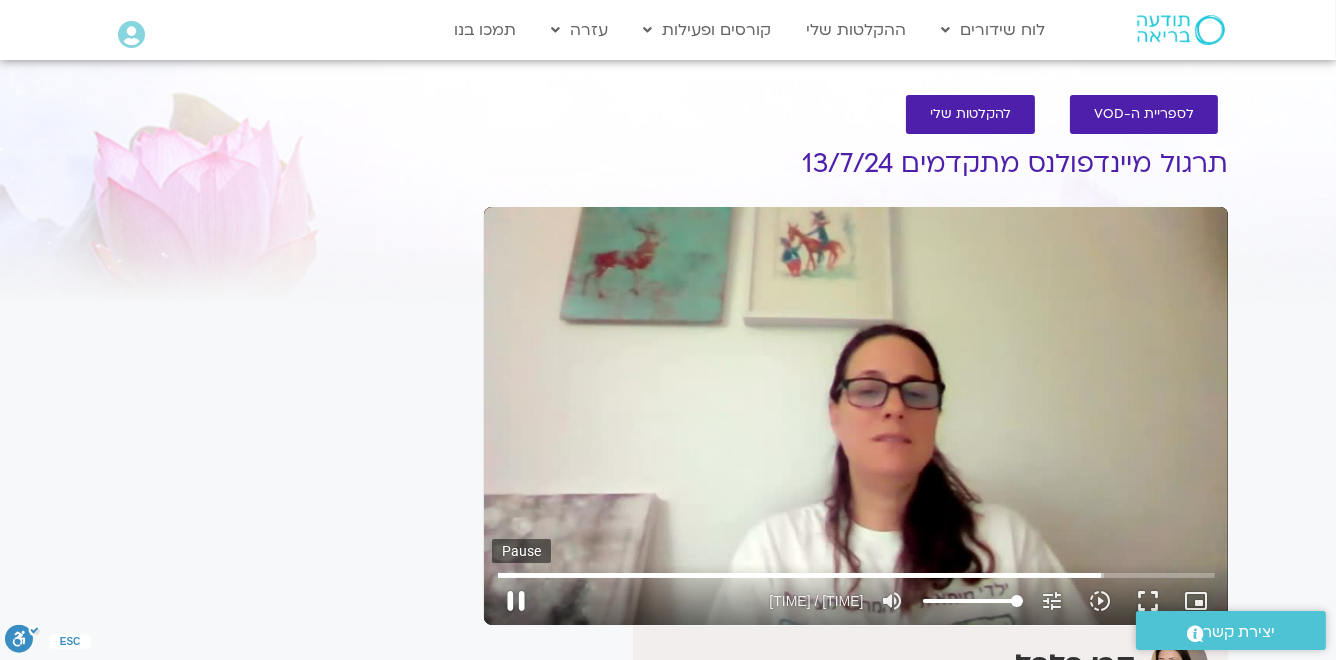 click on "pause" at bounding box center (516, 601) 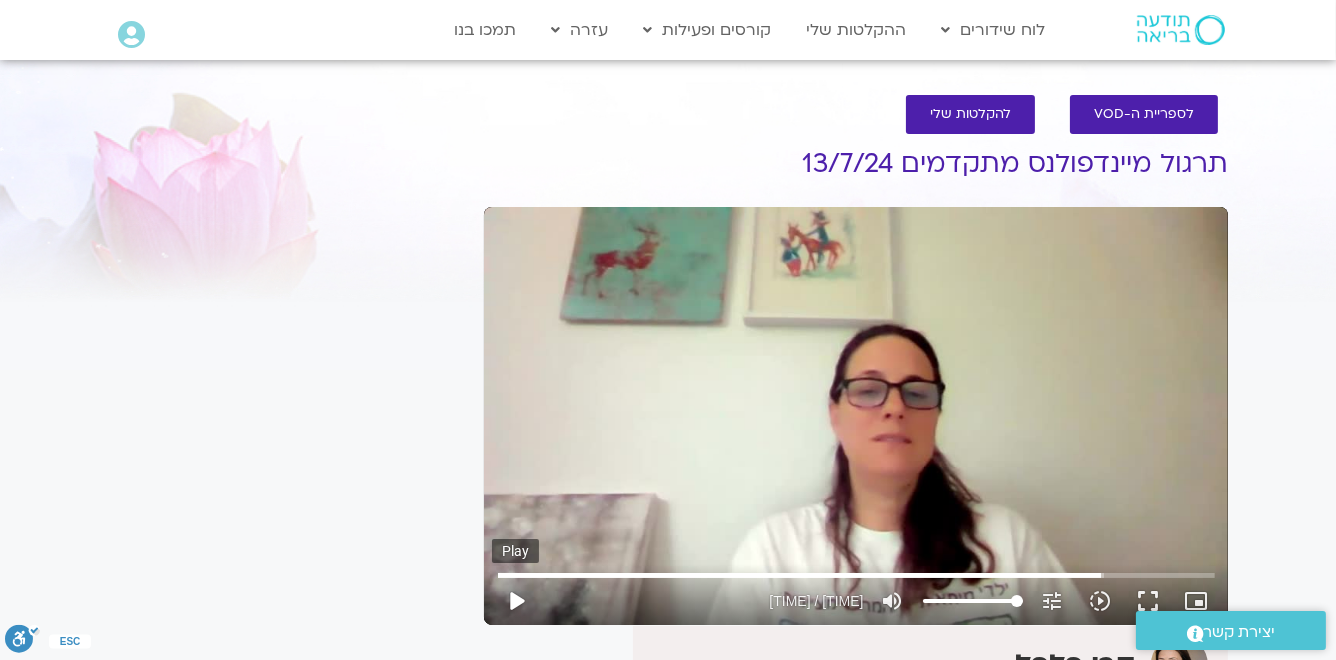 click on "play_arrow" at bounding box center [516, 601] 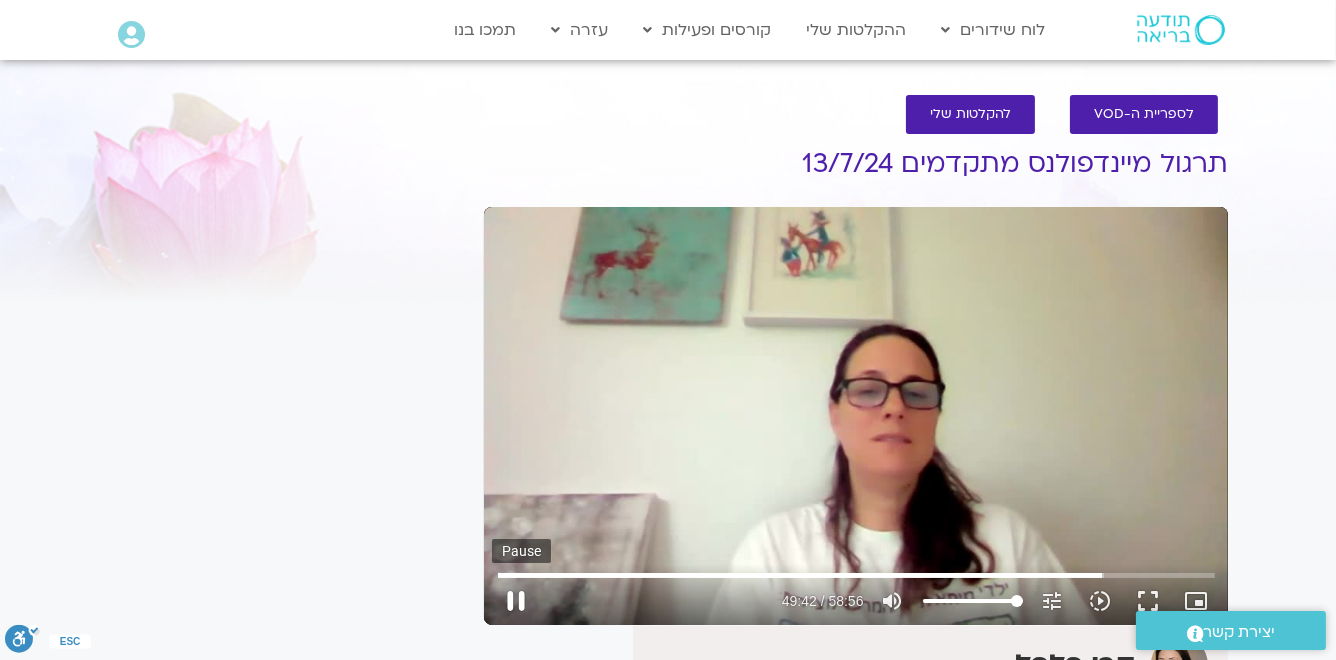 click on "pause" at bounding box center [516, 601] 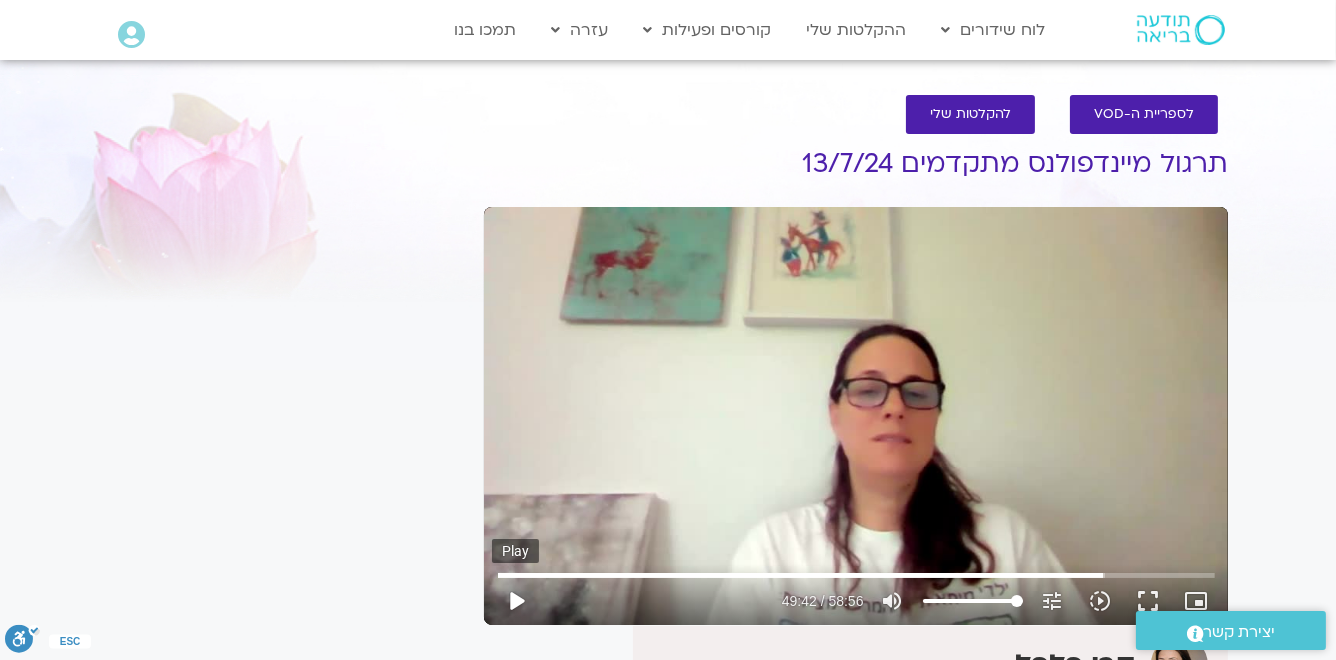 click on "play_arrow" at bounding box center [516, 601] 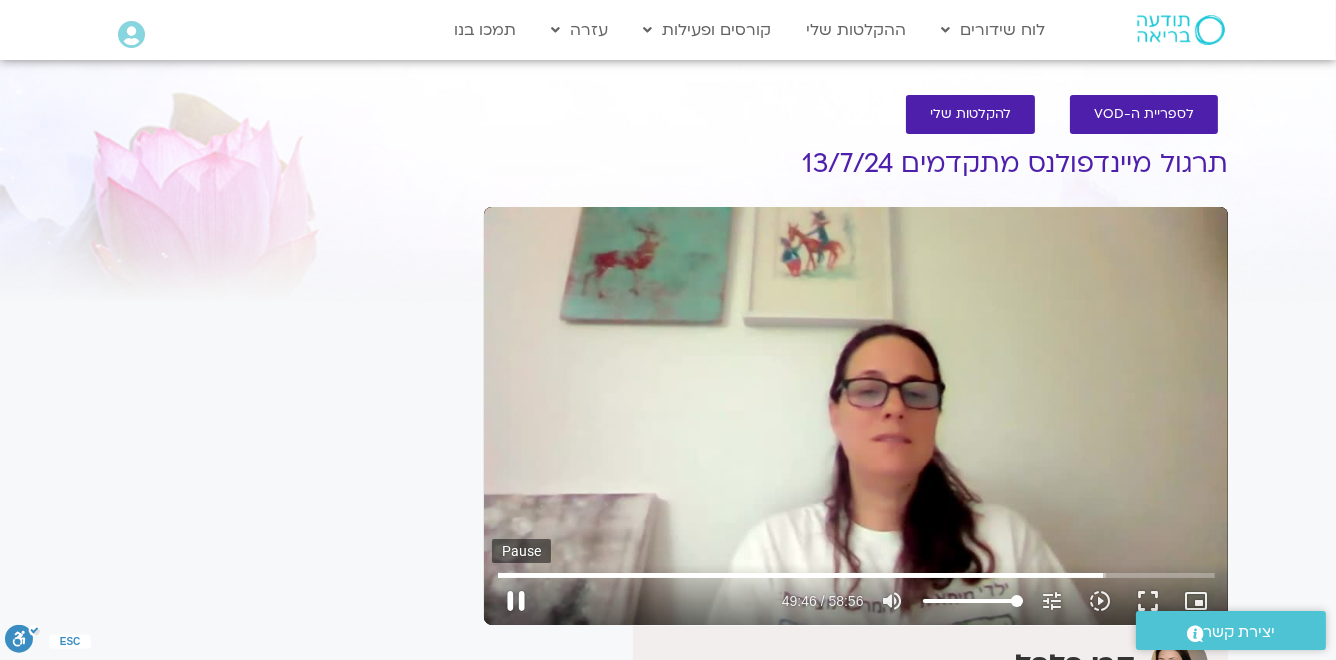 click on "pause" at bounding box center (516, 601) 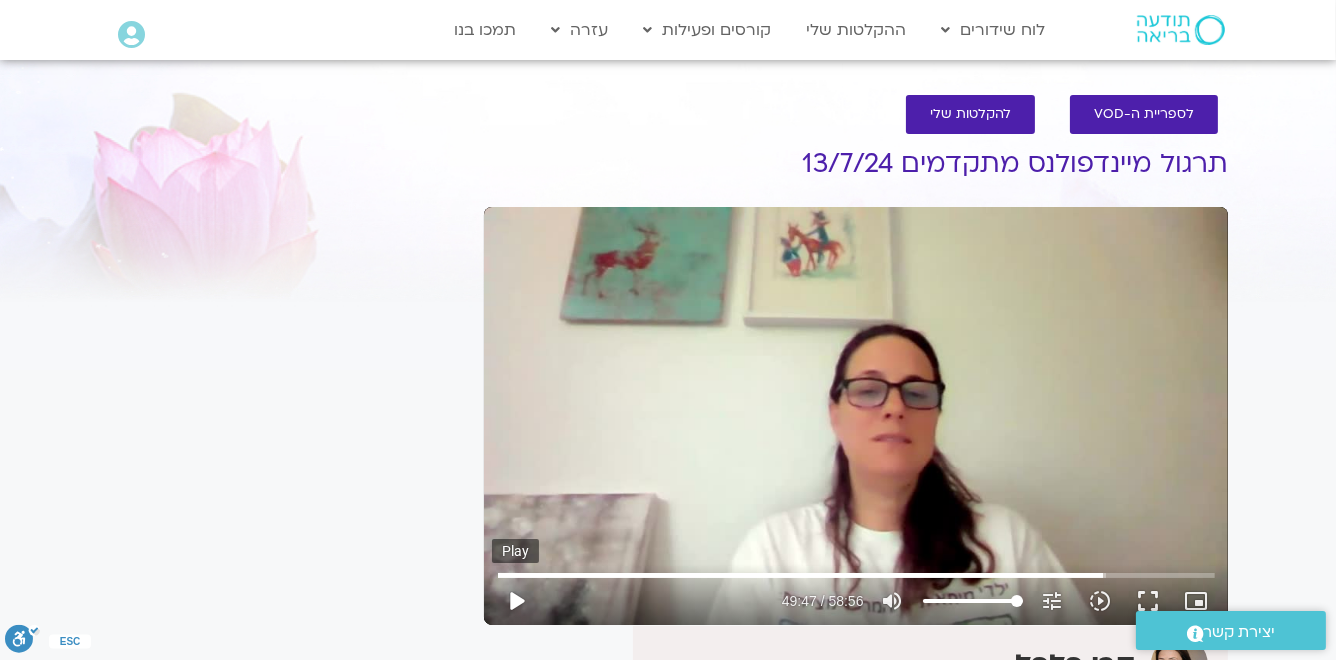 click on "play_arrow" at bounding box center [516, 601] 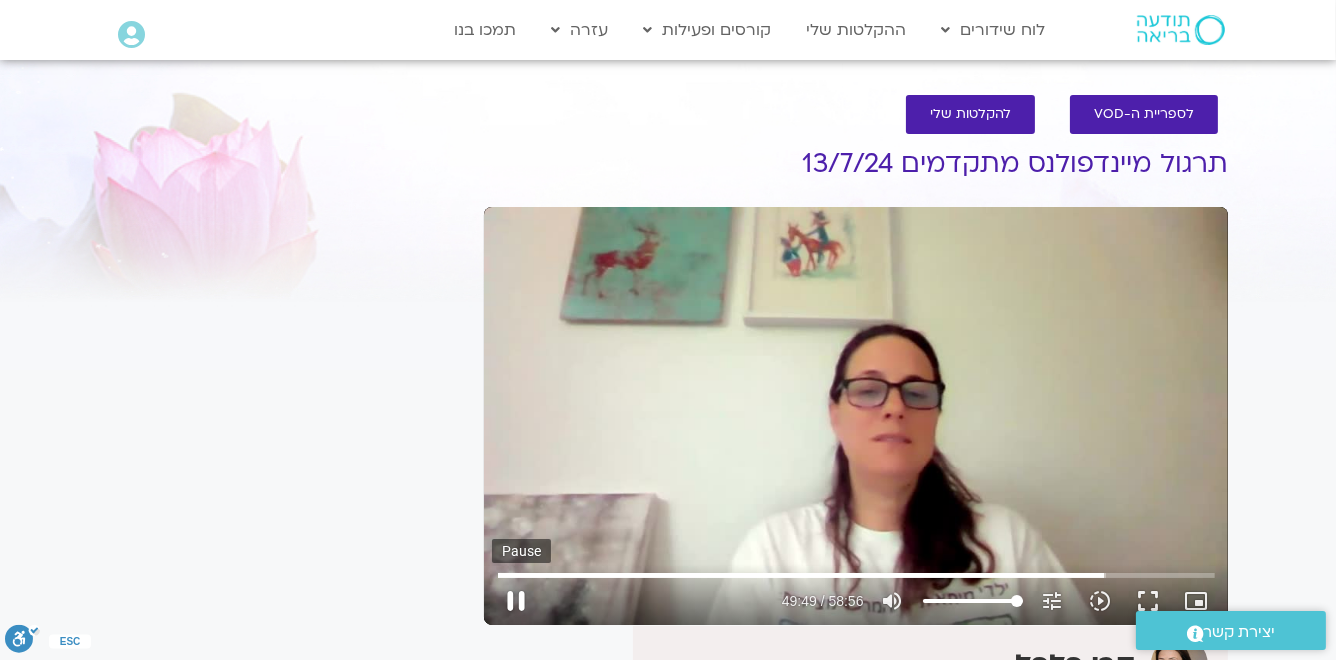 click on "pause" at bounding box center [516, 601] 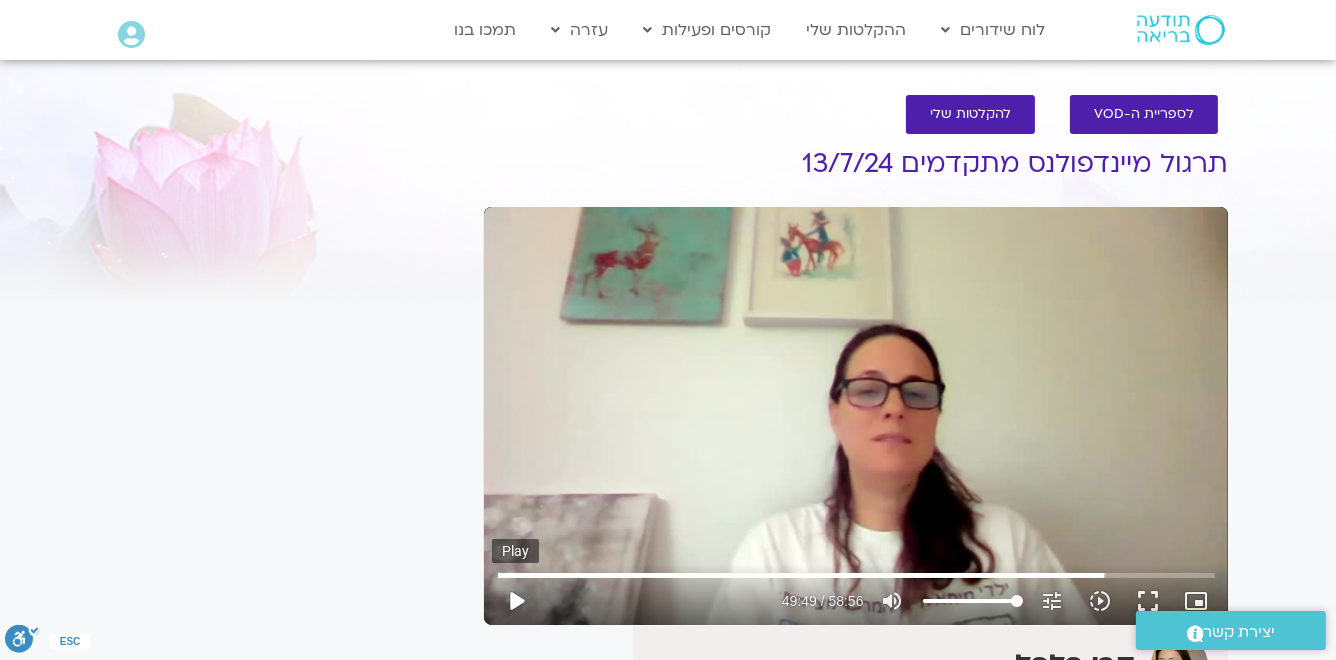 click on "play_arrow" at bounding box center (516, 601) 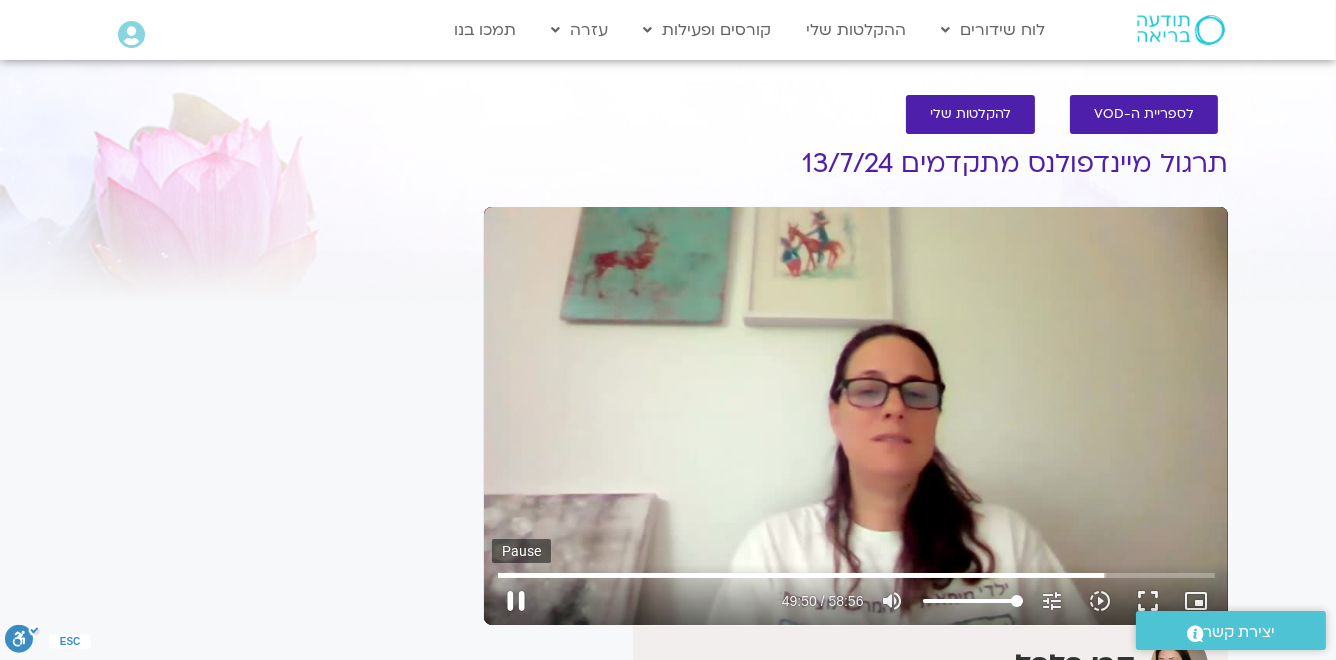 click on "pause" at bounding box center [516, 601] 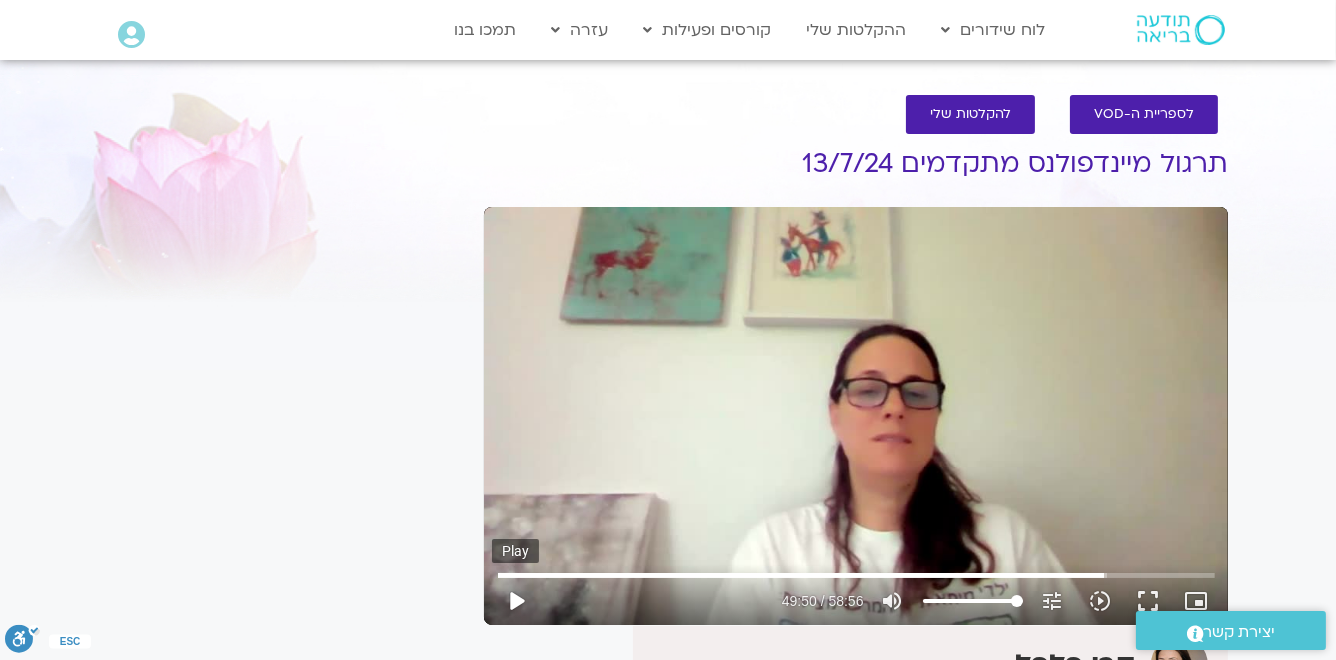 click on "play_arrow" at bounding box center [516, 601] 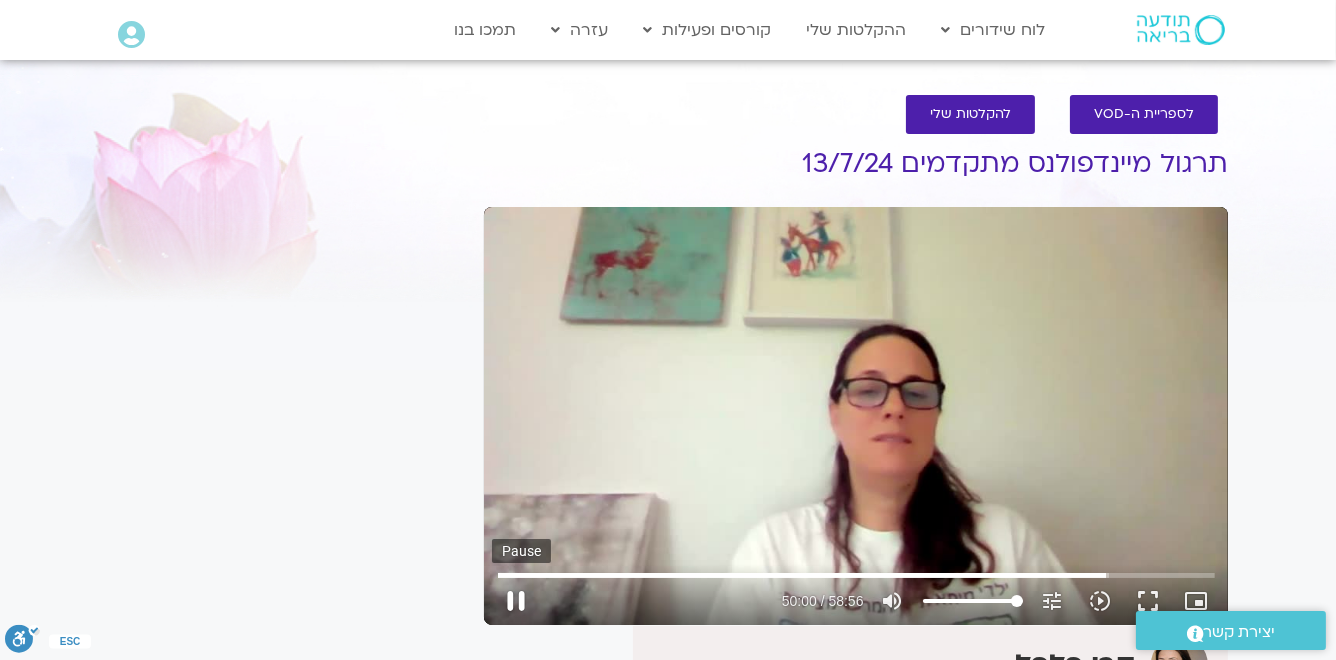 click on "pause" at bounding box center (516, 601) 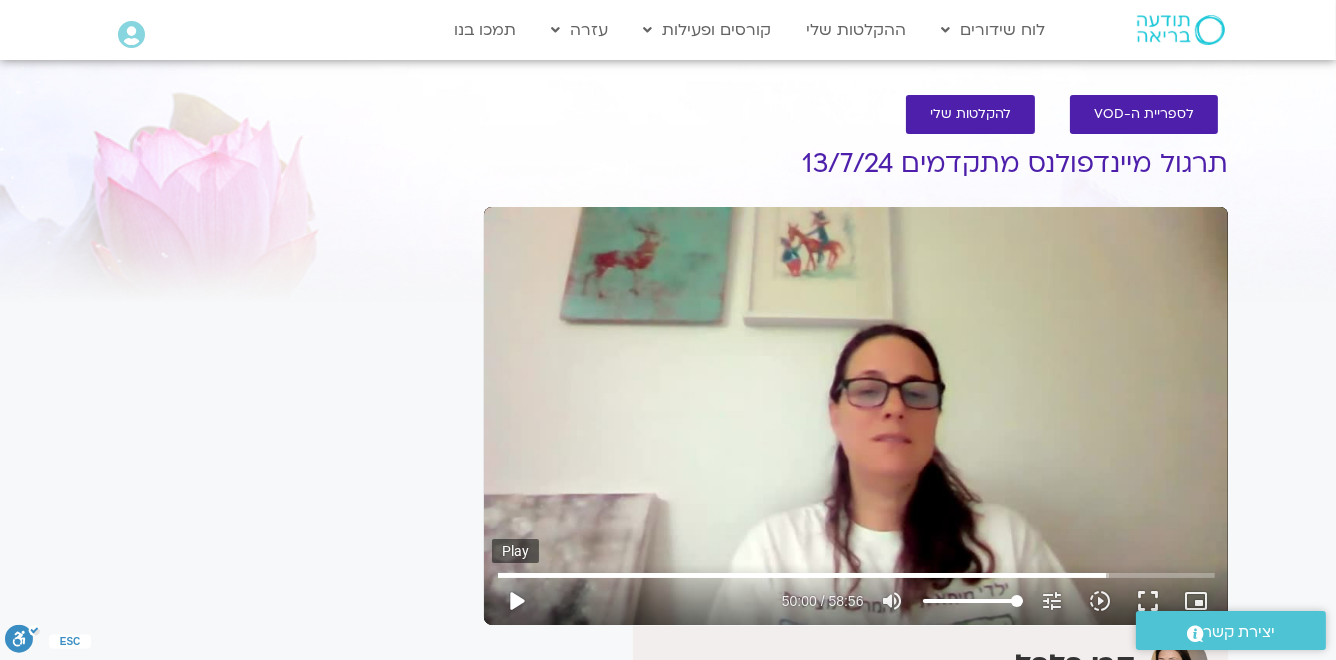 click on "play_arrow" at bounding box center (516, 601) 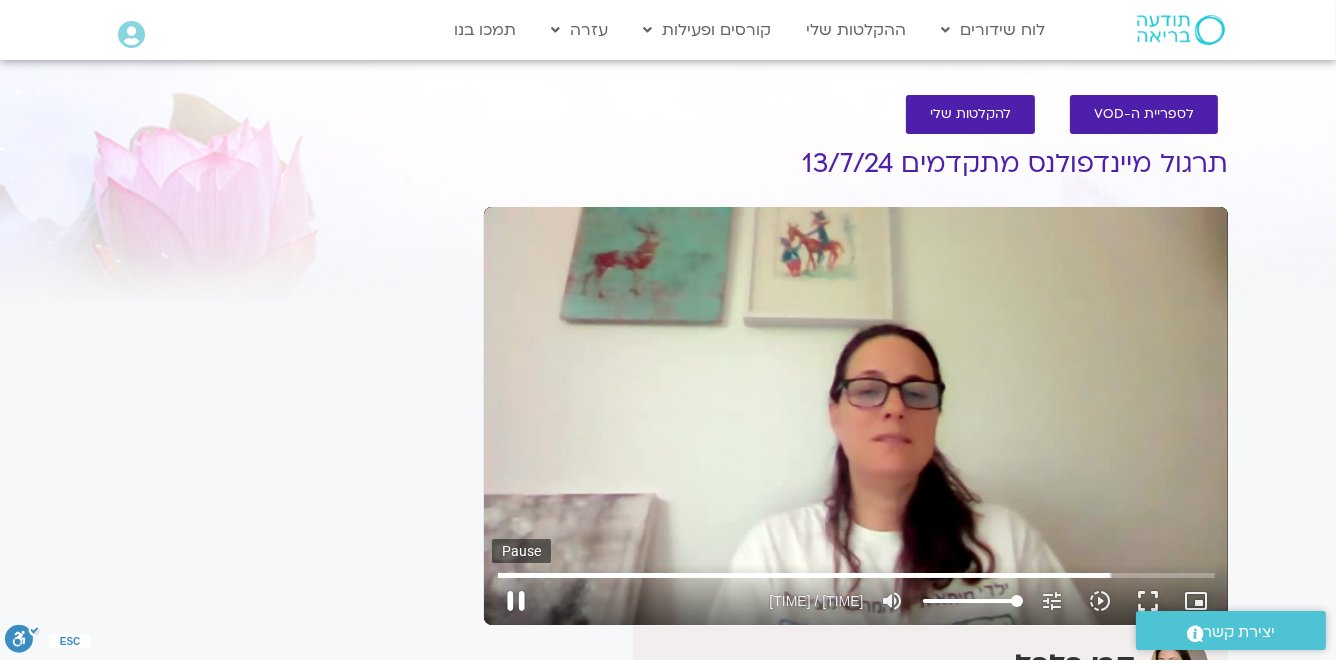 click on "pause" at bounding box center (516, 601) 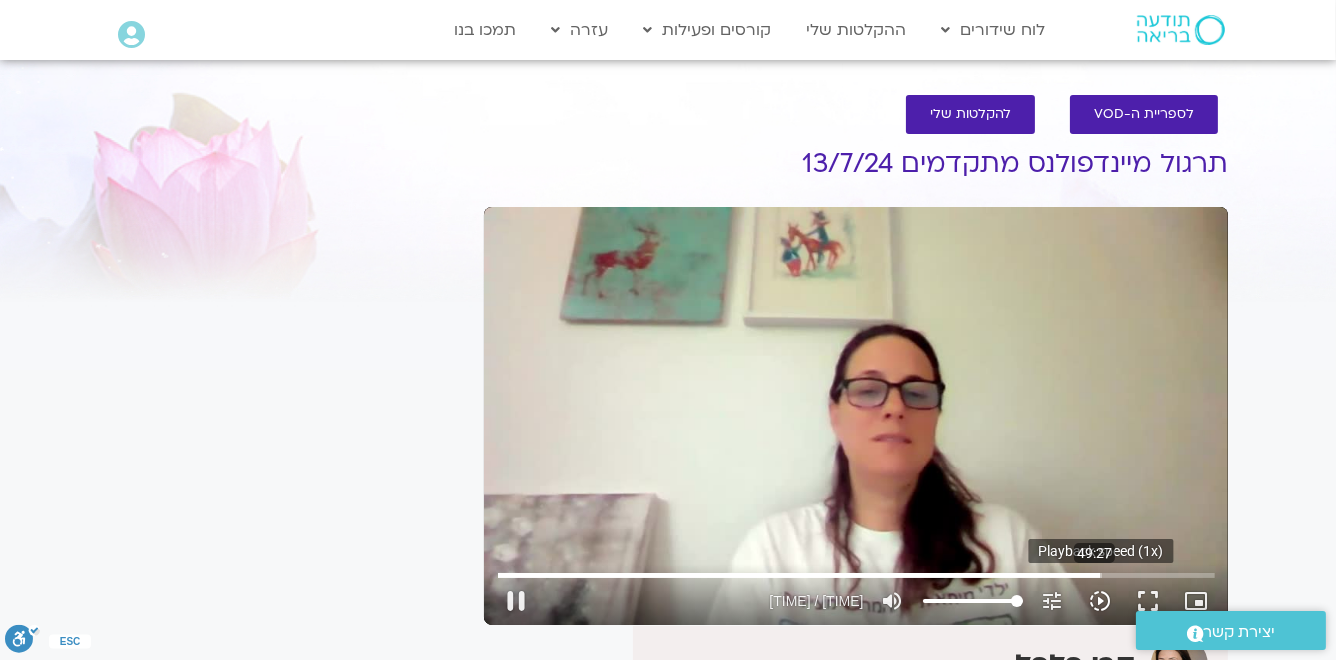 drag, startPoint x: 1105, startPoint y: 576, endPoint x: 1089, endPoint y: 584, distance: 17.888544 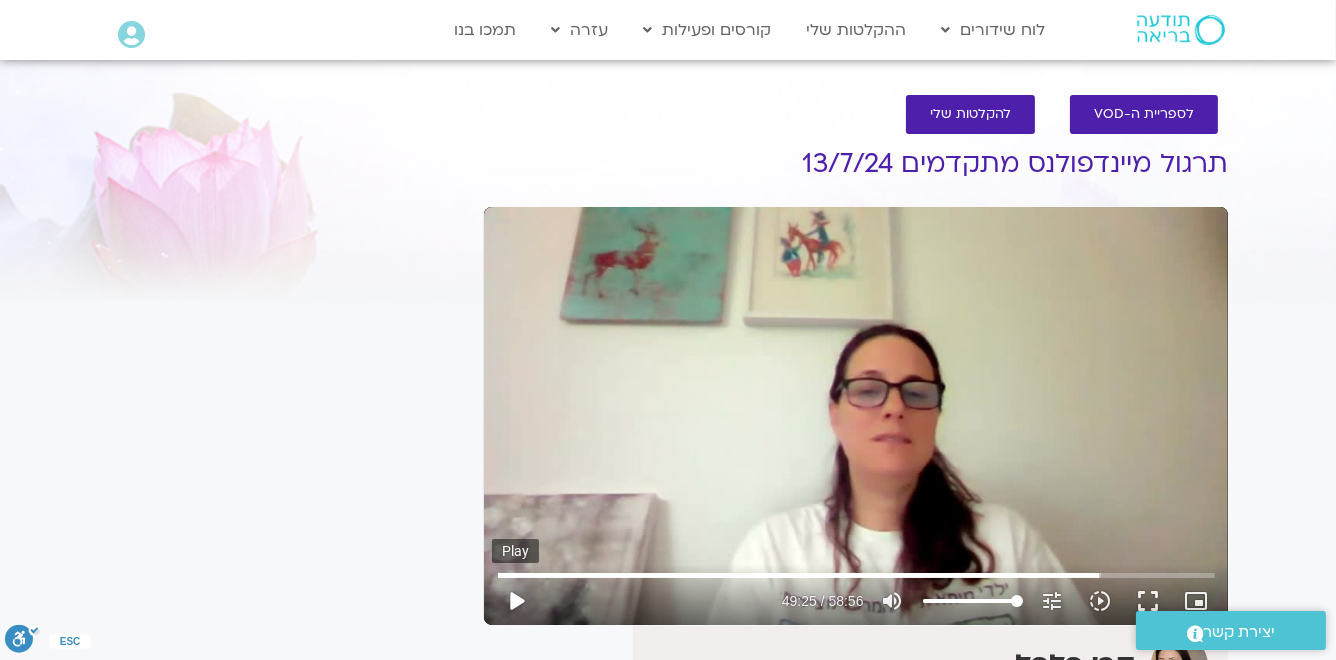 click on "play_arrow" at bounding box center [516, 601] 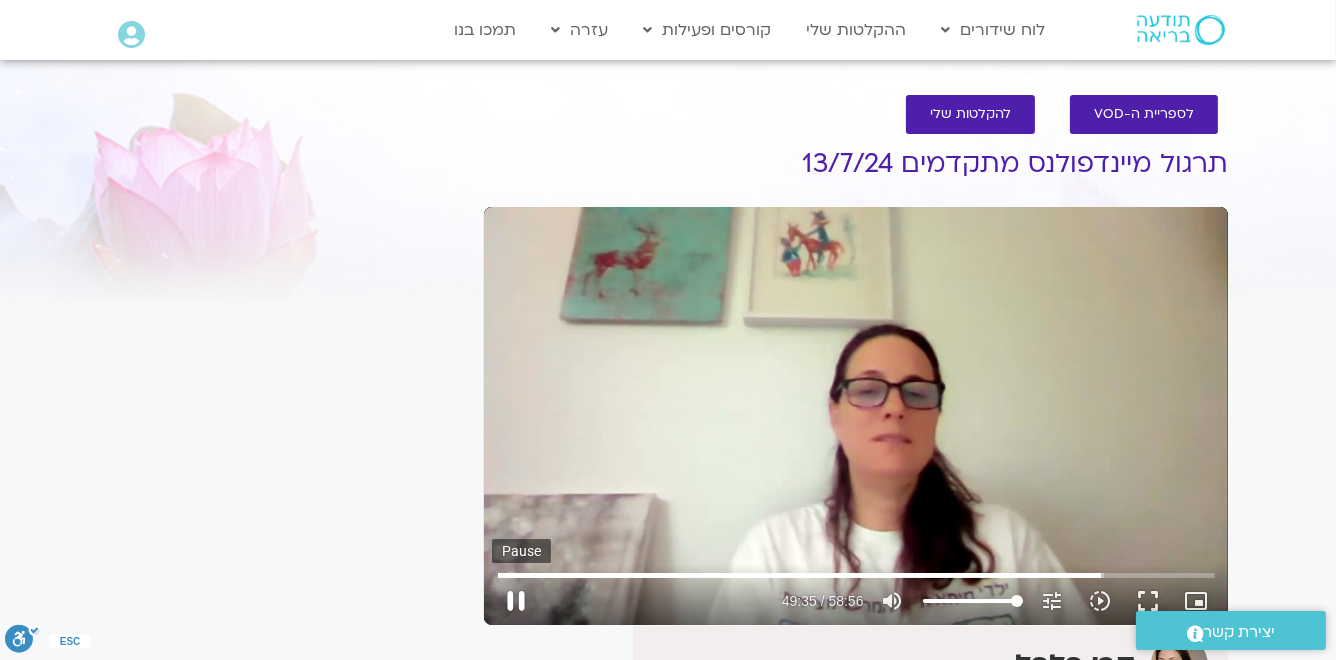 click on "pause" at bounding box center (516, 601) 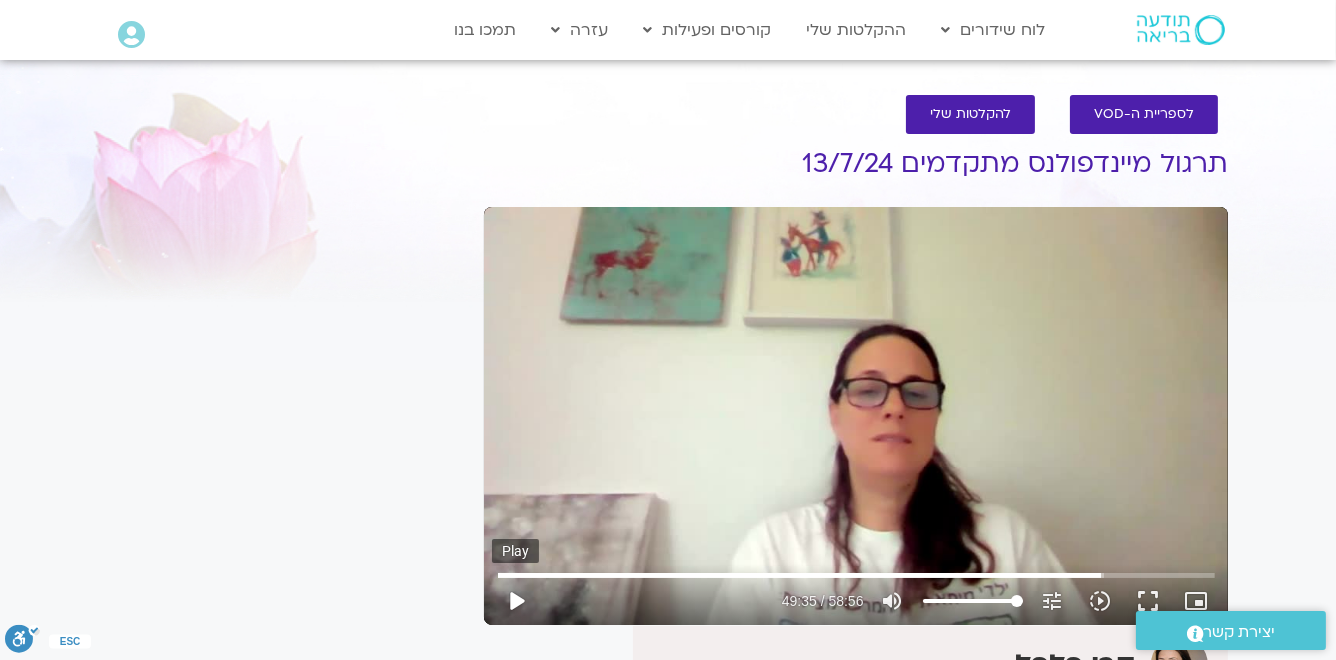 click on "play_arrow" at bounding box center [516, 601] 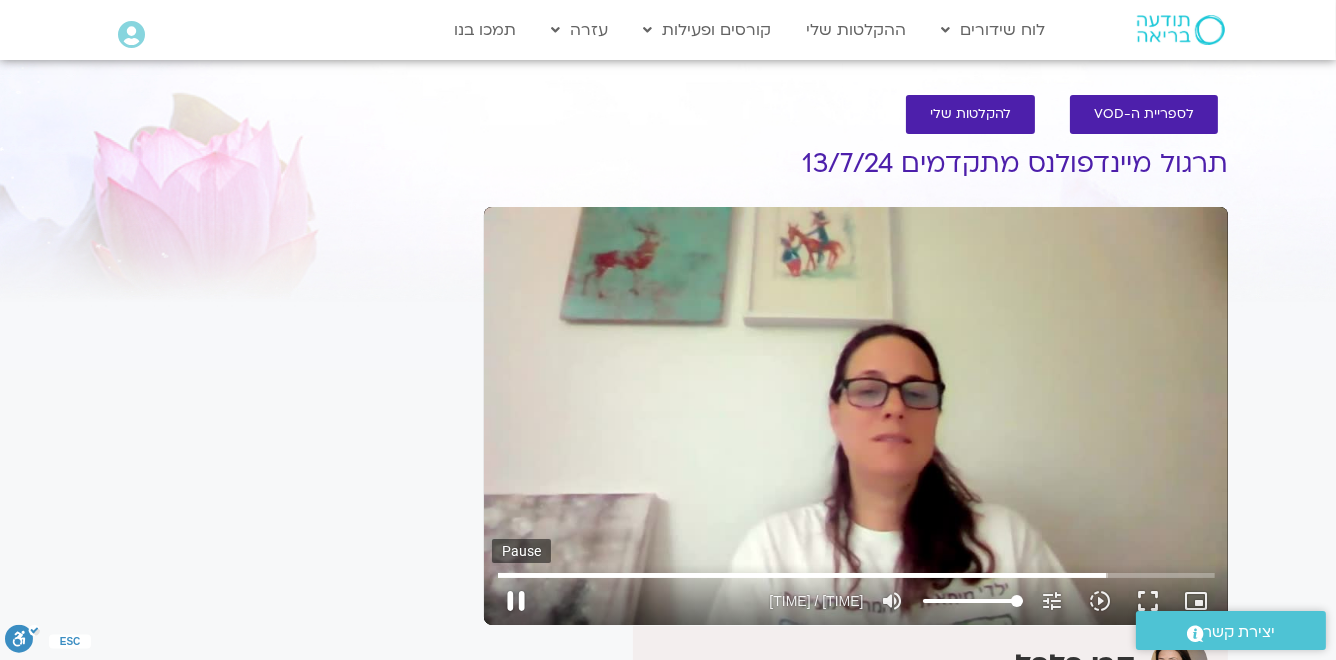 click on "pause" at bounding box center (516, 601) 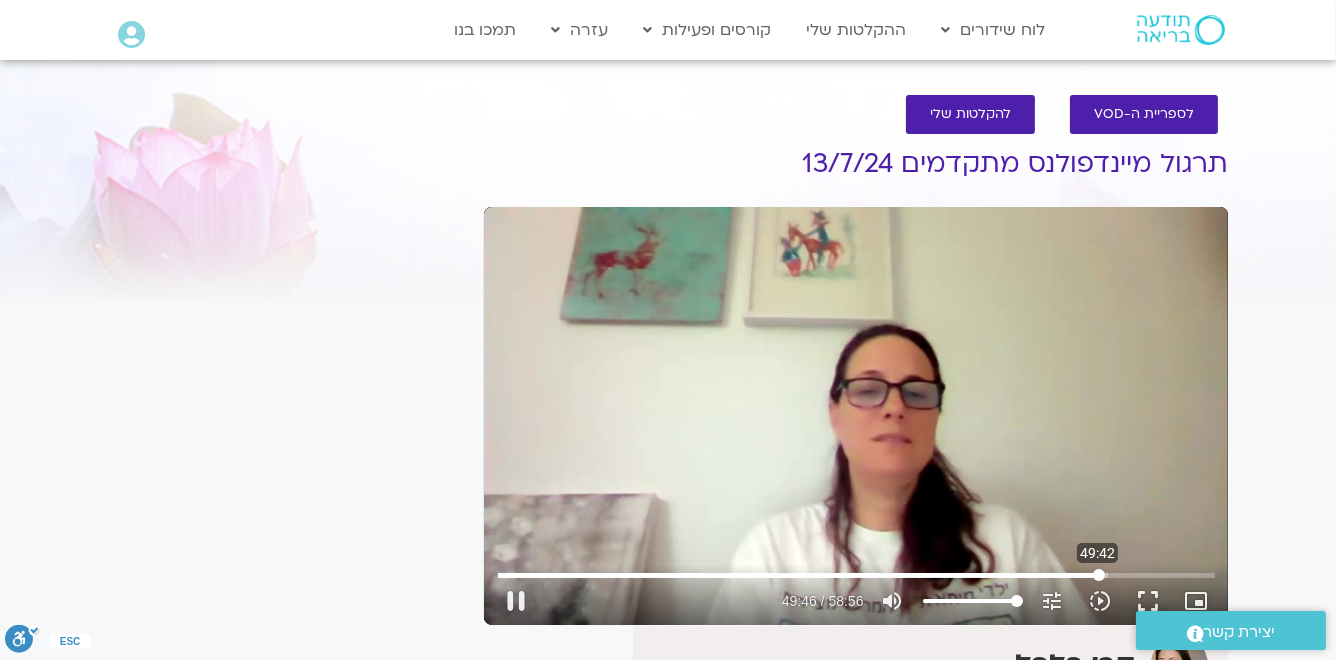 click at bounding box center (856, 575) 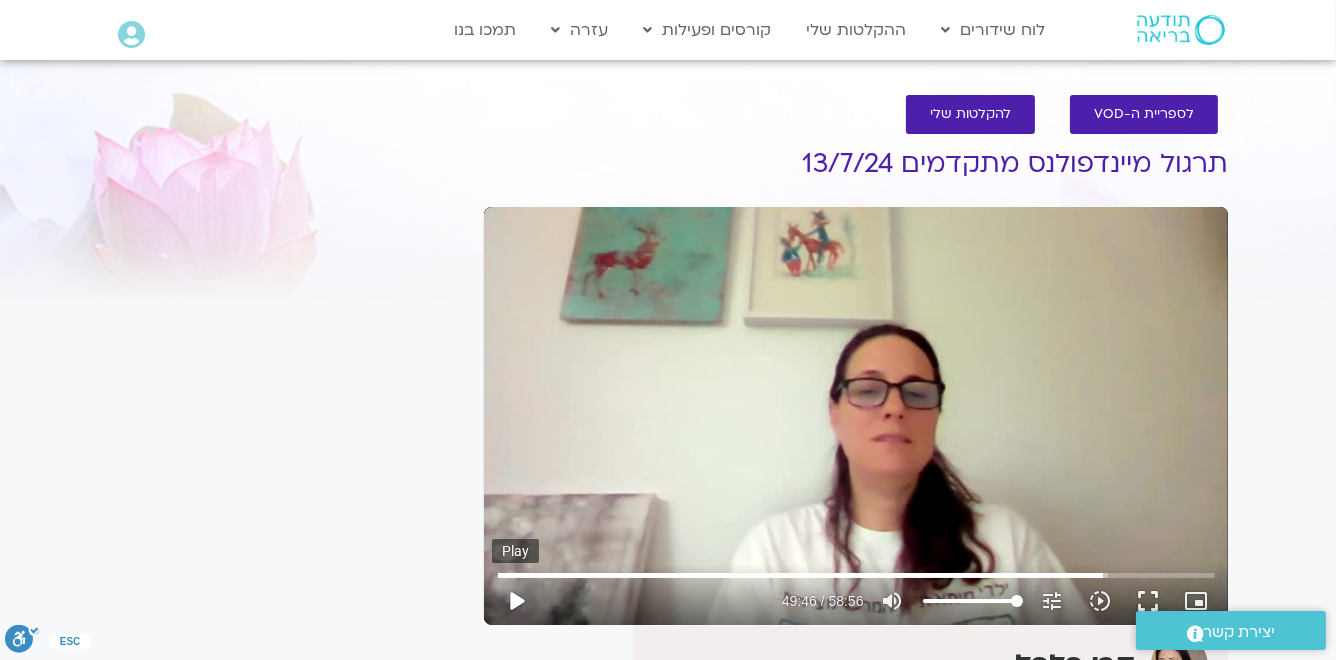 click on "play_arrow" at bounding box center [516, 601] 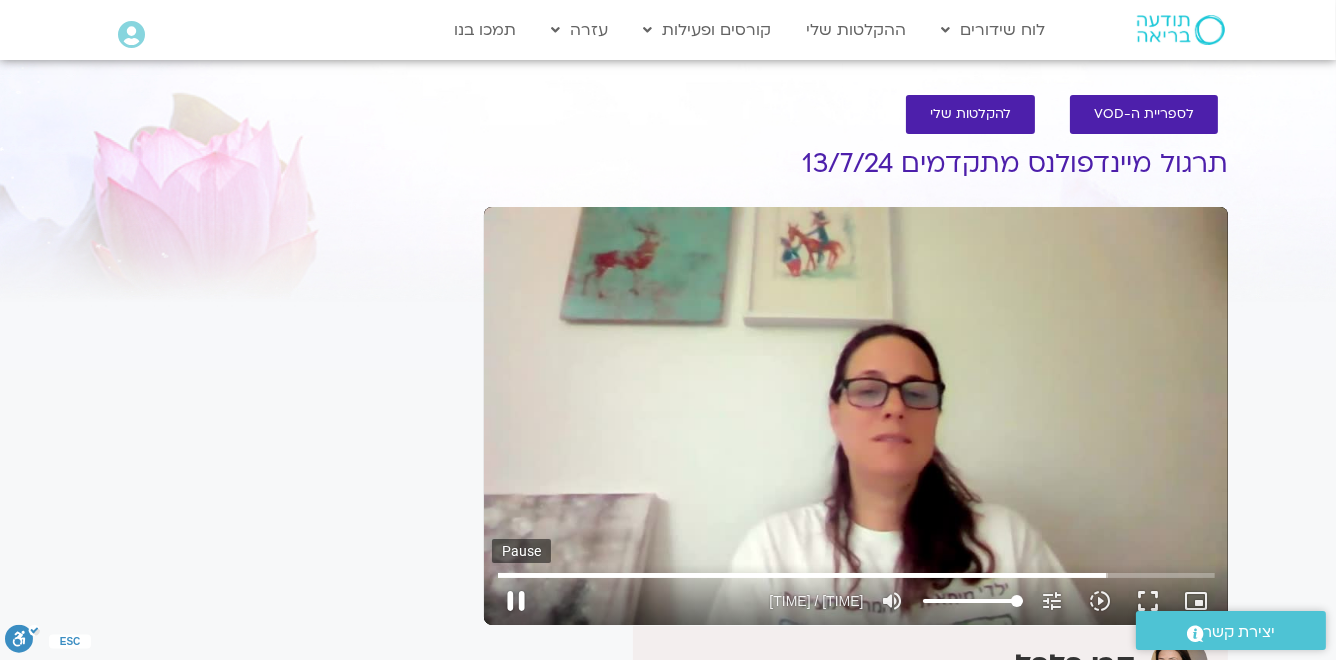 click on "pause" at bounding box center [516, 601] 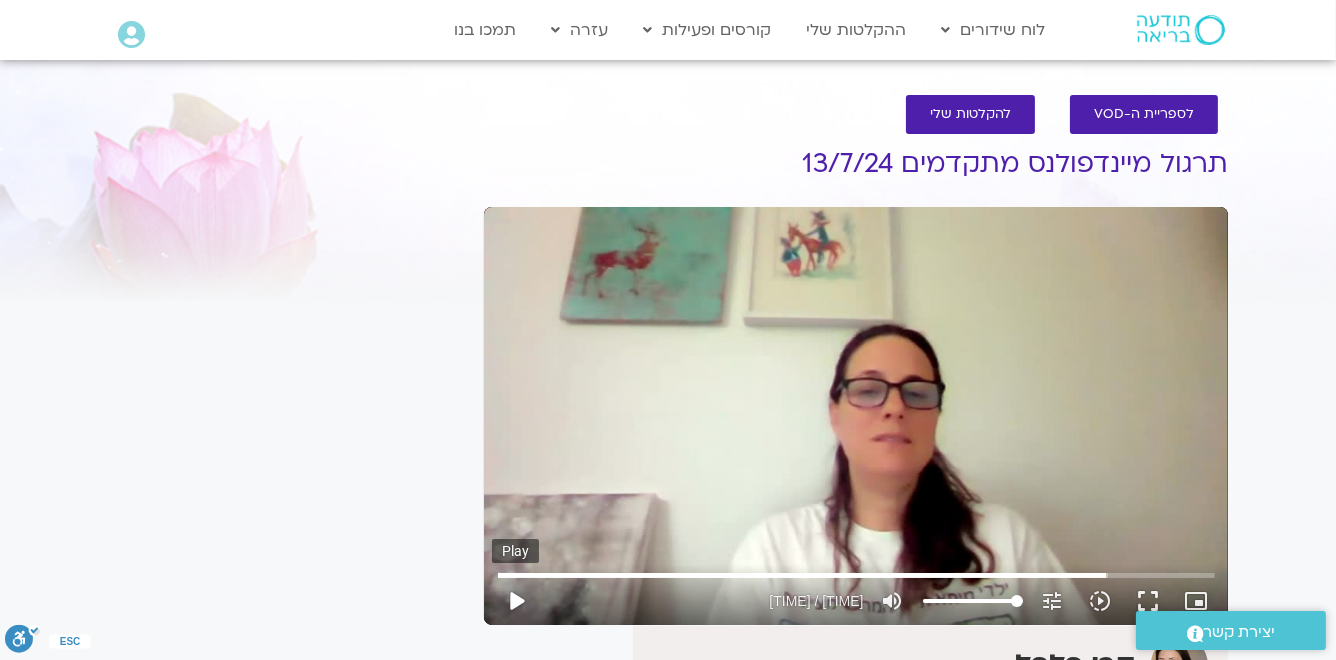 click on "play_arrow" at bounding box center [516, 601] 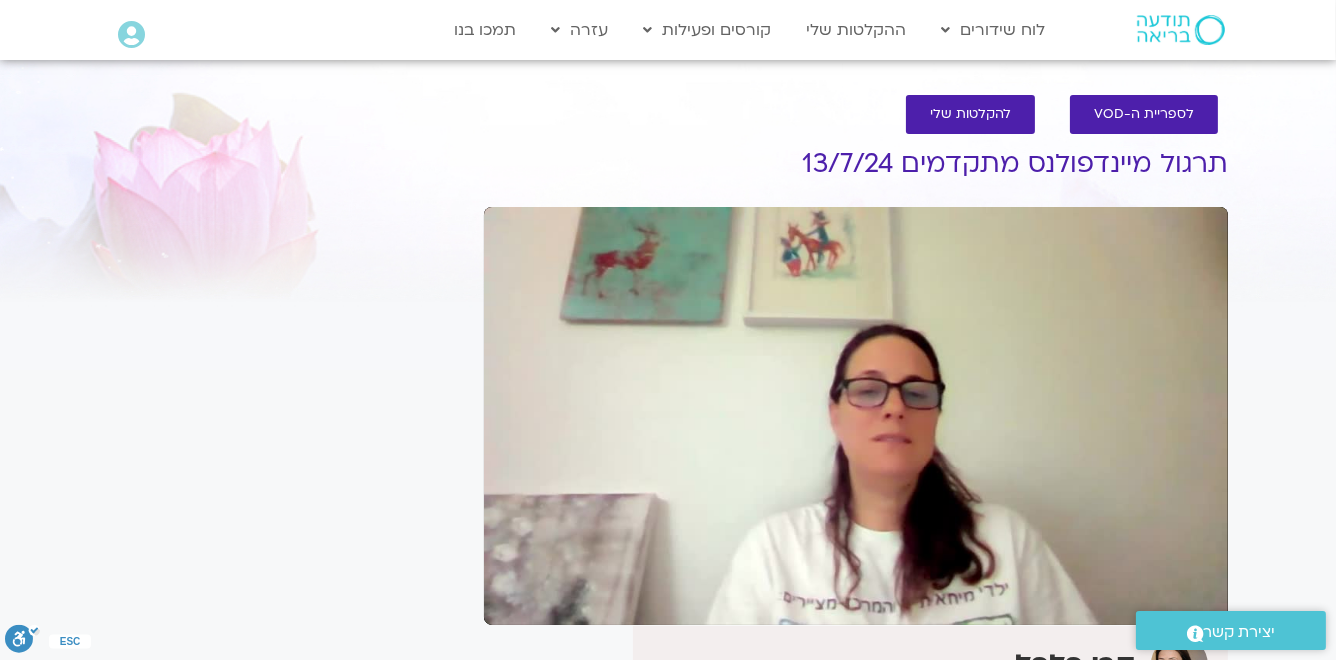 click on "pause" at bounding box center (516, 601) 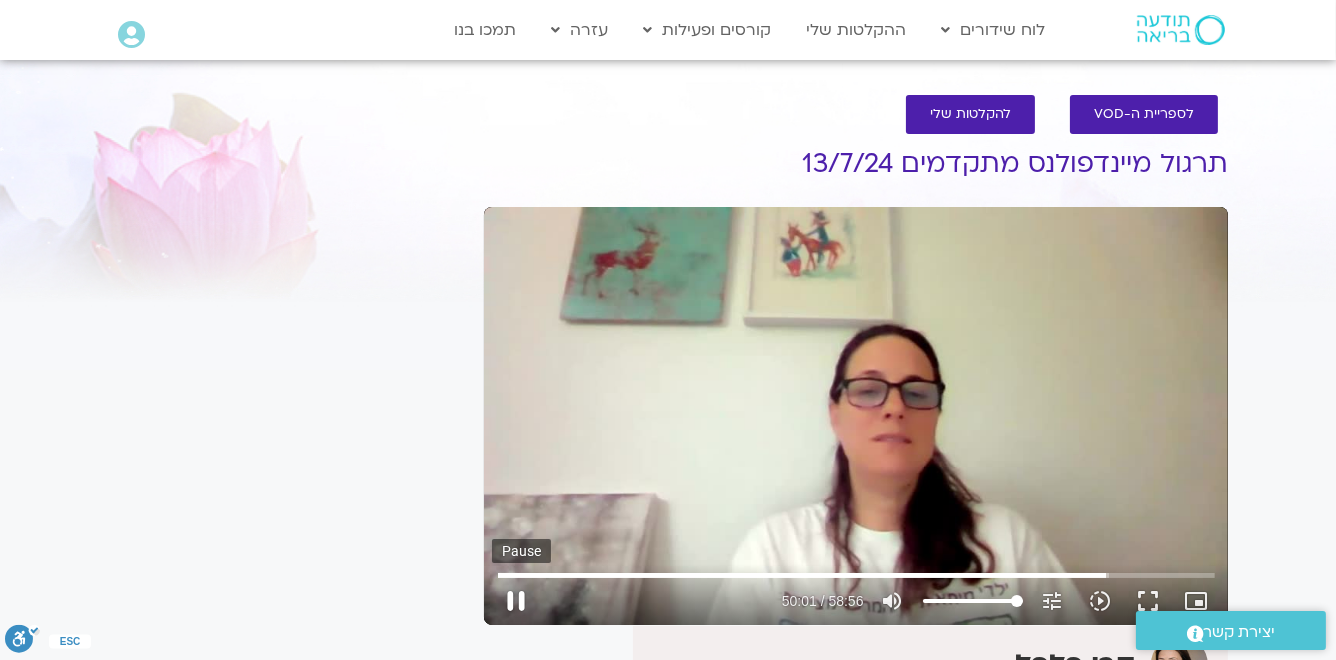click on "pause" at bounding box center [516, 601] 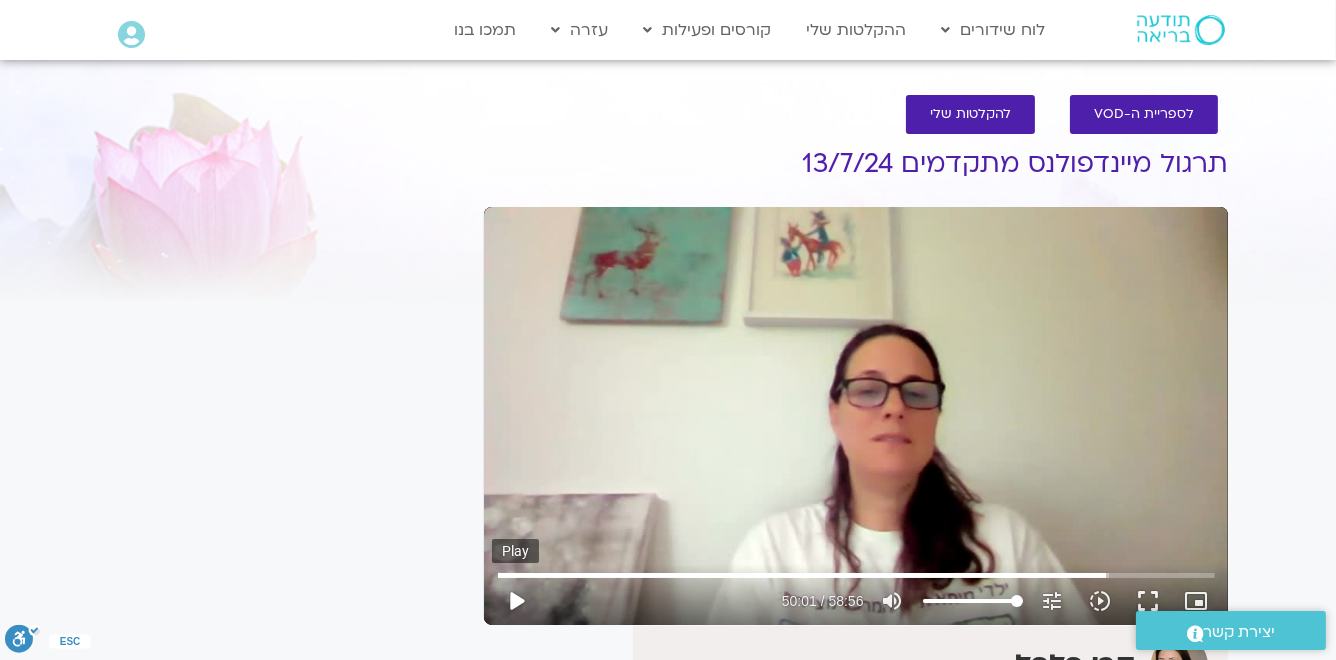click on "play_arrow" at bounding box center (516, 601) 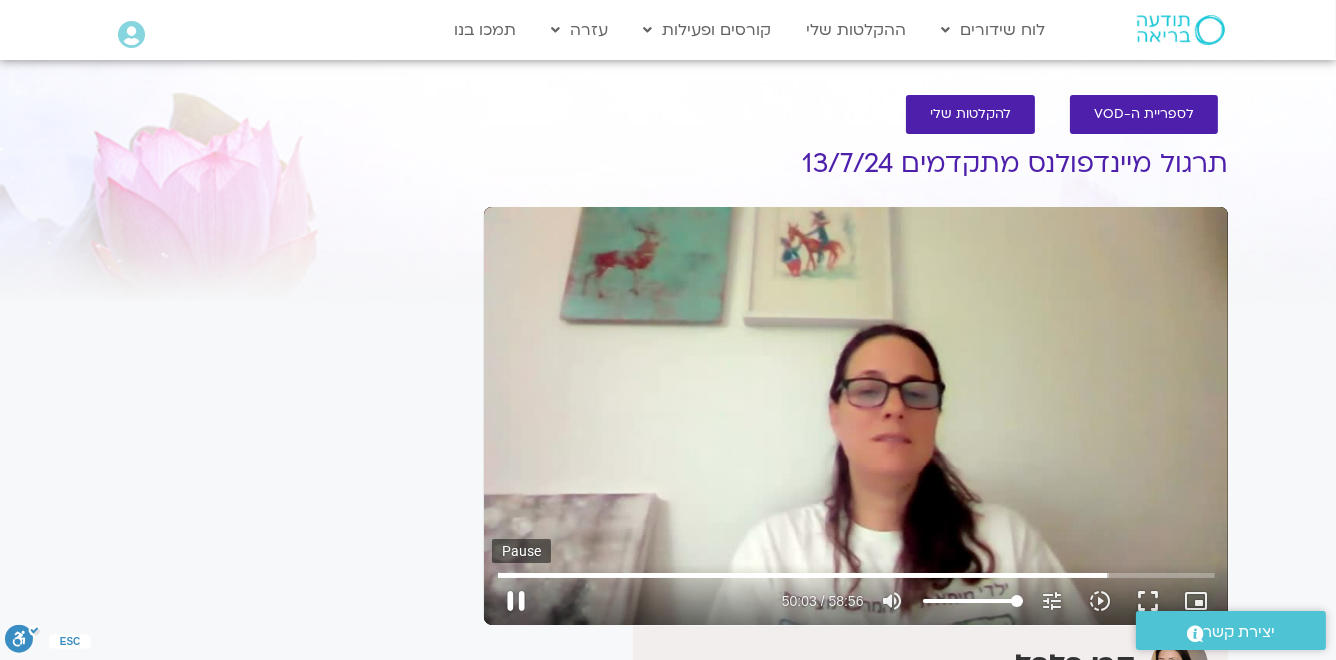 click on "pause" at bounding box center (516, 601) 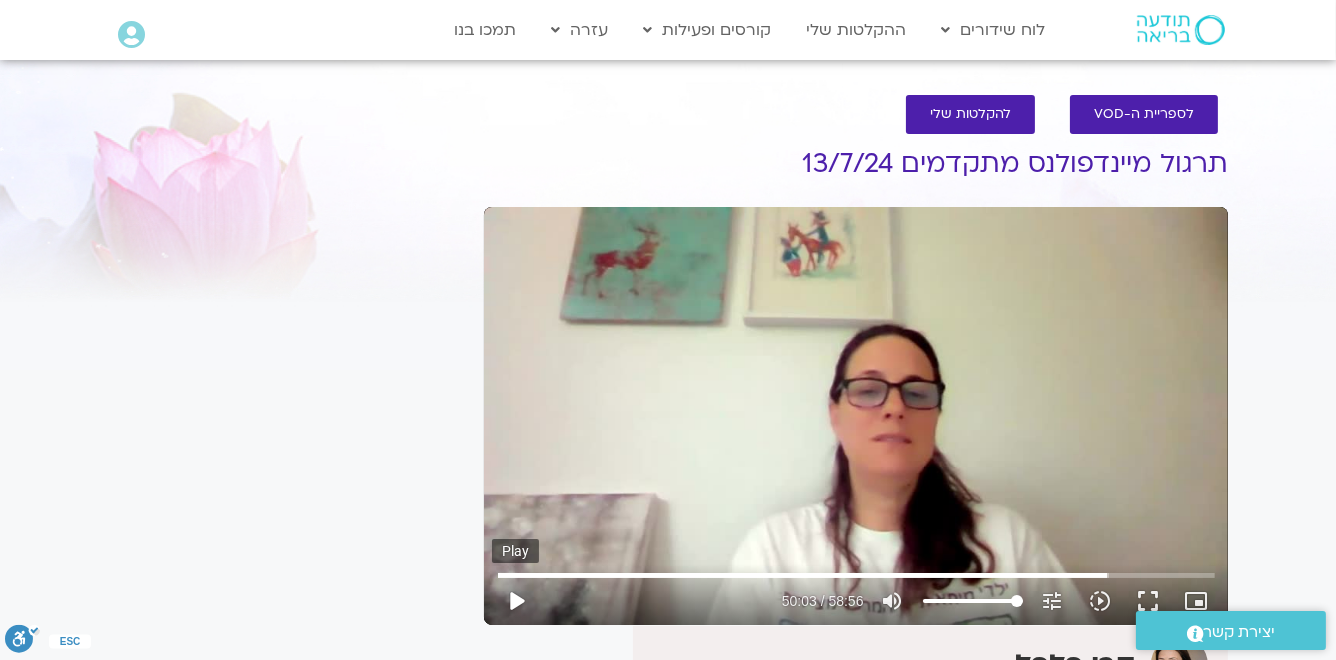 click on "play_arrow" at bounding box center [516, 601] 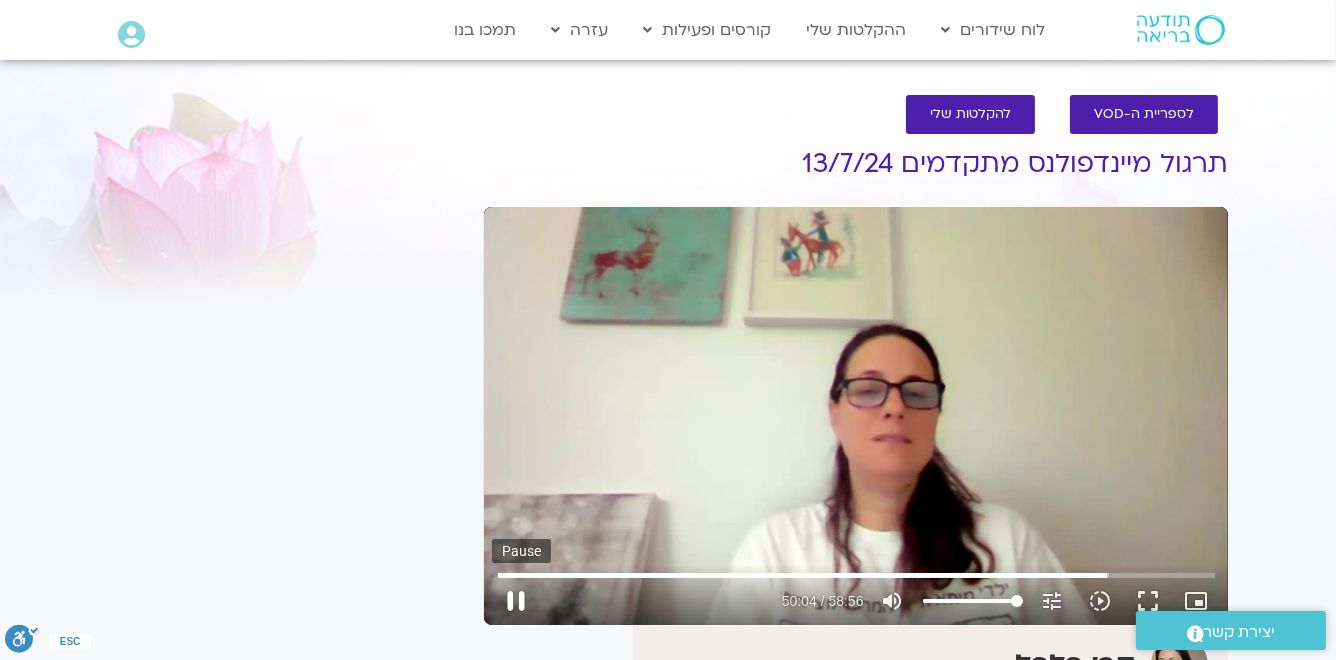 click on "pause" at bounding box center [516, 601] 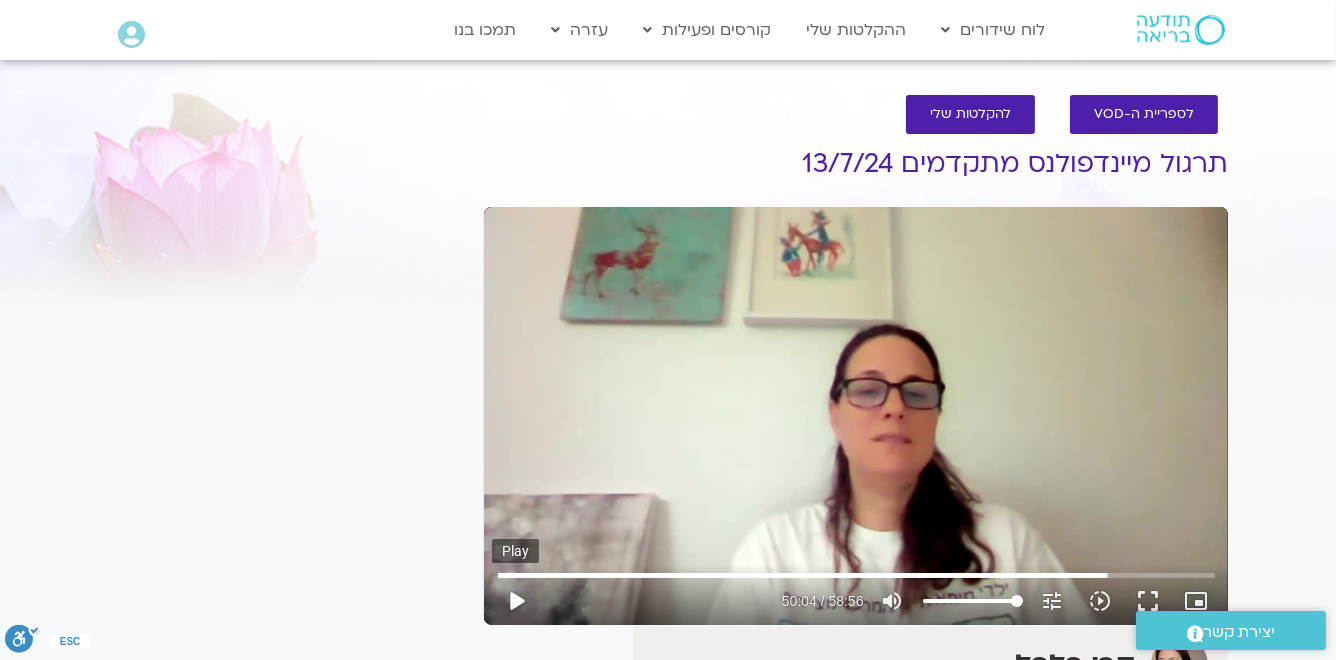 click on "play_arrow" at bounding box center [516, 601] 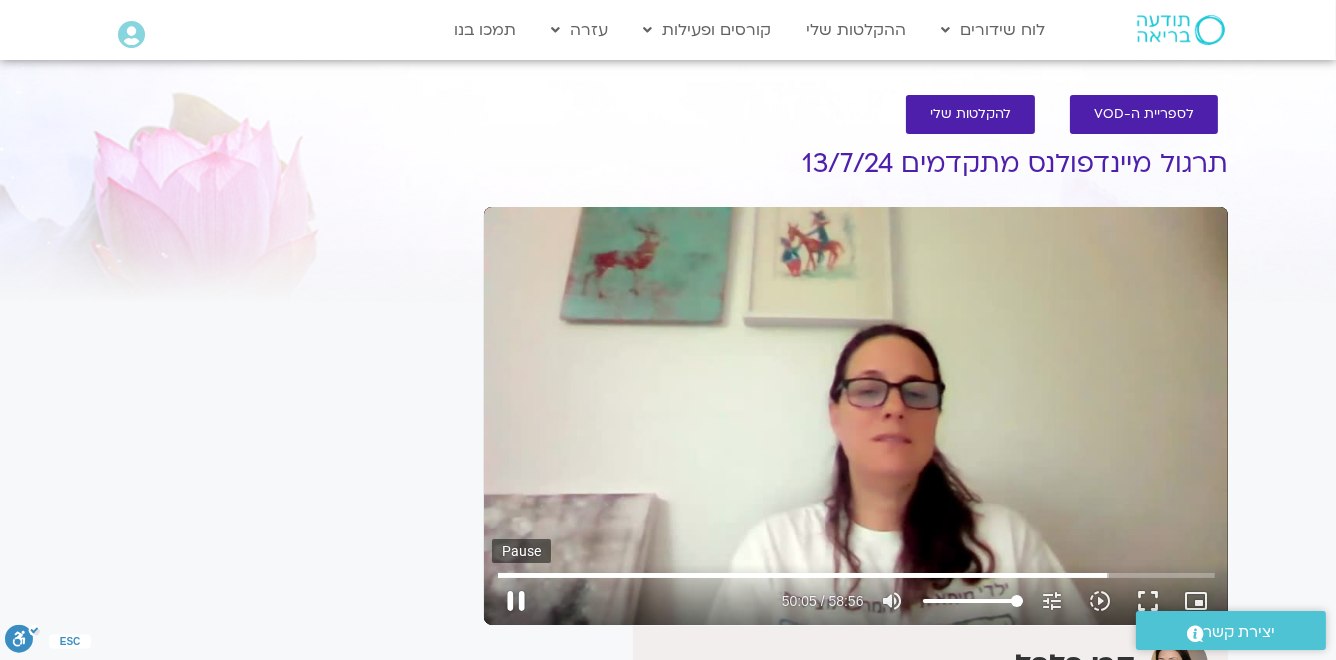 click on "pause" at bounding box center (516, 601) 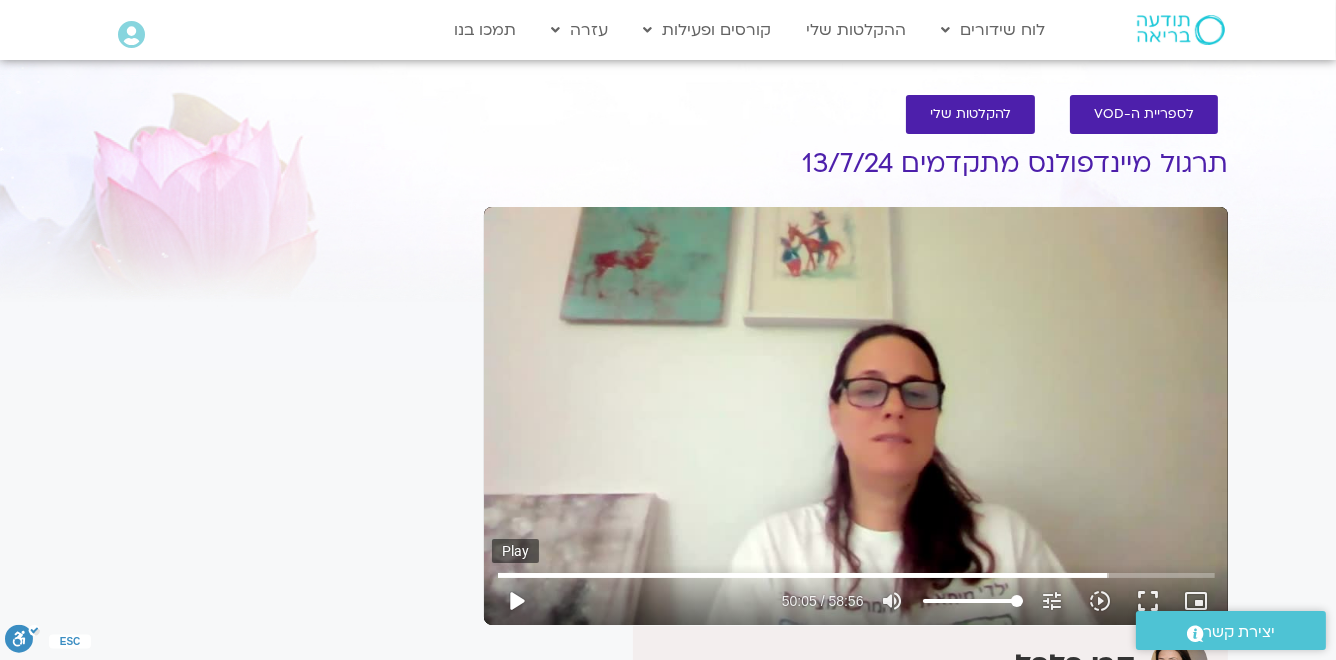 click on "play_arrow" at bounding box center [516, 601] 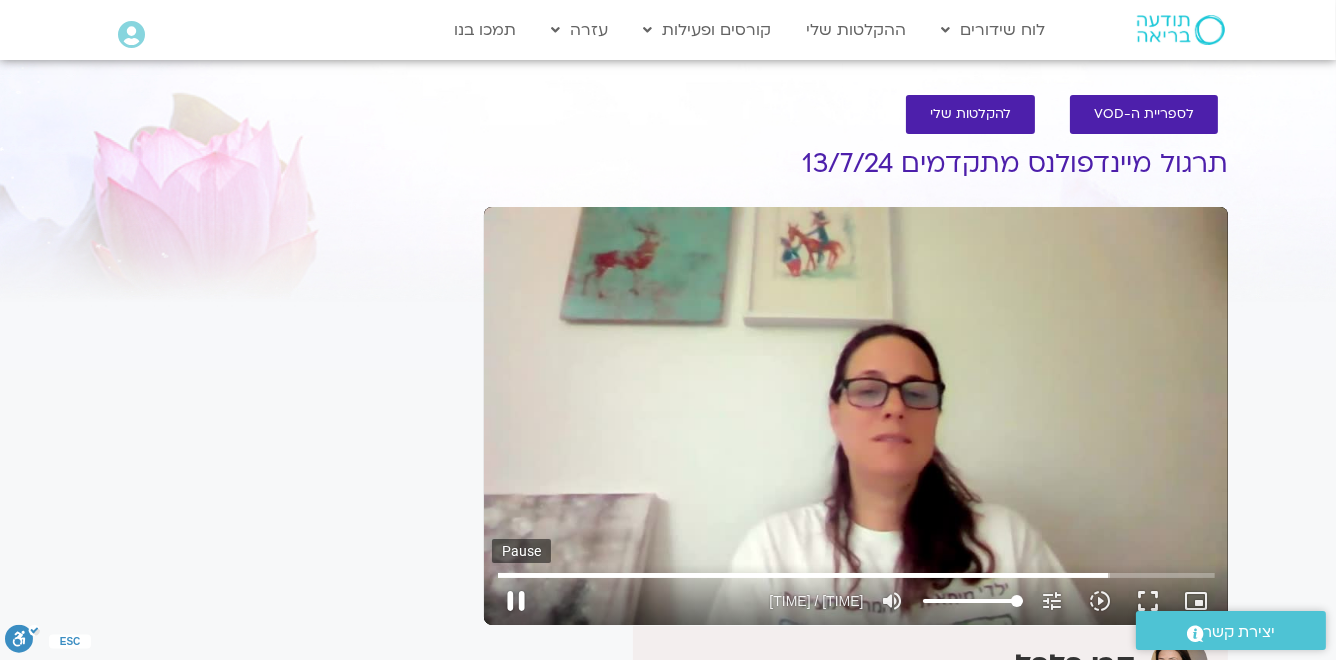 click on "pause" at bounding box center [516, 601] 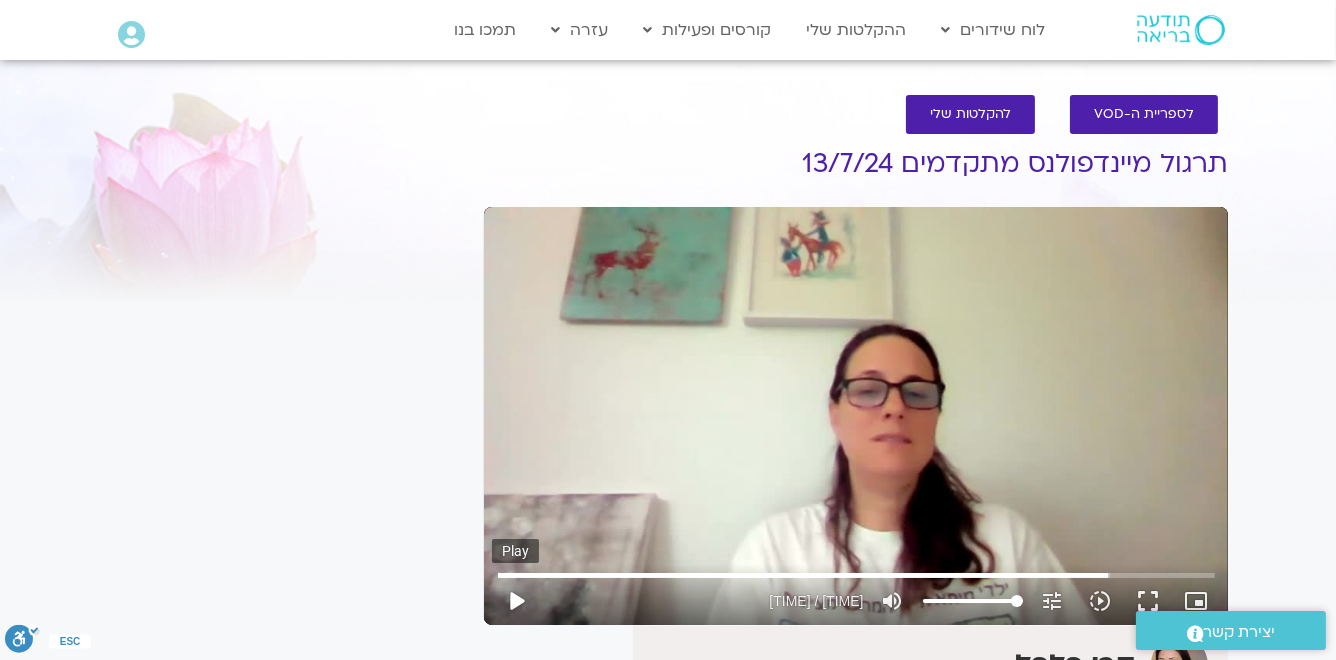 click on "play_arrow" at bounding box center [516, 601] 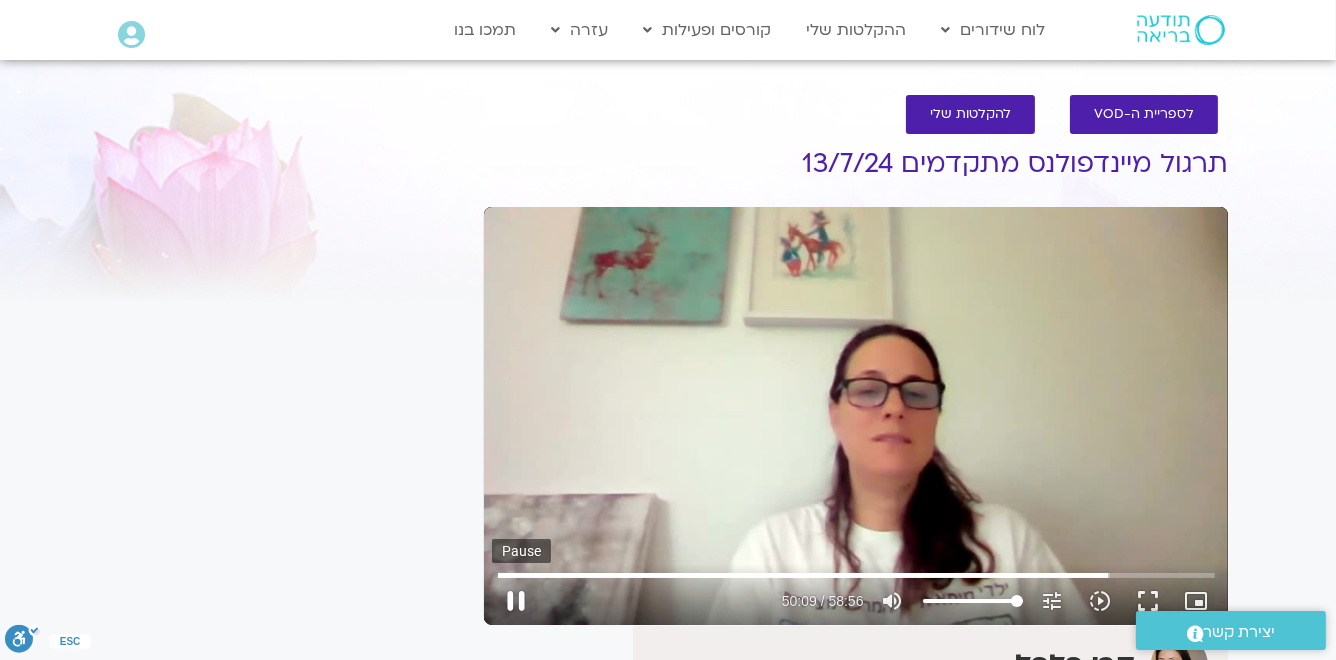 click on "pause" at bounding box center [516, 601] 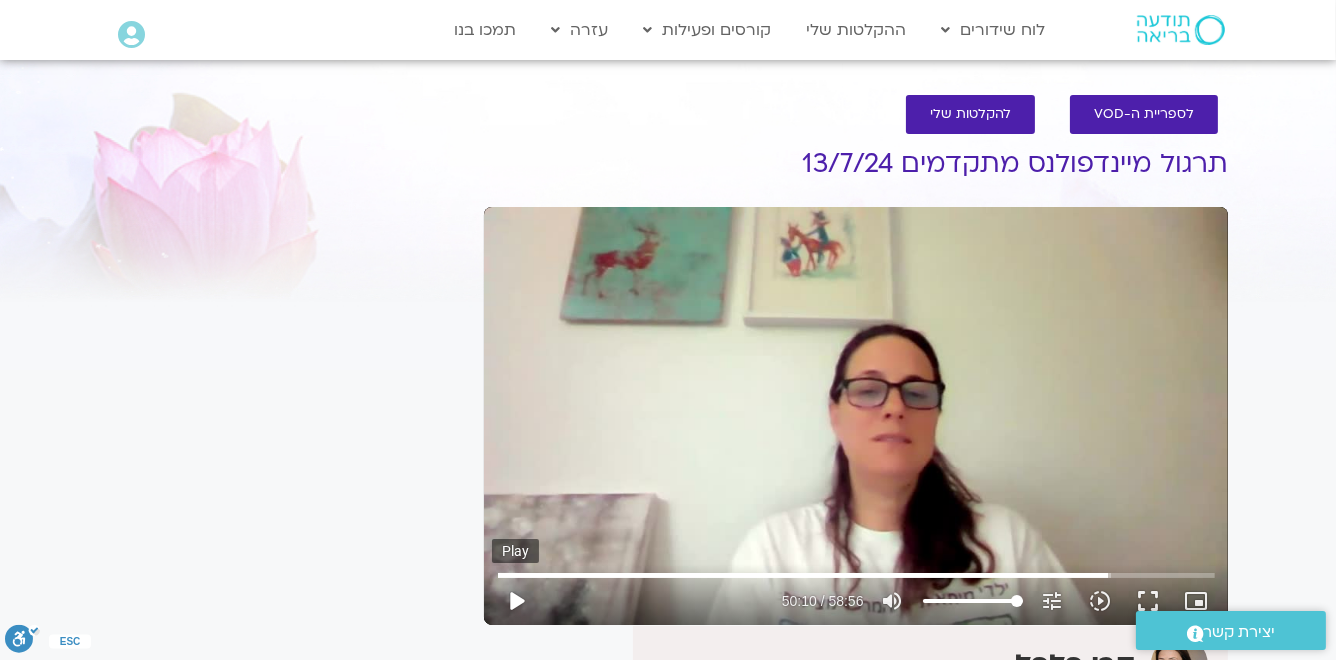click on "play_arrow" at bounding box center (516, 601) 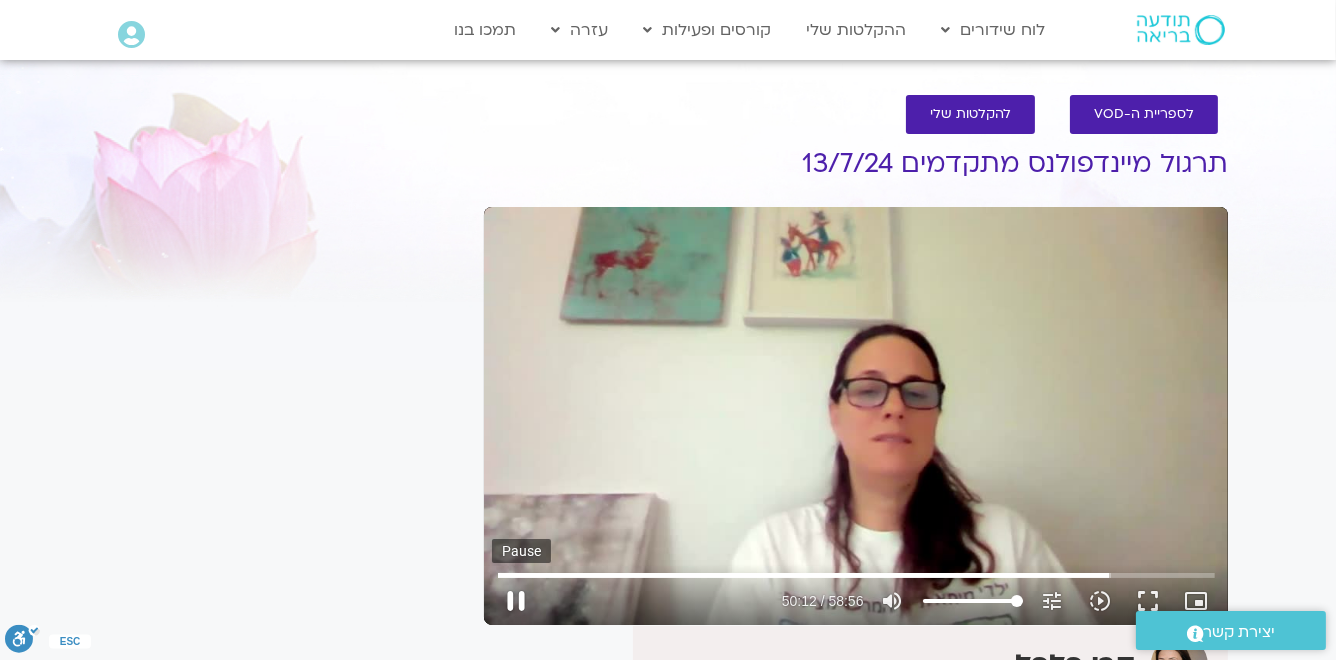 click on "pause" at bounding box center [516, 601] 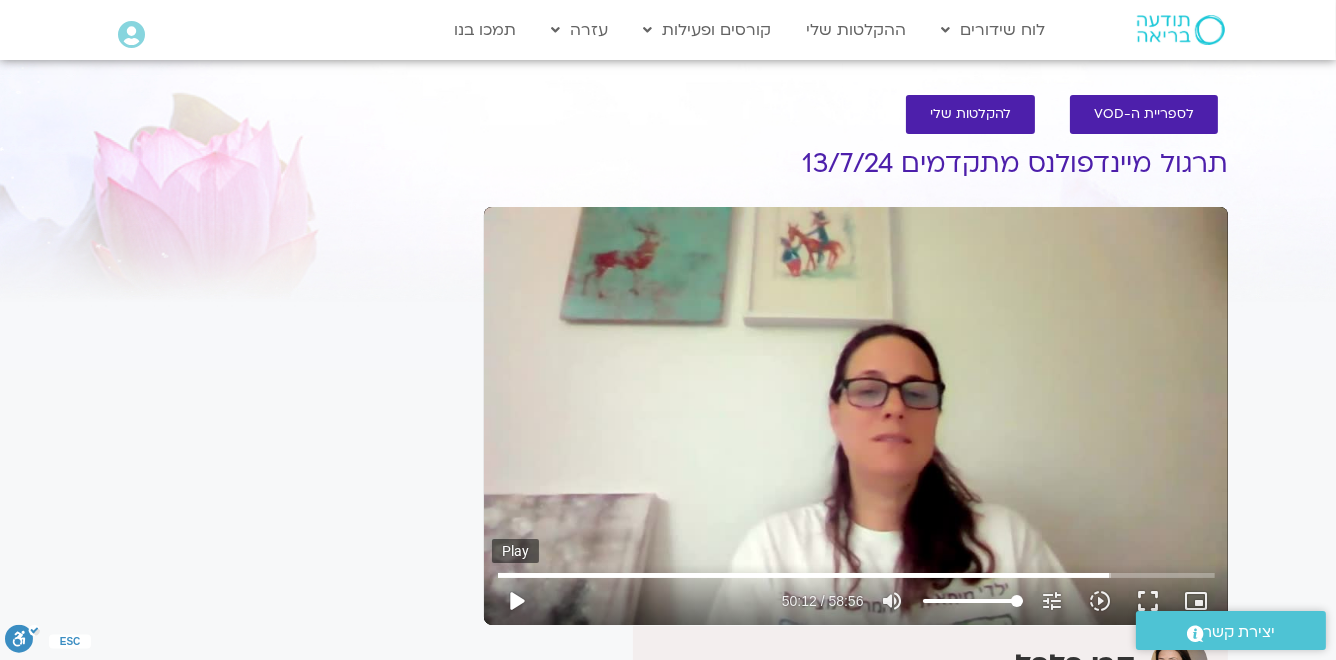 click on "play_arrow" at bounding box center (516, 601) 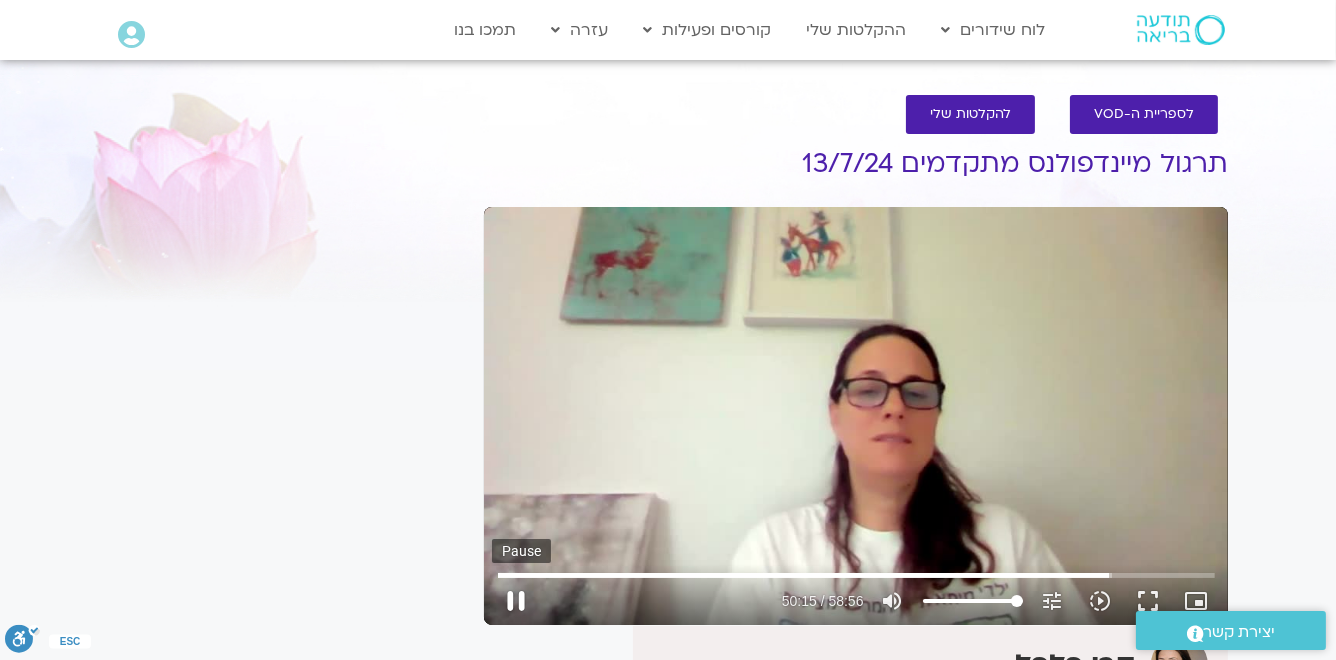 click on "pause" at bounding box center [516, 601] 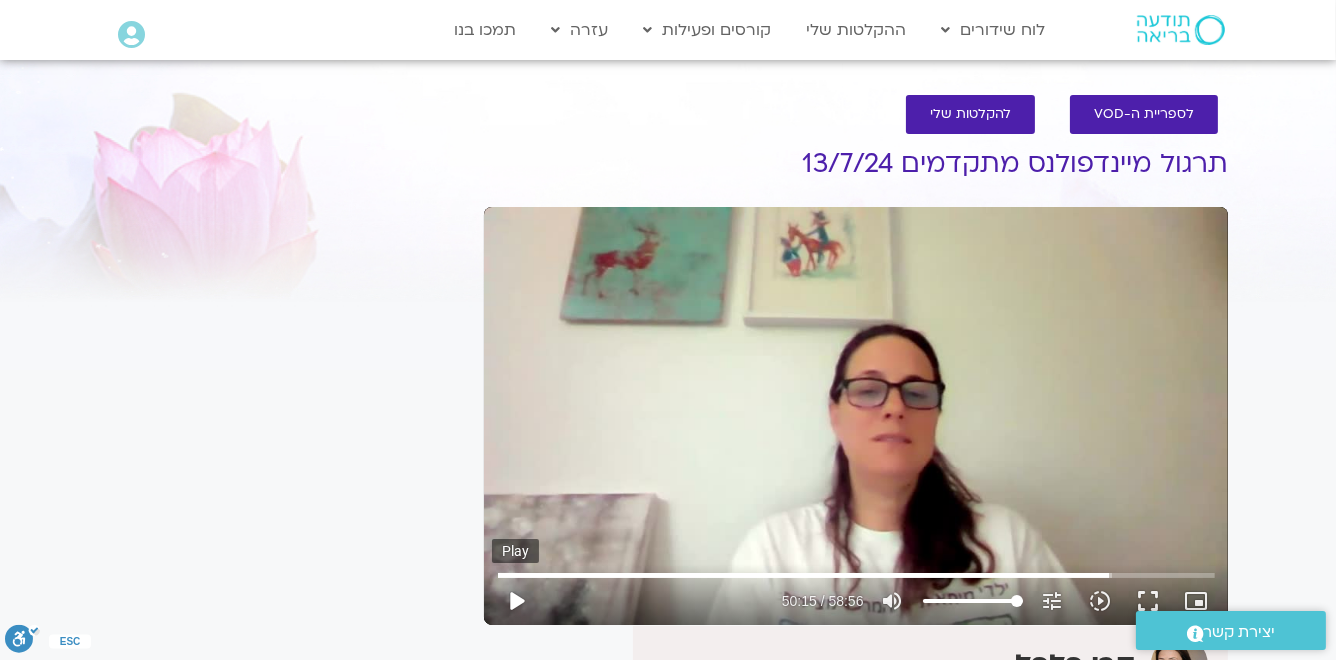 click on "play_arrow" at bounding box center (516, 601) 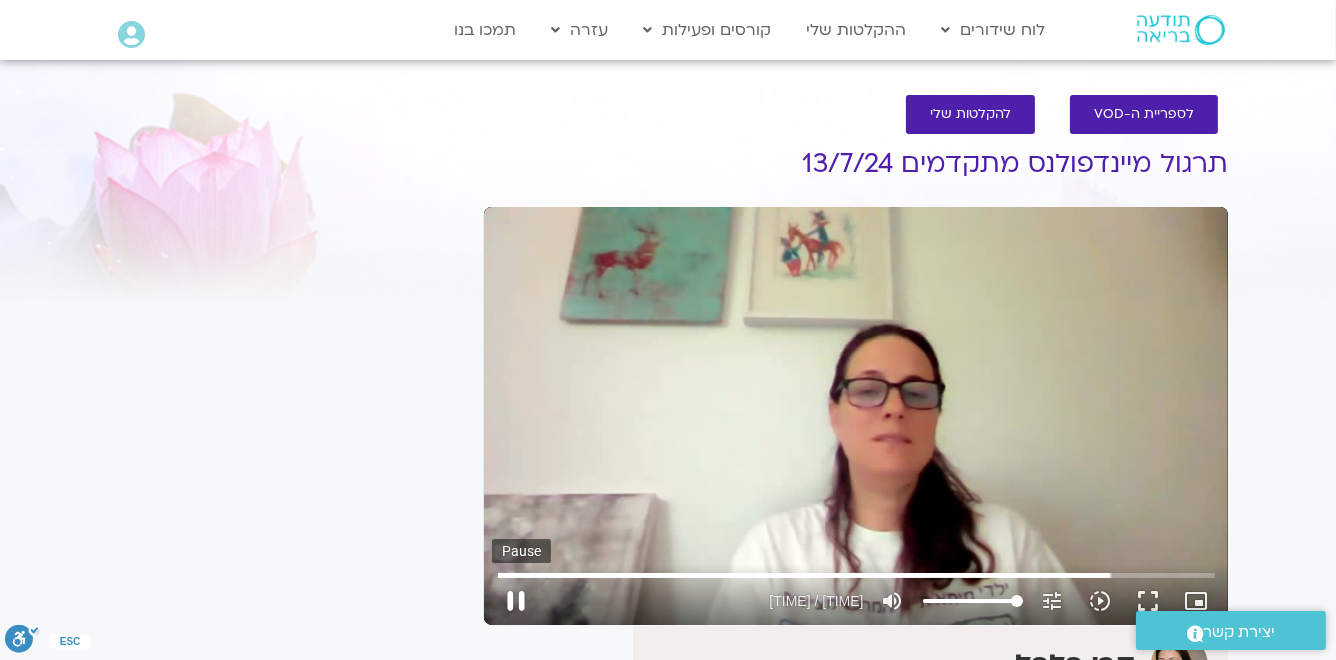 click on "pause" at bounding box center (516, 601) 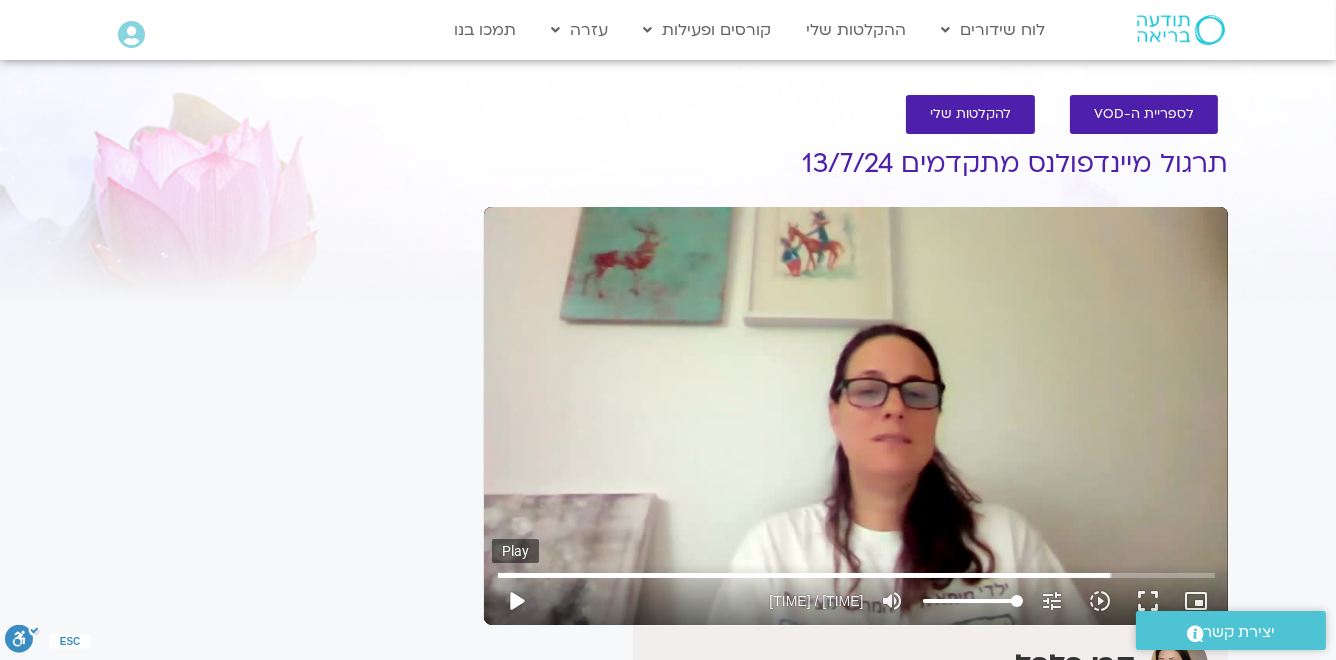 click on "play_arrow" at bounding box center (516, 601) 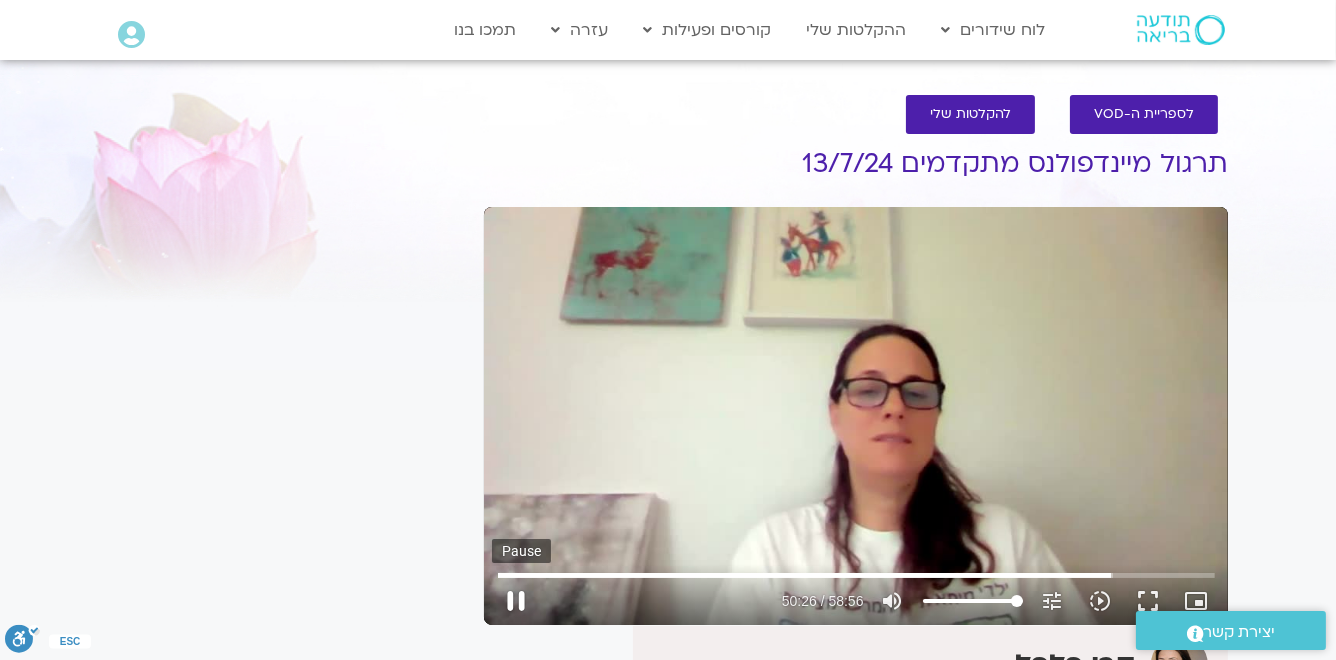 click on "pause" at bounding box center (516, 601) 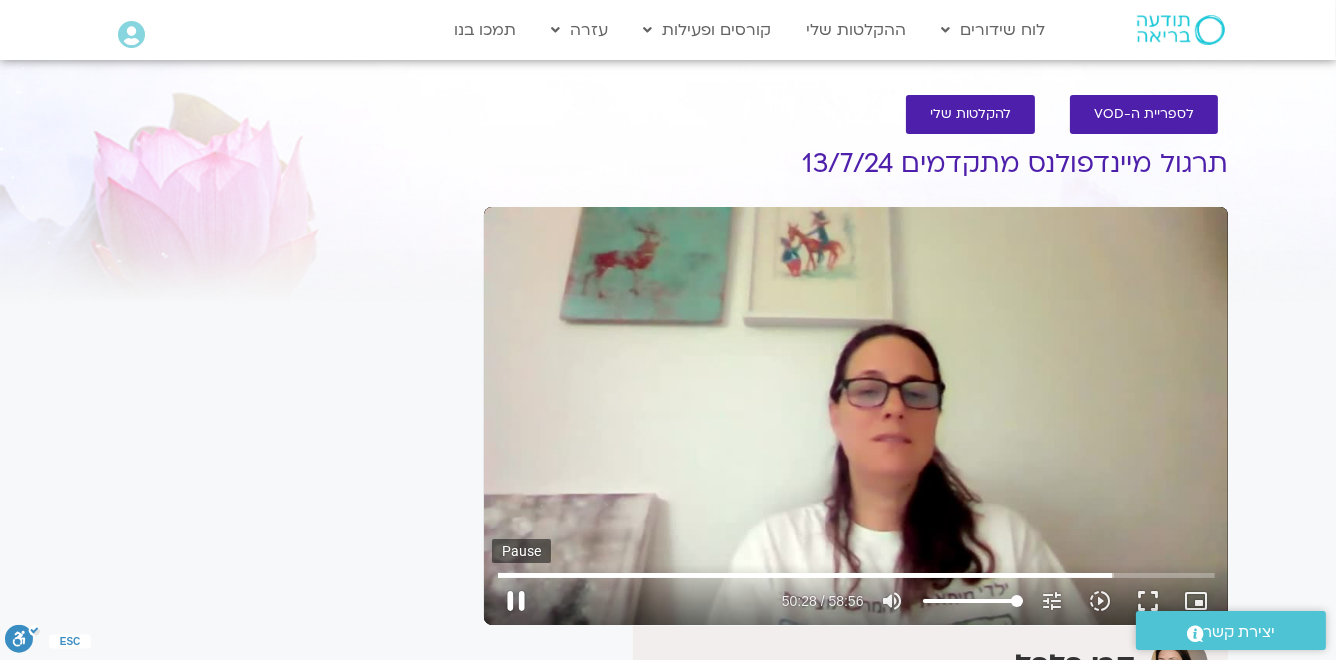 click on "pause" at bounding box center (516, 601) 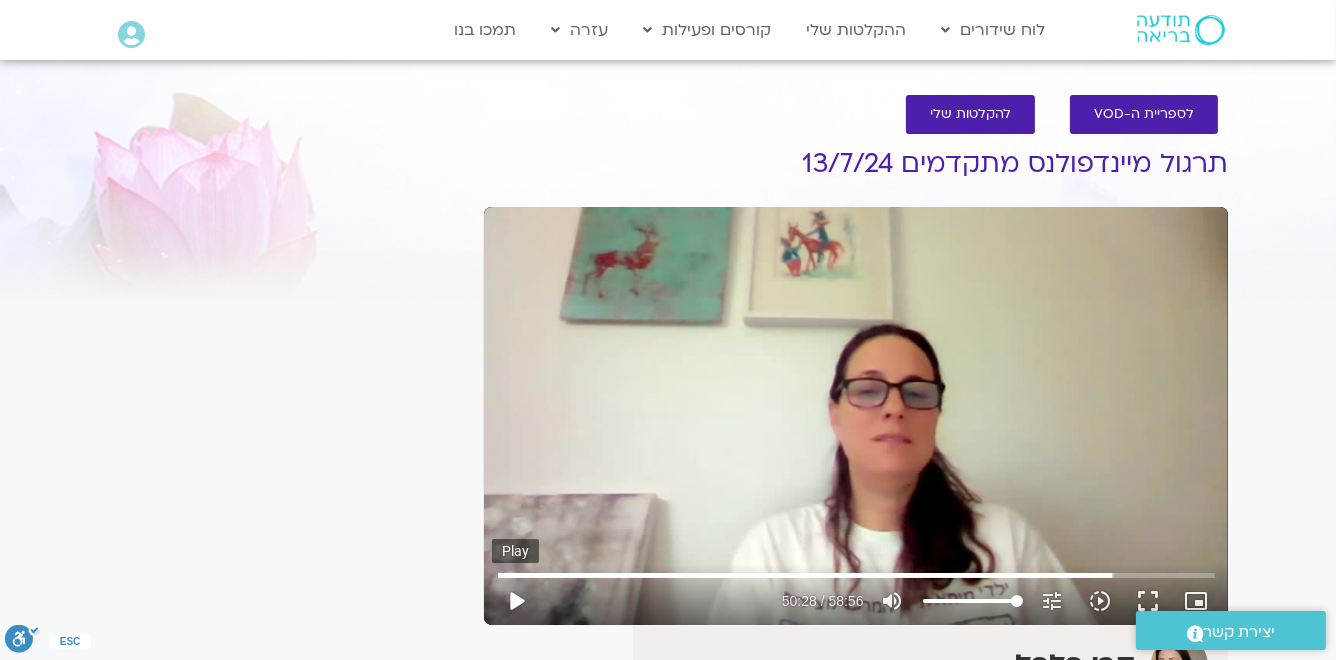click on "play_arrow" at bounding box center (516, 601) 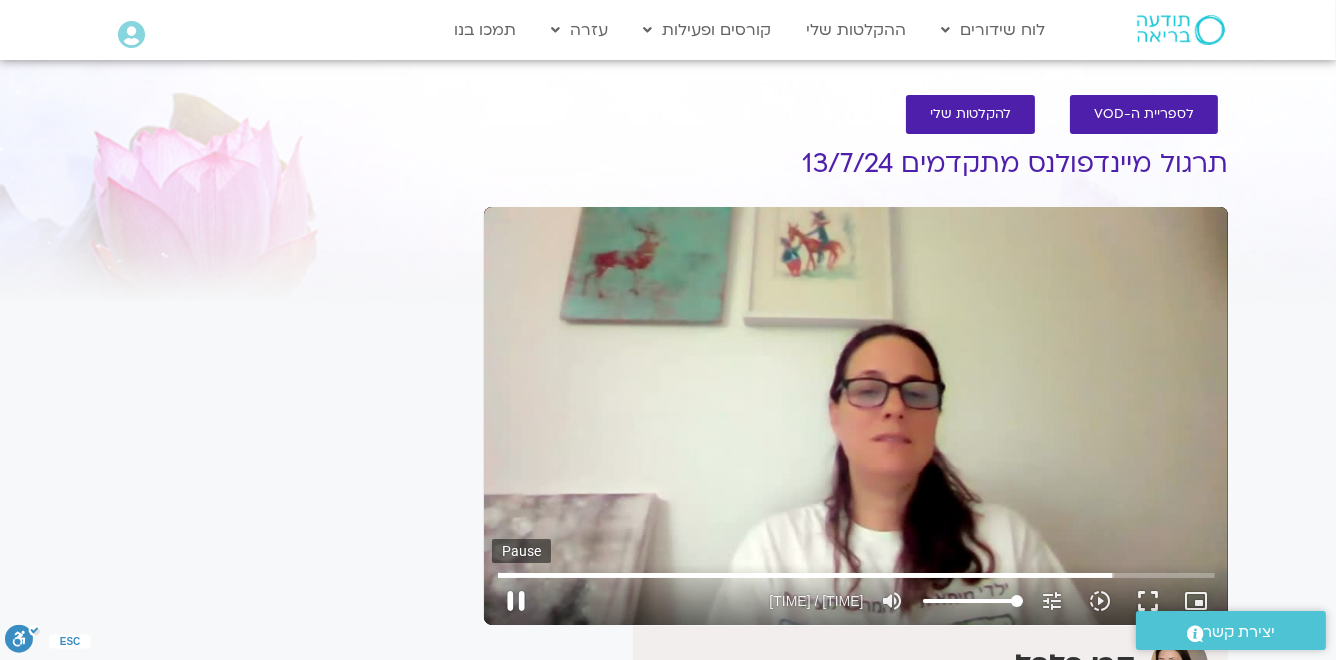 click on "pause" at bounding box center [516, 601] 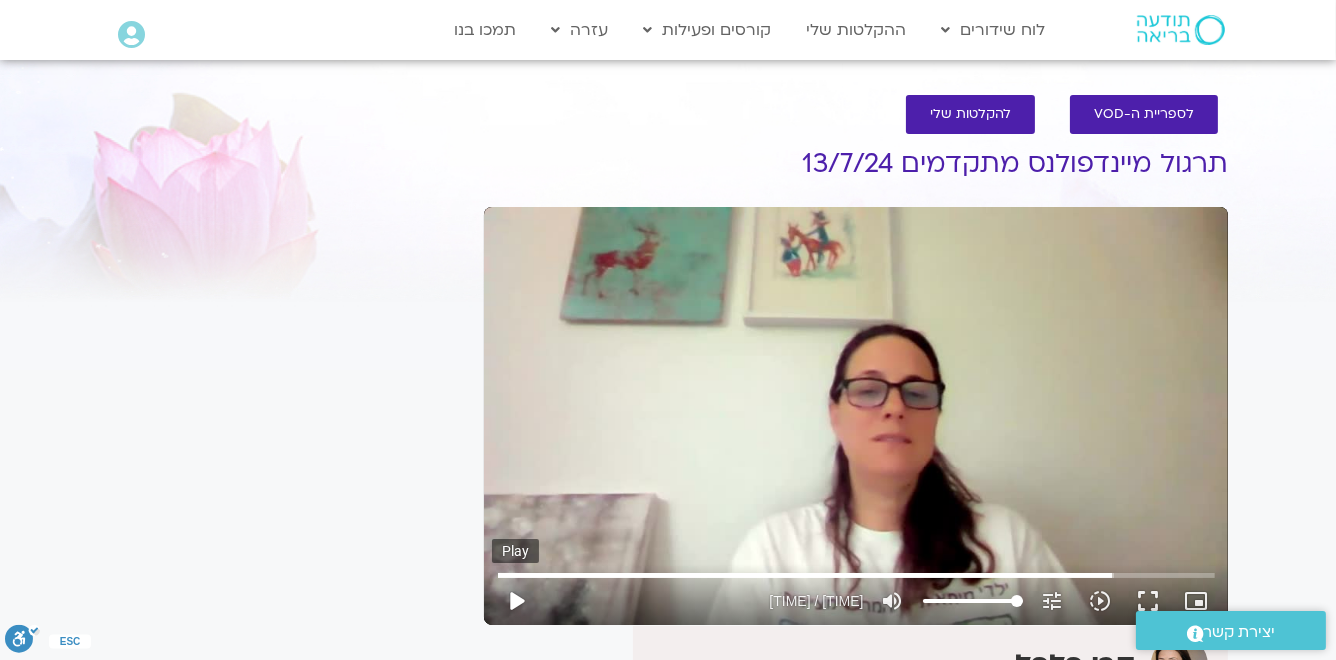 click on "play_arrow" at bounding box center [516, 601] 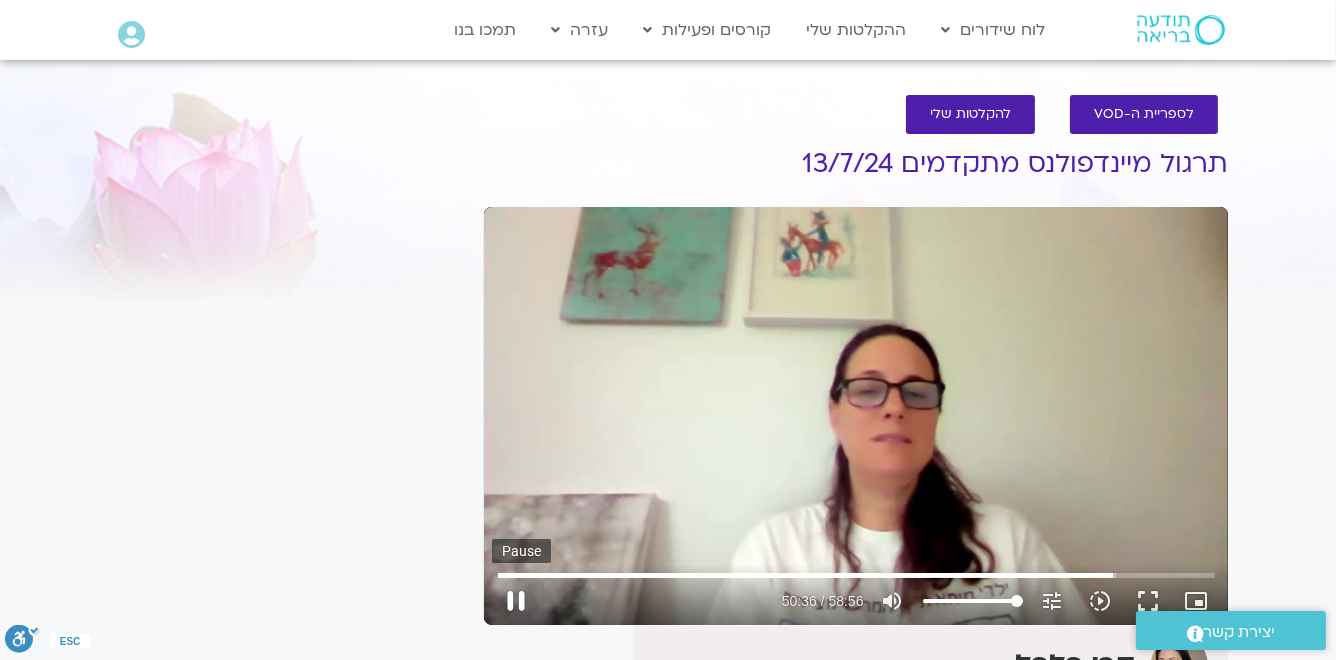 click on "pause" at bounding box center (516, 601) 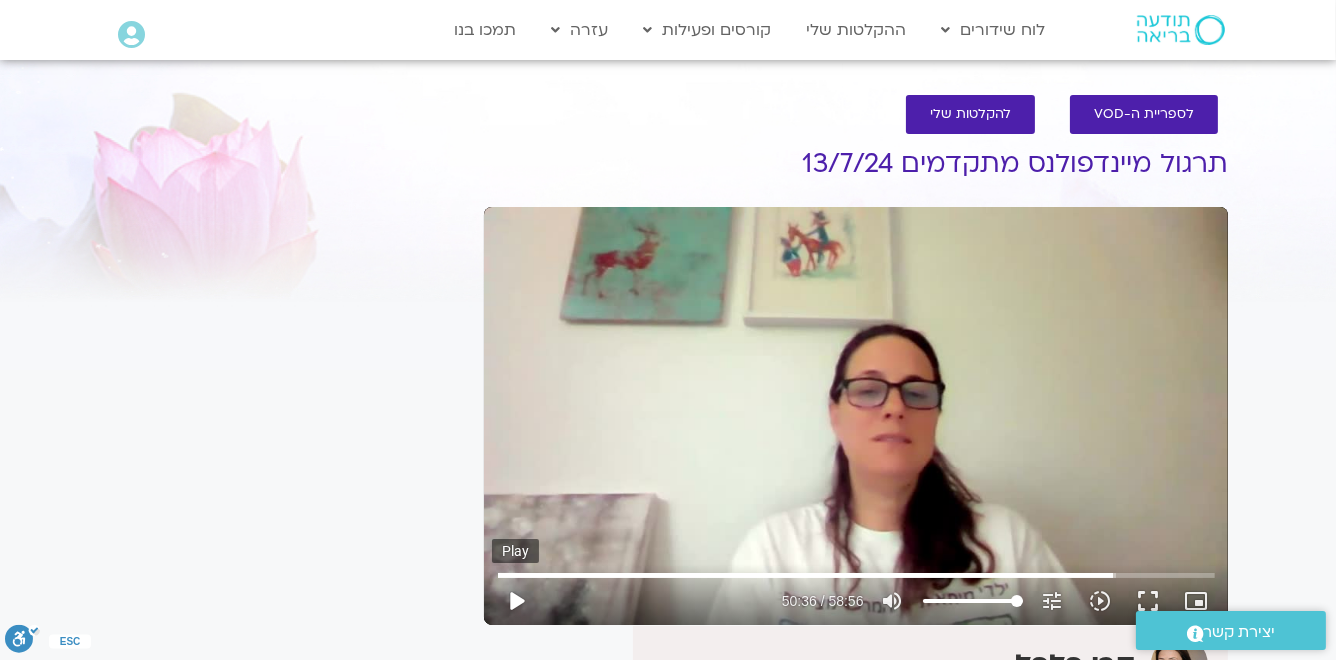 click on "play_arrow" at bounding box center (516, 601) 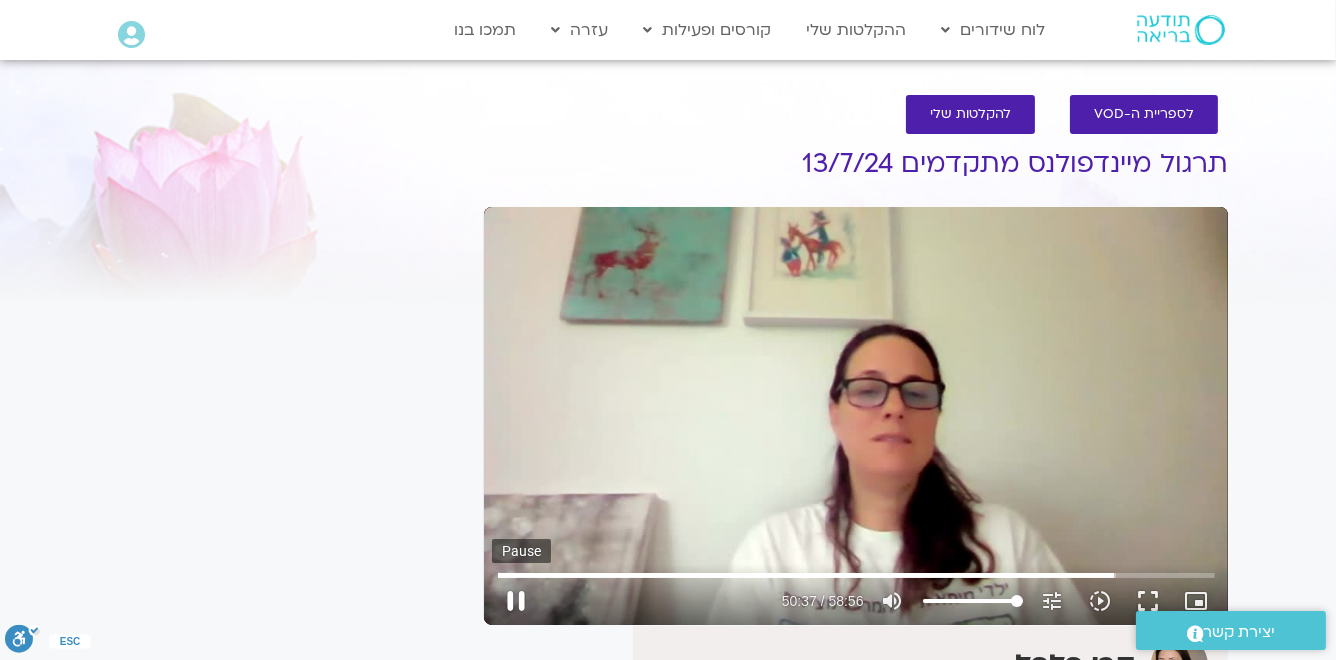 click on "pause" at bounding box center (516, 601) 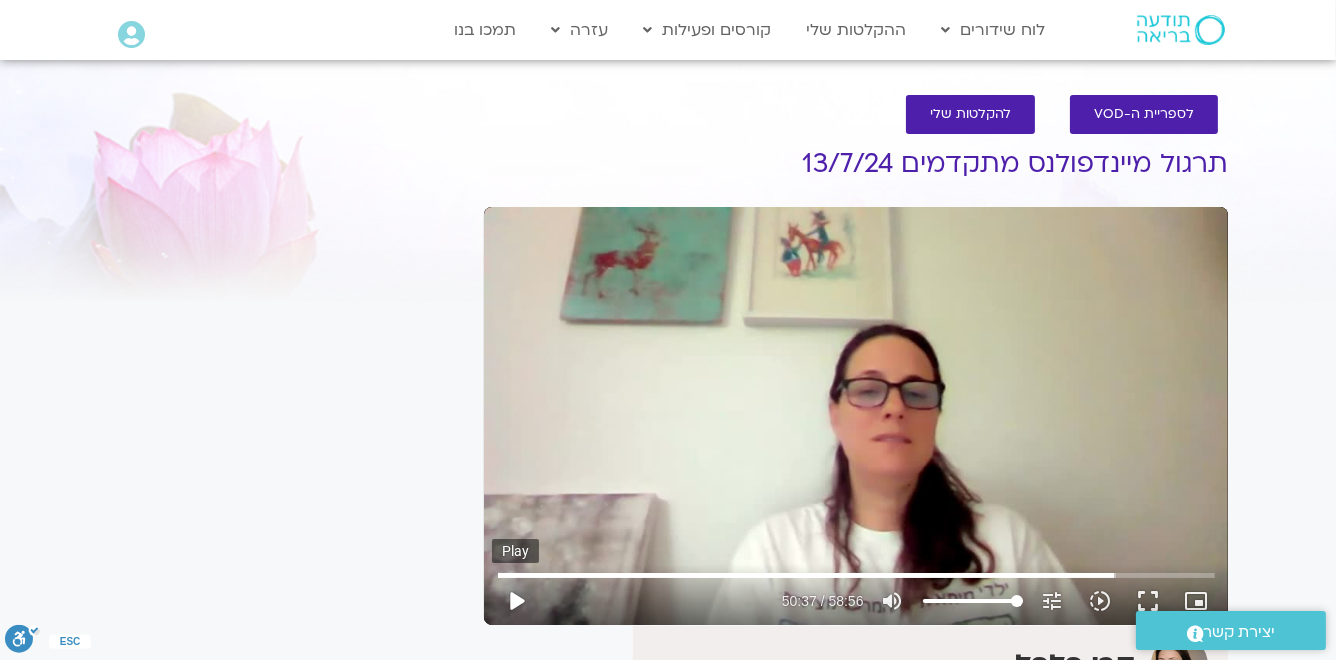 click on "play_arrow" at bounding box center (516, 601) 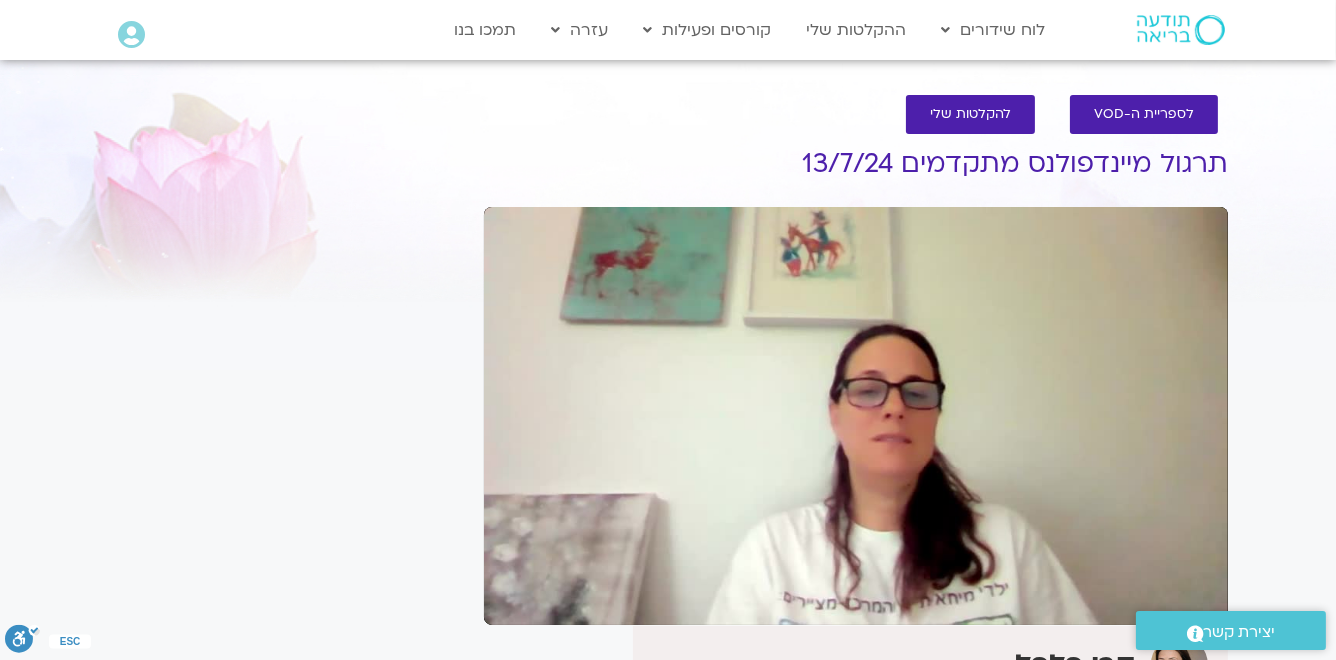 click on "pause" at bounding box center [516, 601] 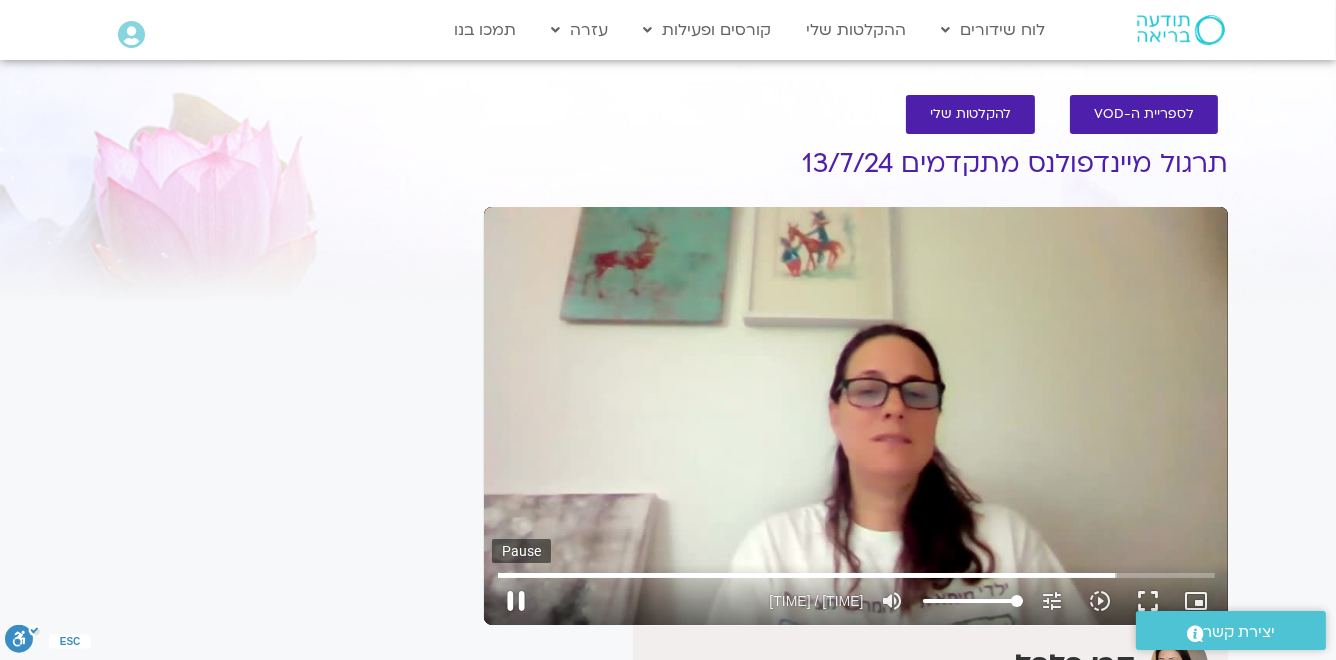 click on "pause" at bounding box center (516, 601) 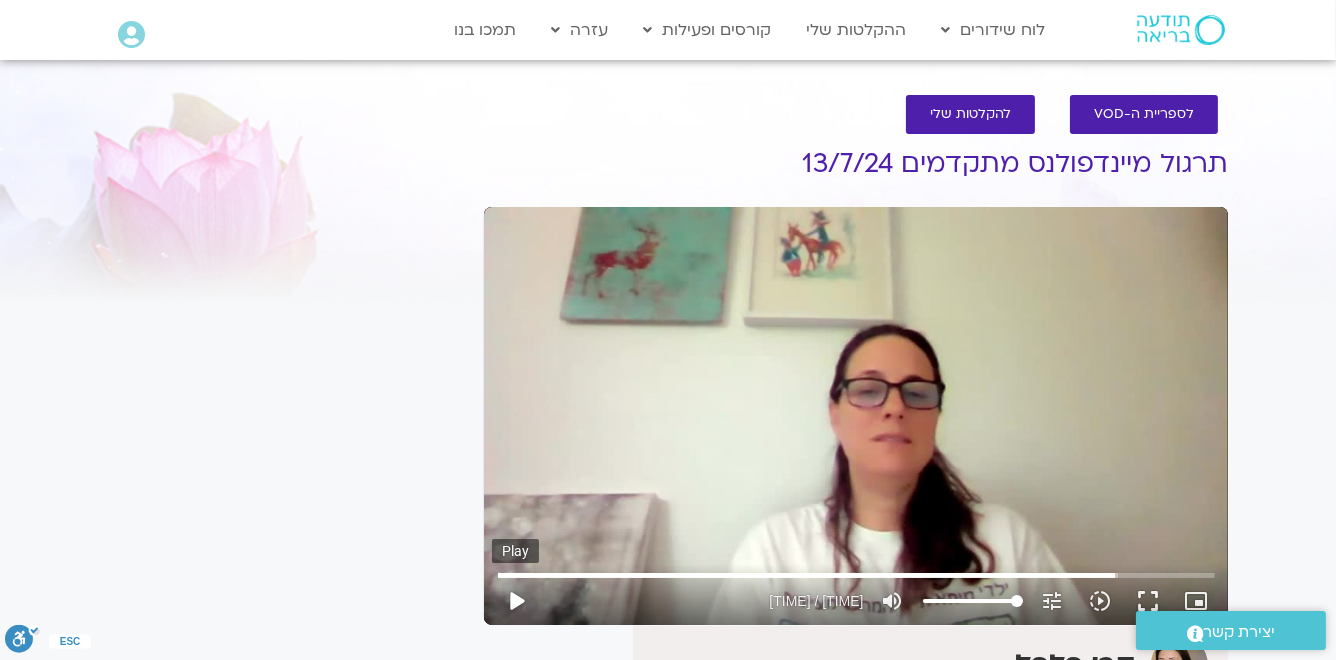 click on "play_arrow" at bounding box center [516, 601] 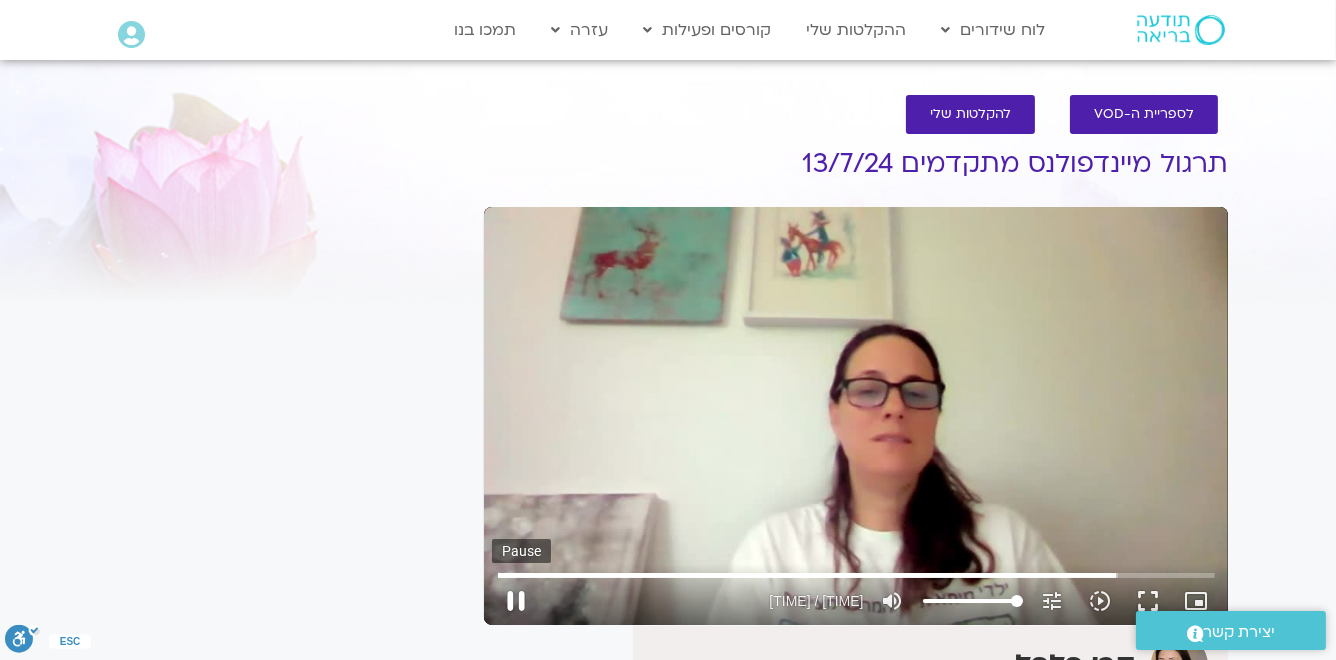 click on "pause" at bounding box center (516, 601) 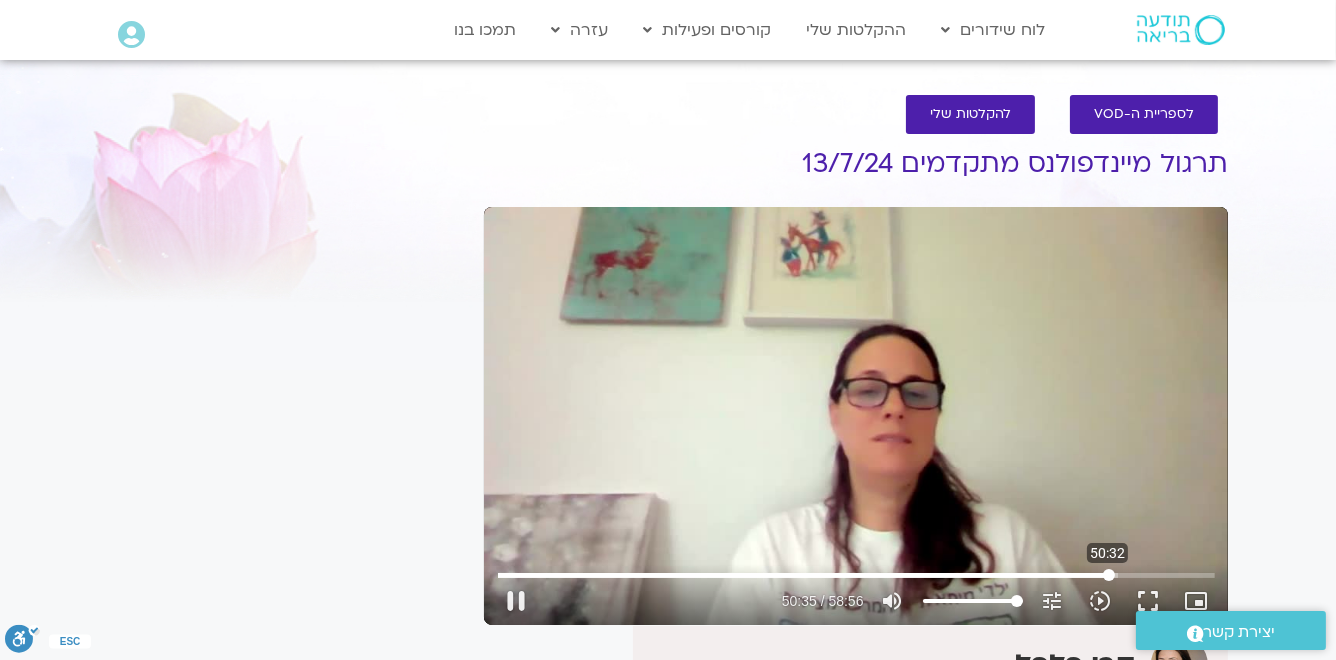 click at bounding box center [856, 575] 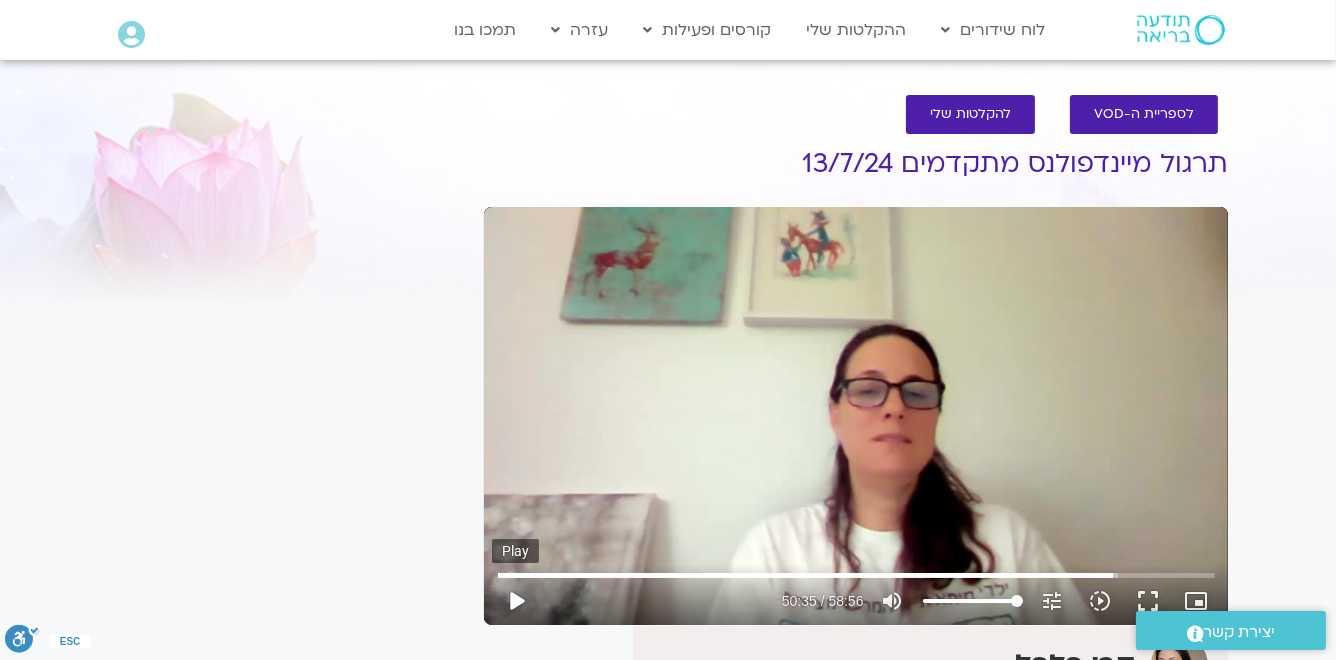 click on "play_arrow" at bounding box center (516, 601) 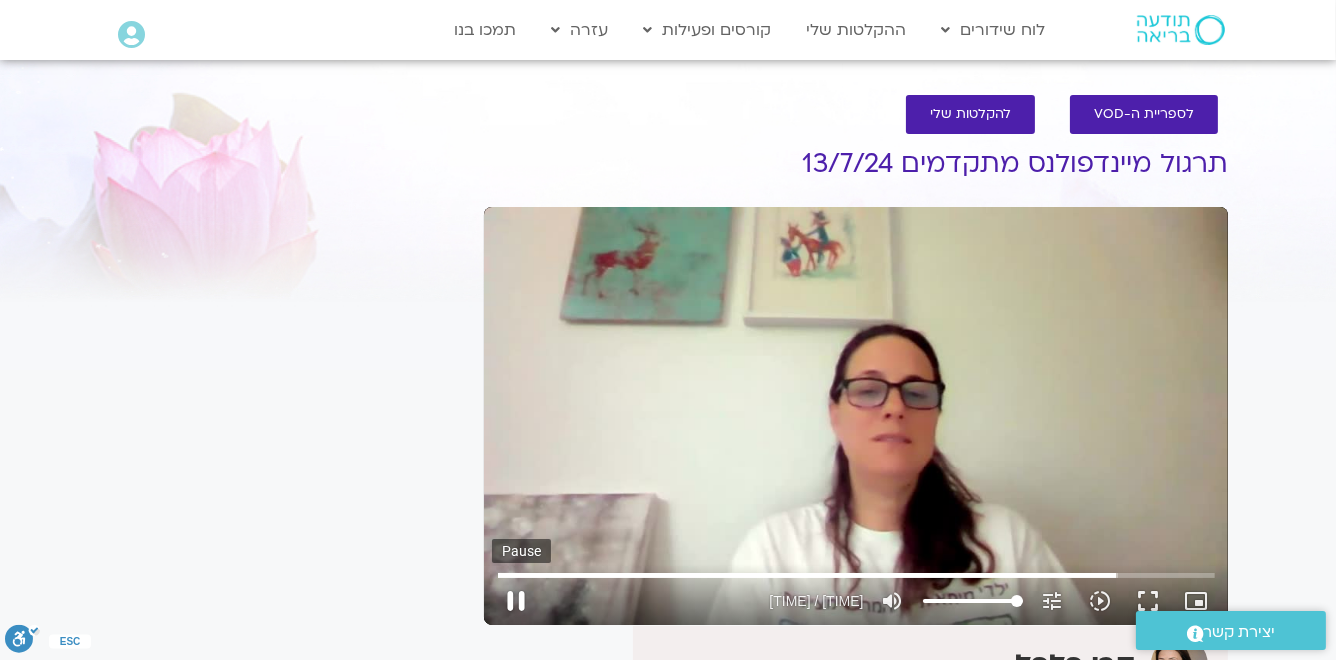 click on "pause" at bounding box center (516, 601) 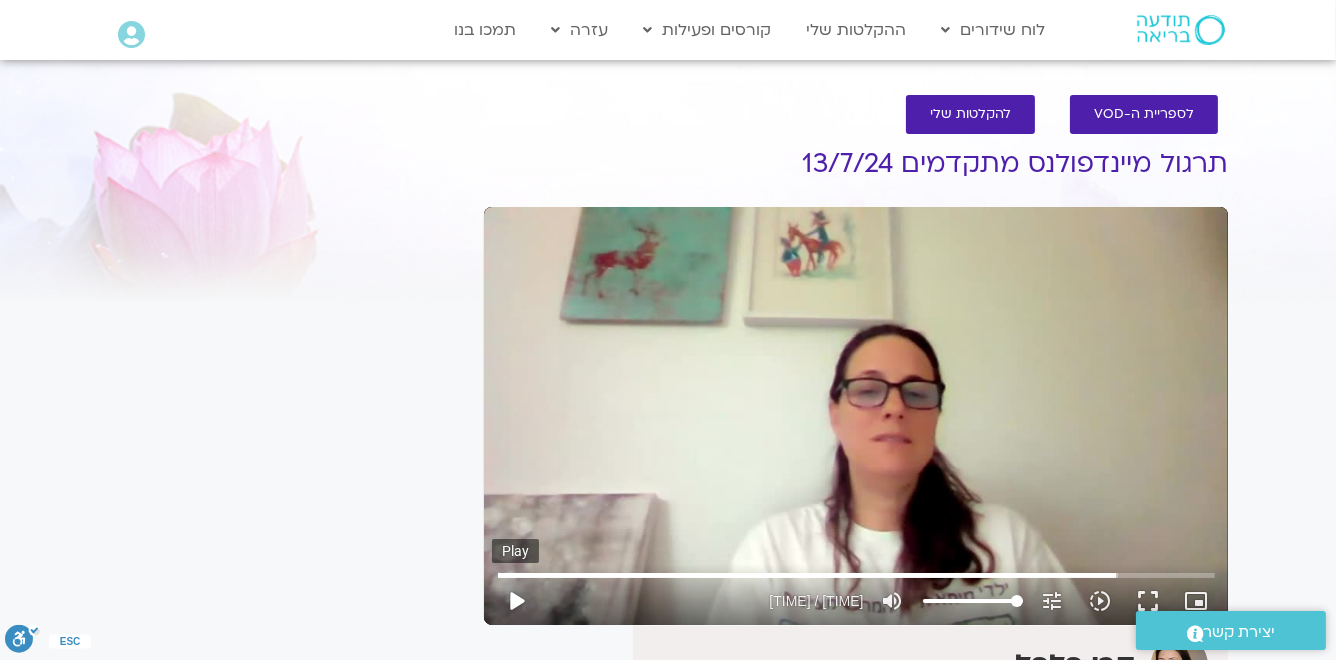 click on "play_arrow" at bounding box center (516, 601) 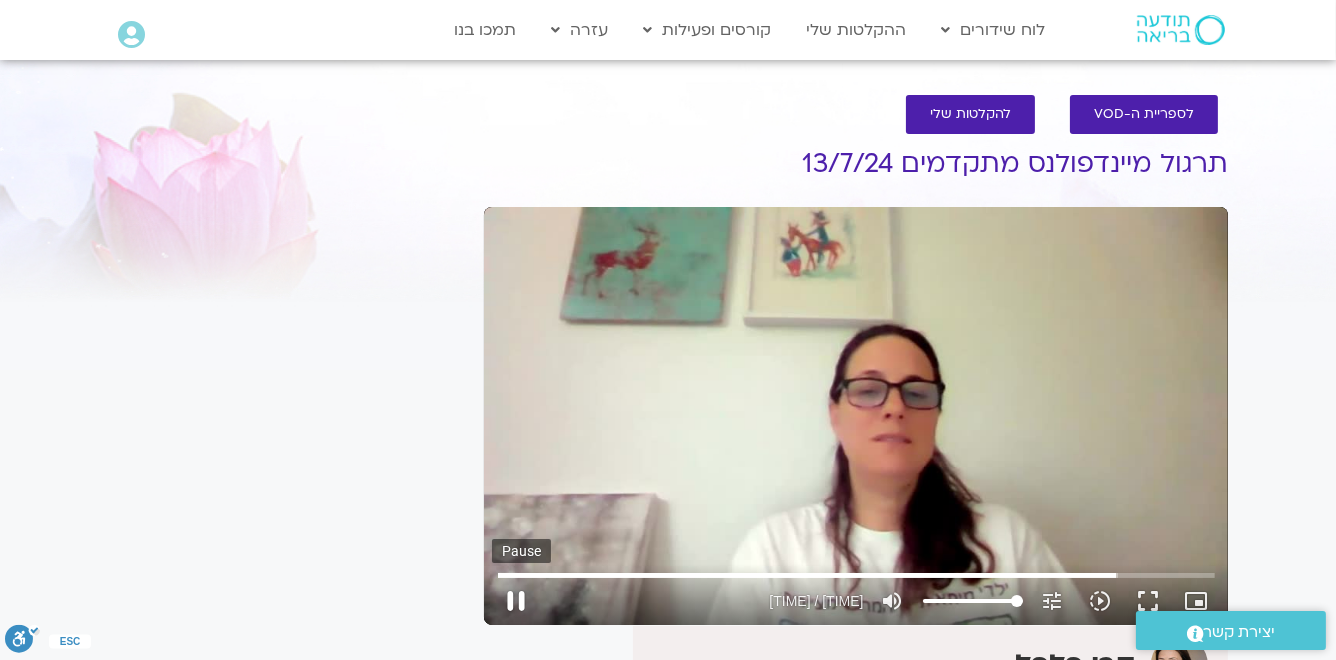 click on "pause" at bounding box center (516, 601) 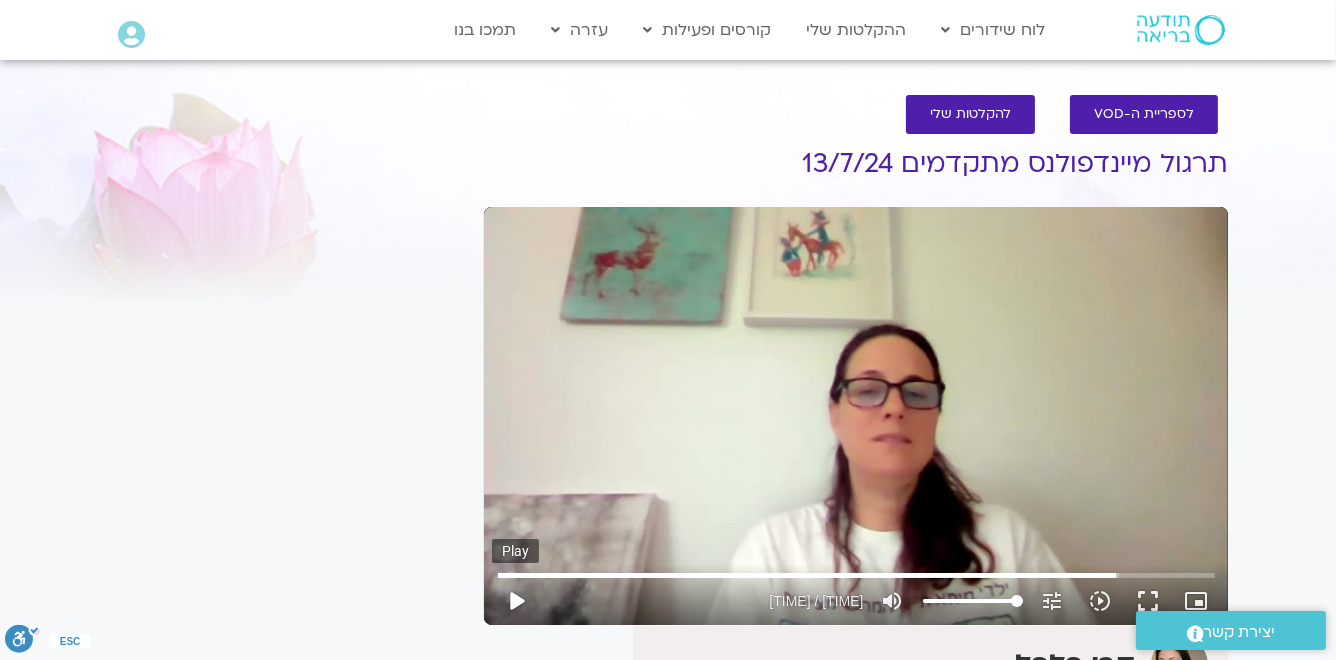 click on "play_arrow" at bounding box center (516, 601) 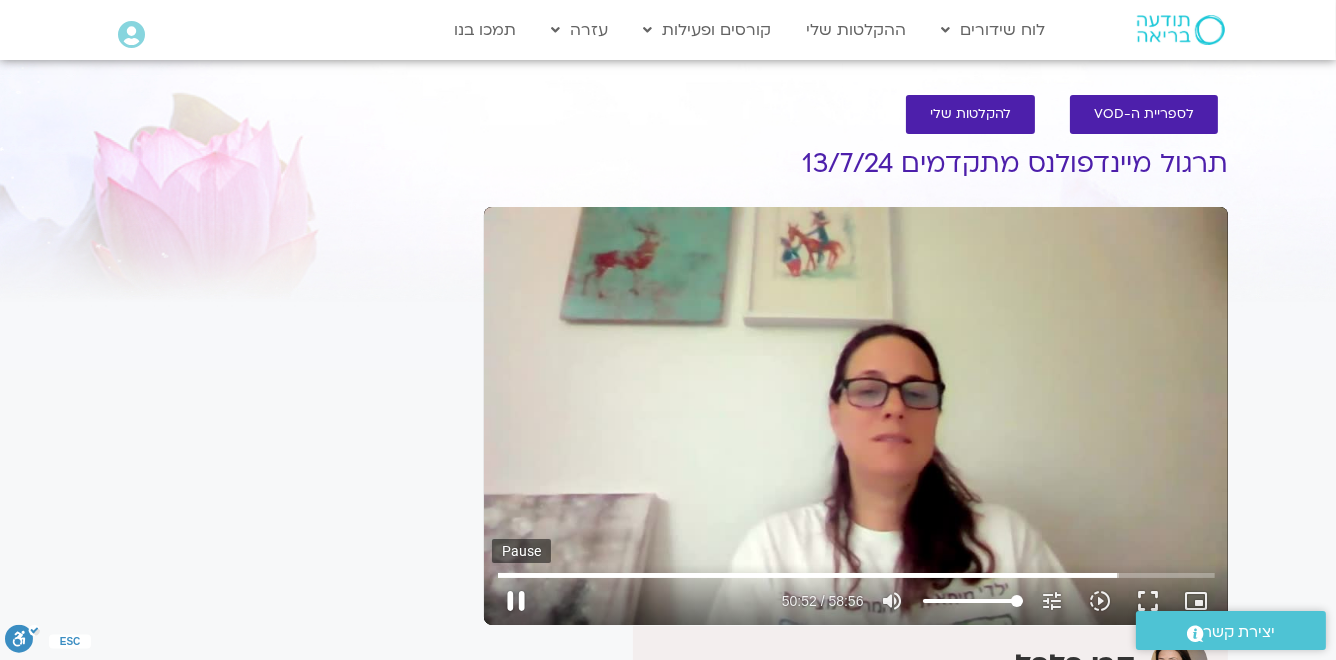 click on "pause" at bounding box center (516, 601) 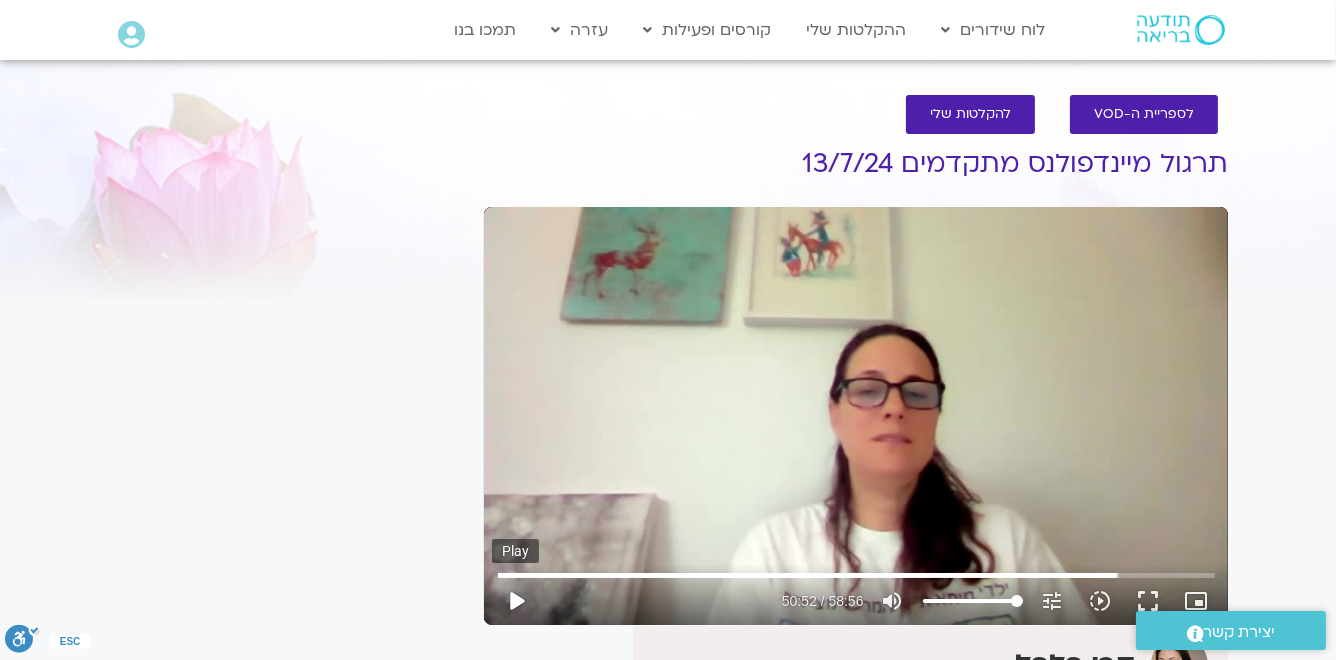 click on "play_arrow" at bounding box center [516, 601] 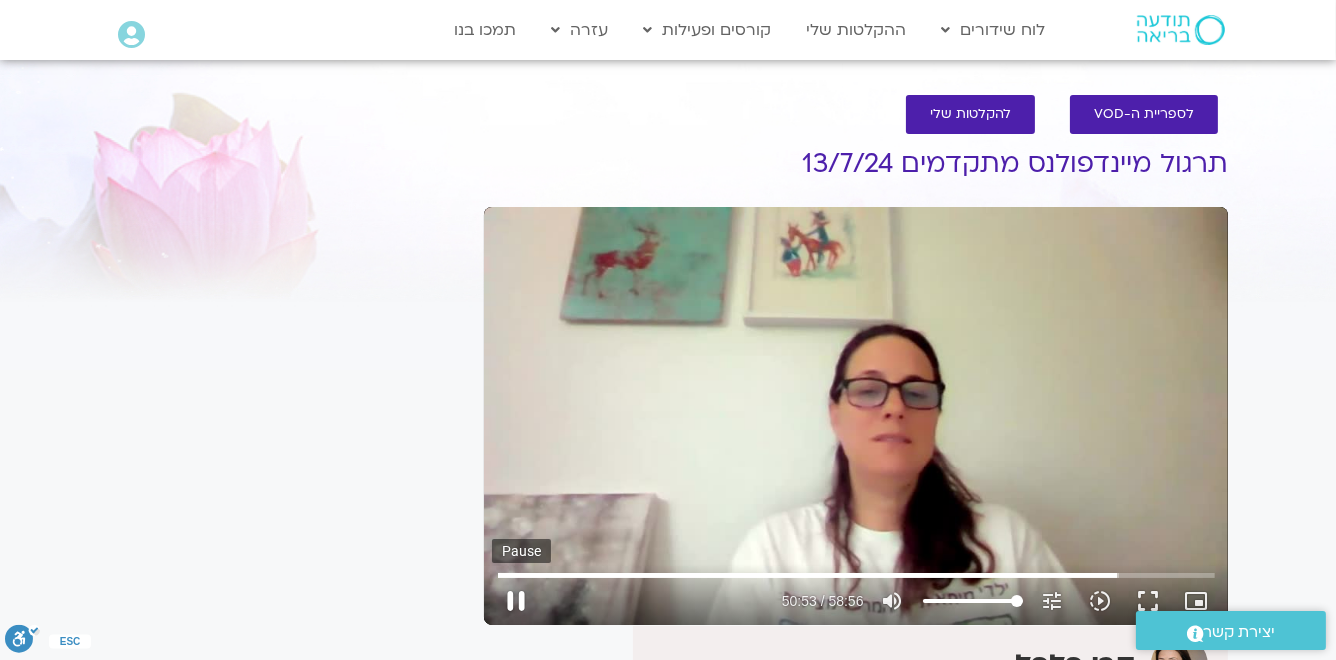 click on "pause" at bounding box center [516, 601] 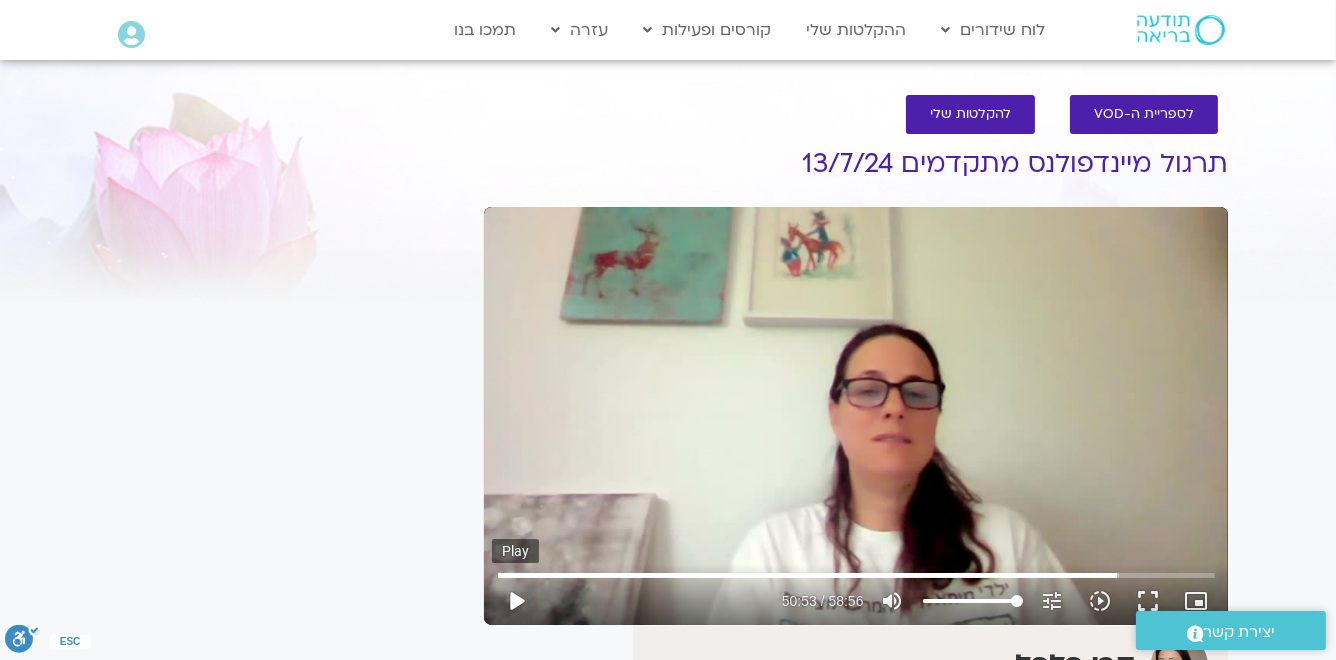 click on "play_arrow" at bounding box center [516, 601] 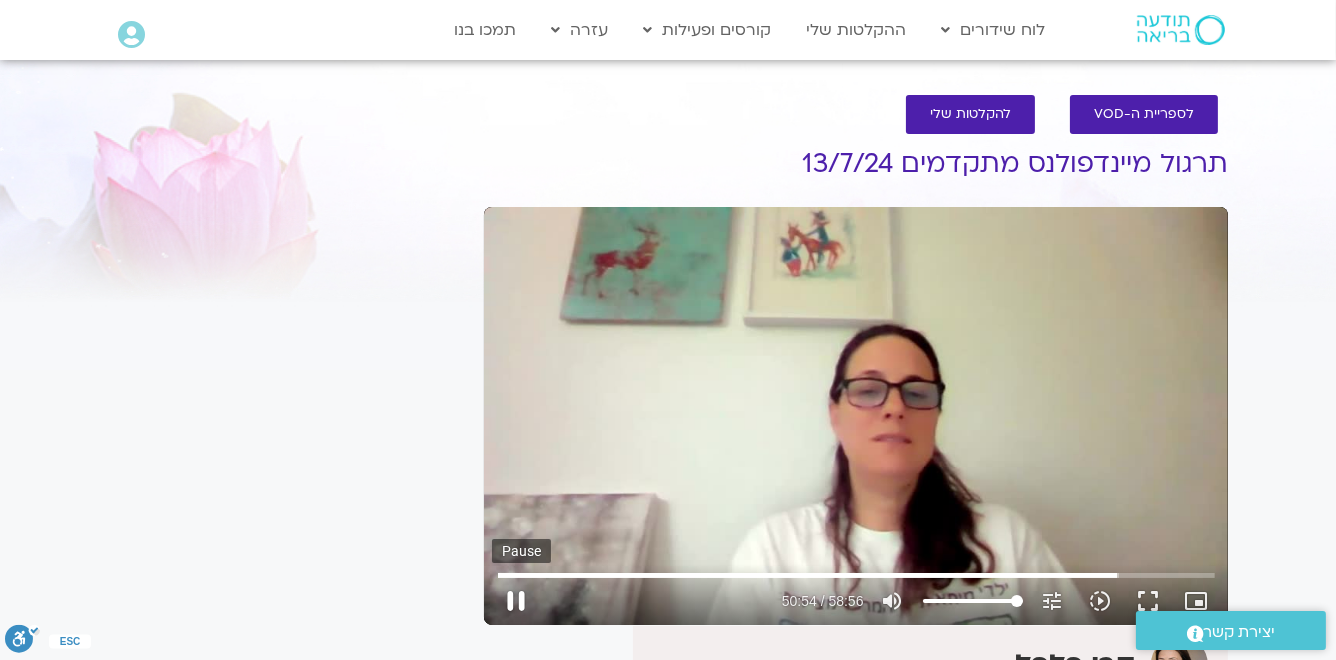 click on "pause" at bounding box center (516, 601) 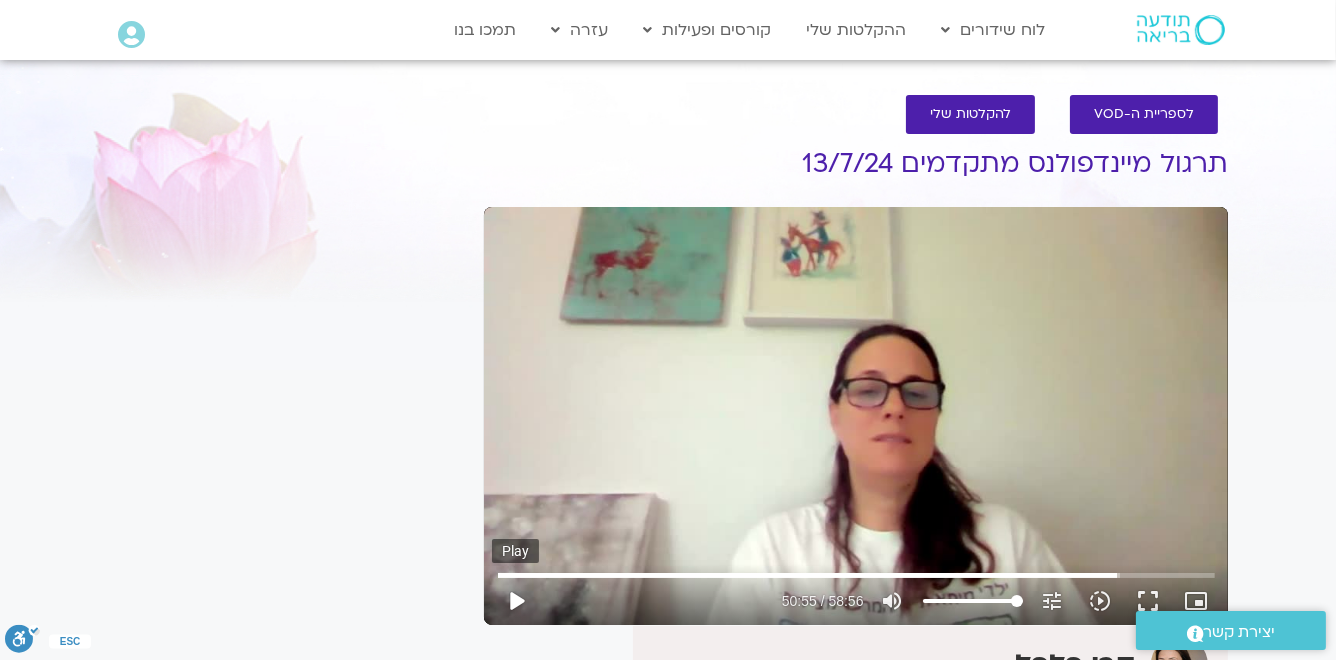 click on "play_arrow" at bounding box center (516, 601) 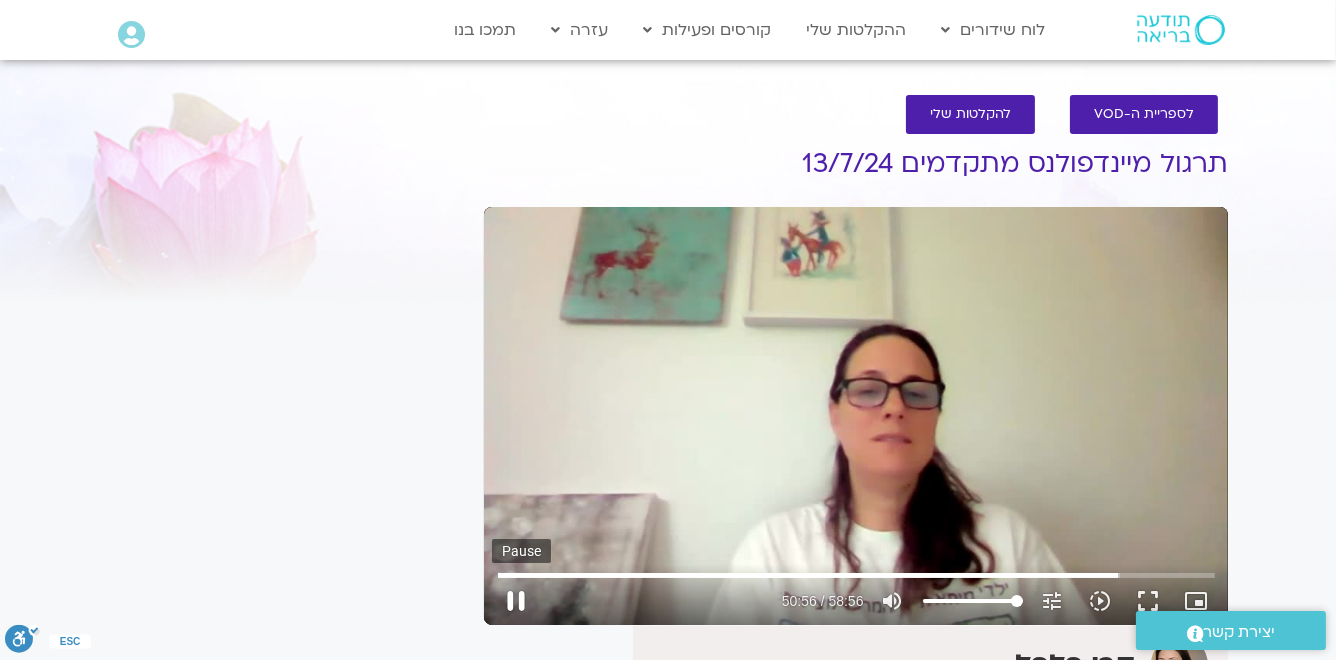 click on "pause" at bounding box center (516, 601) 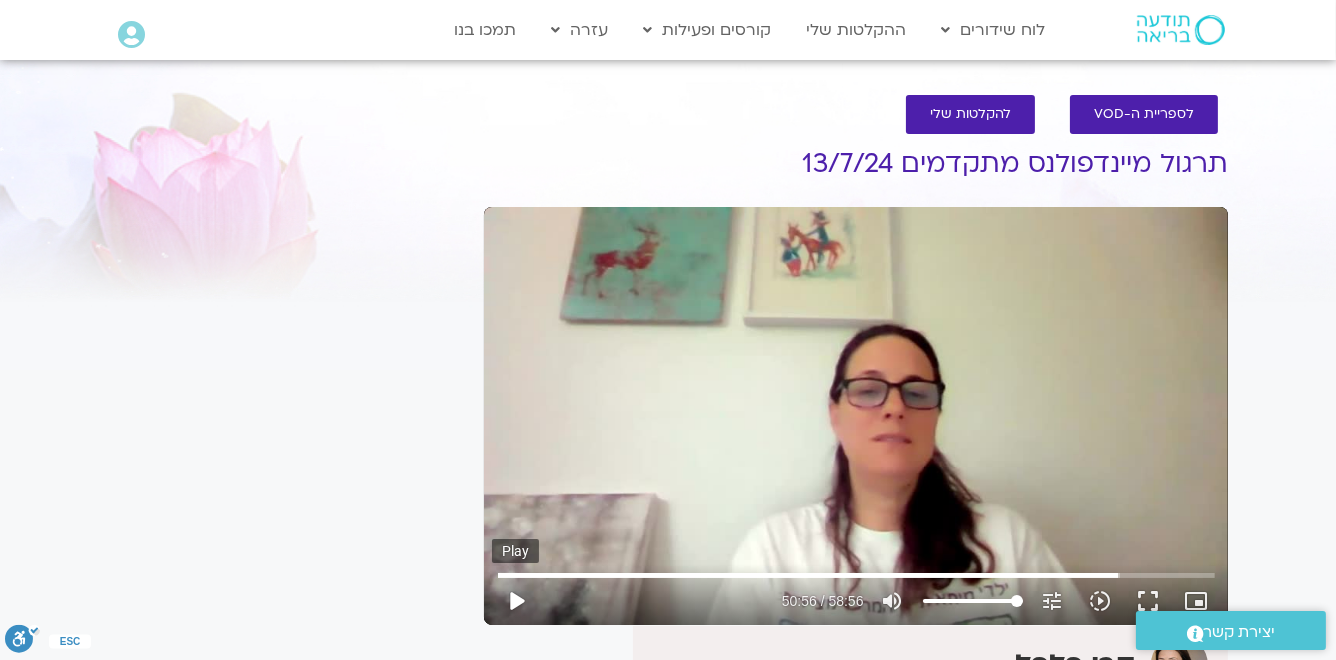 click on "play_arrow" at bounding box center (516, 601) 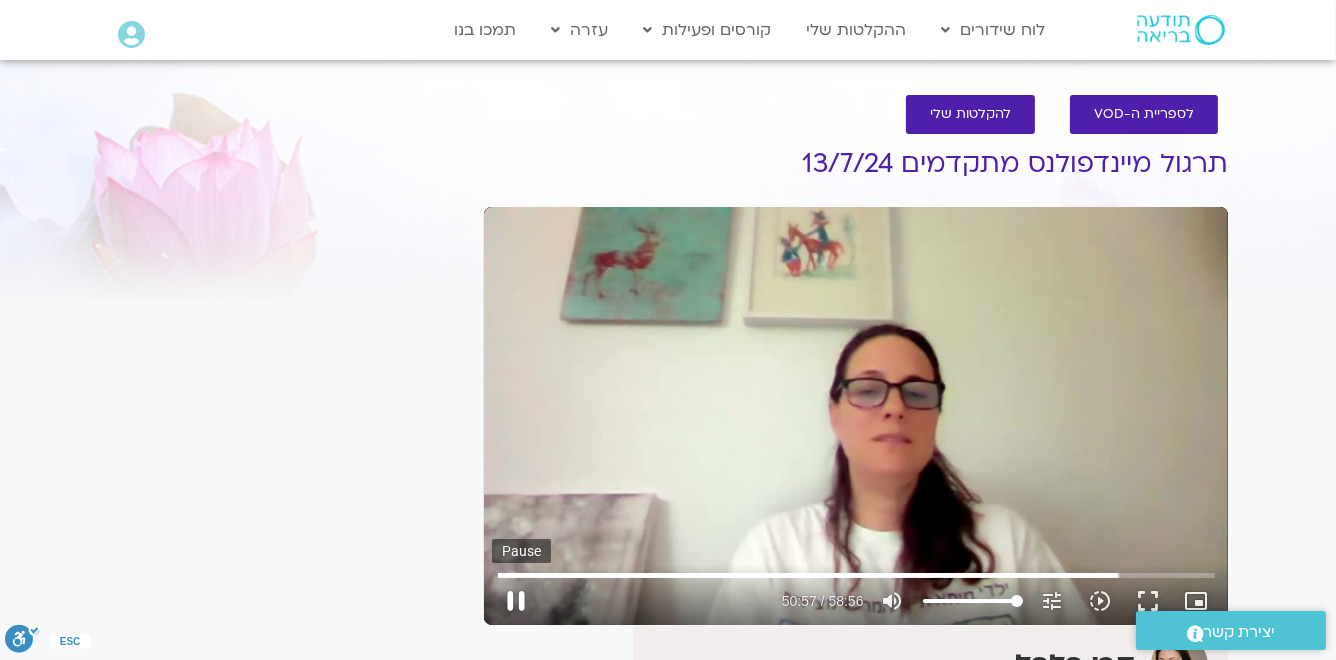 click on "pause" at bounding box center [516, 601] 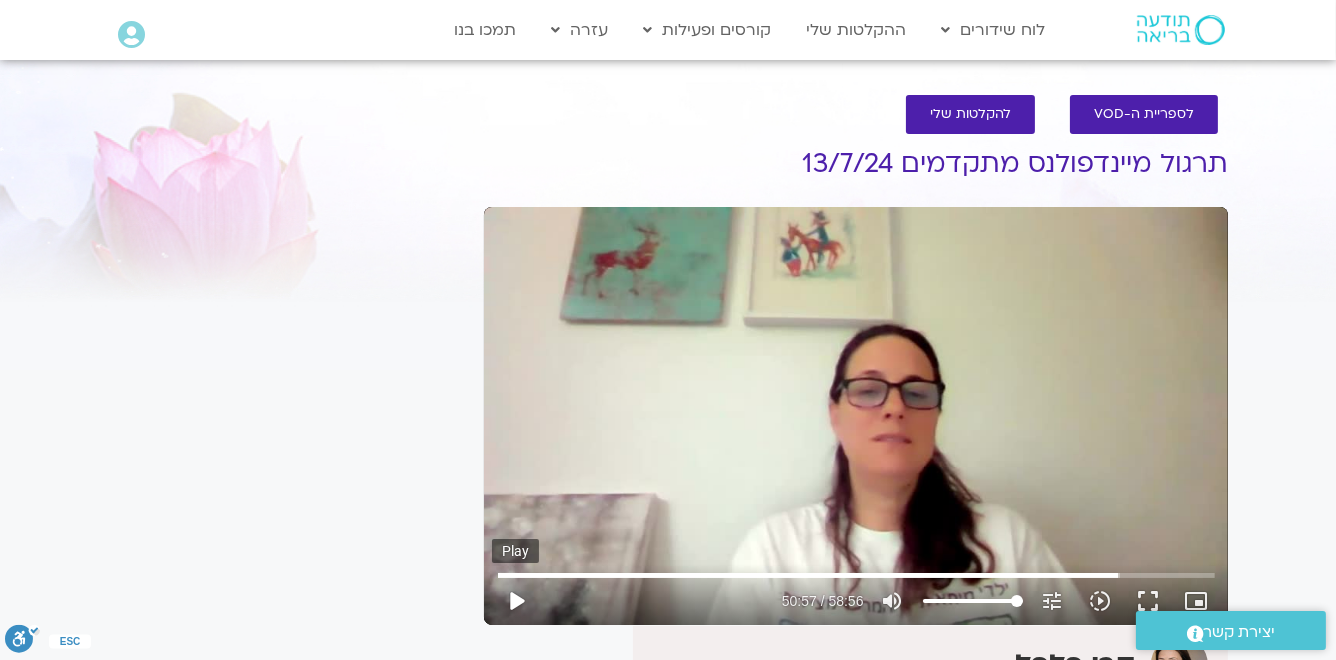 click on "play_arrow" at bounding box center [516, 601] 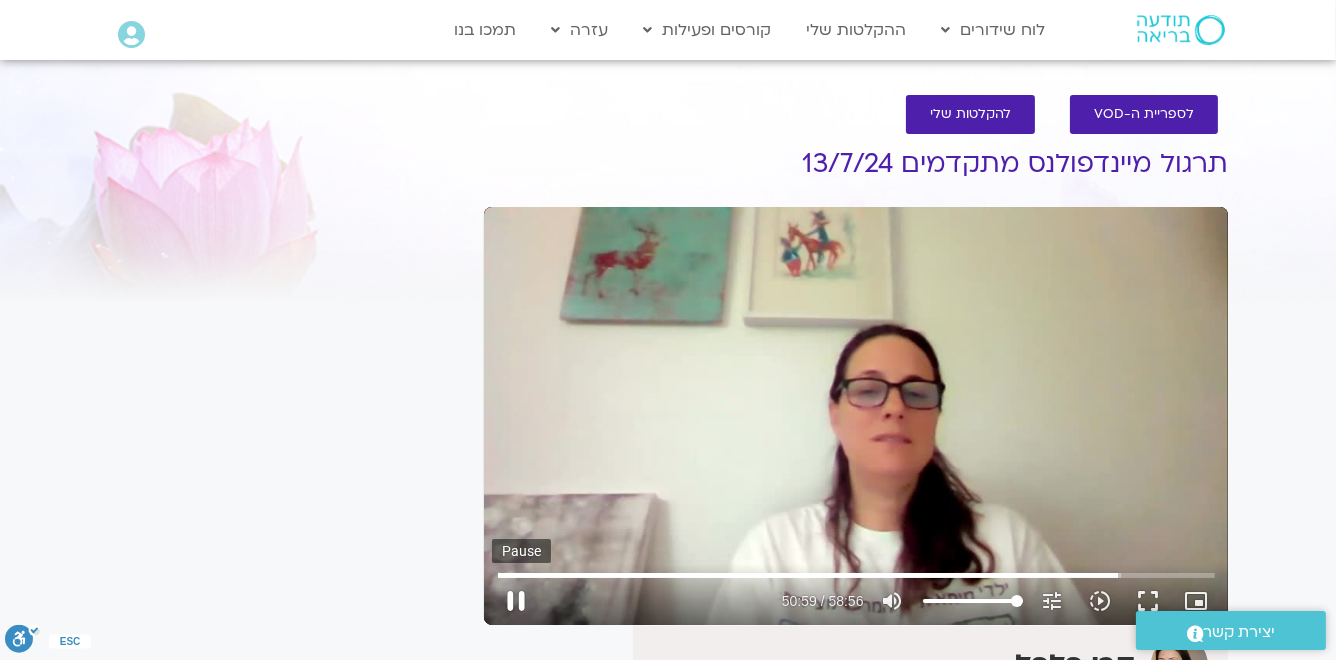 click on "pause" at bounding box center [516, 601] 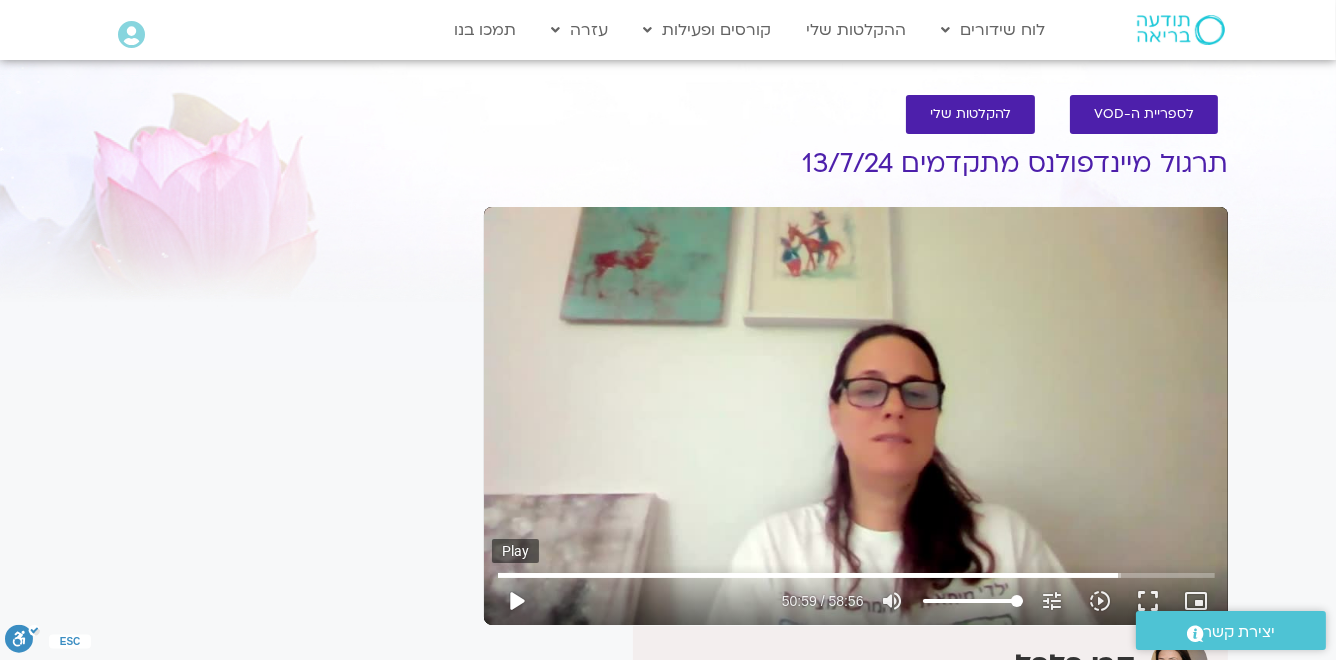 click on "play_arrow" at bounding box center (516, 601) 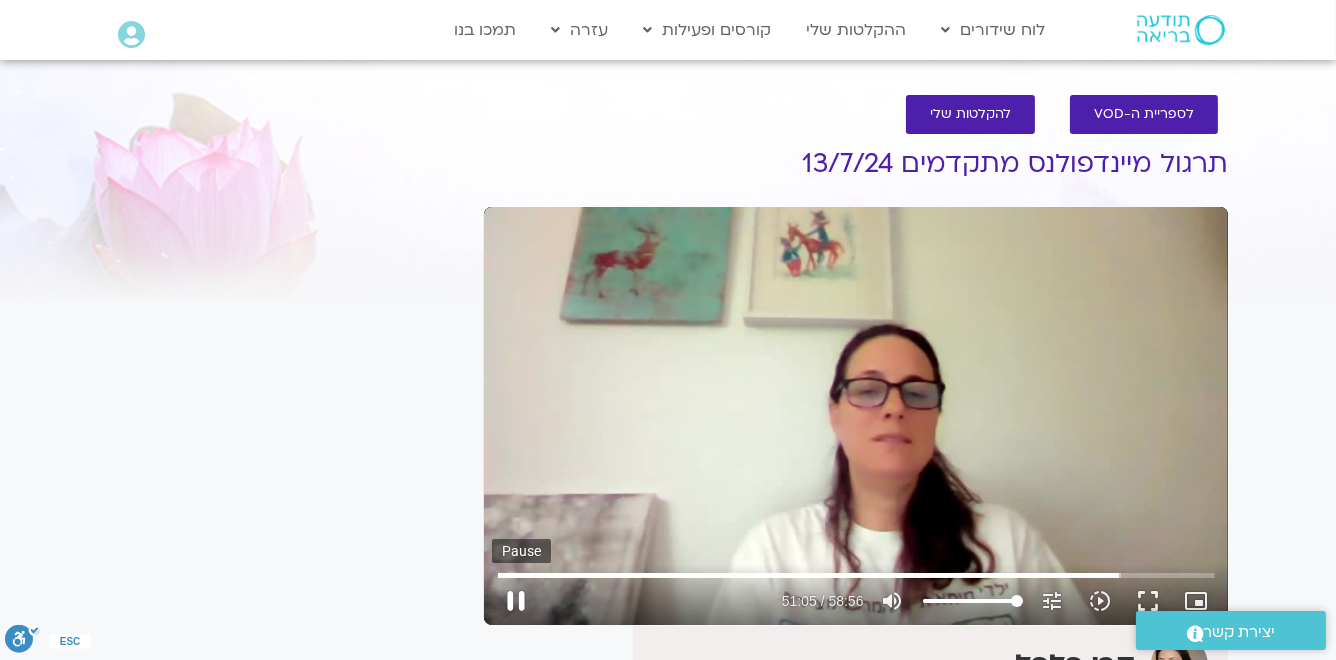 click on "pause" at bounding box center (516, 601) 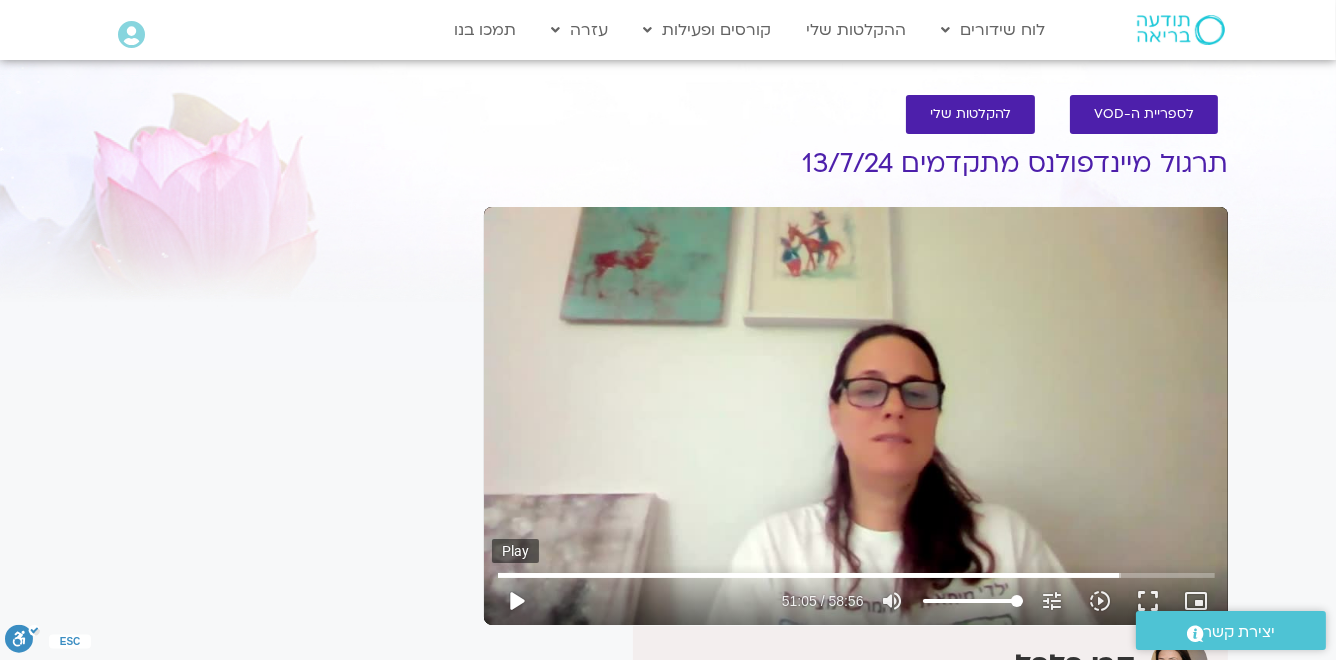 click on "play_arrow" at bounding box center (516, 601) 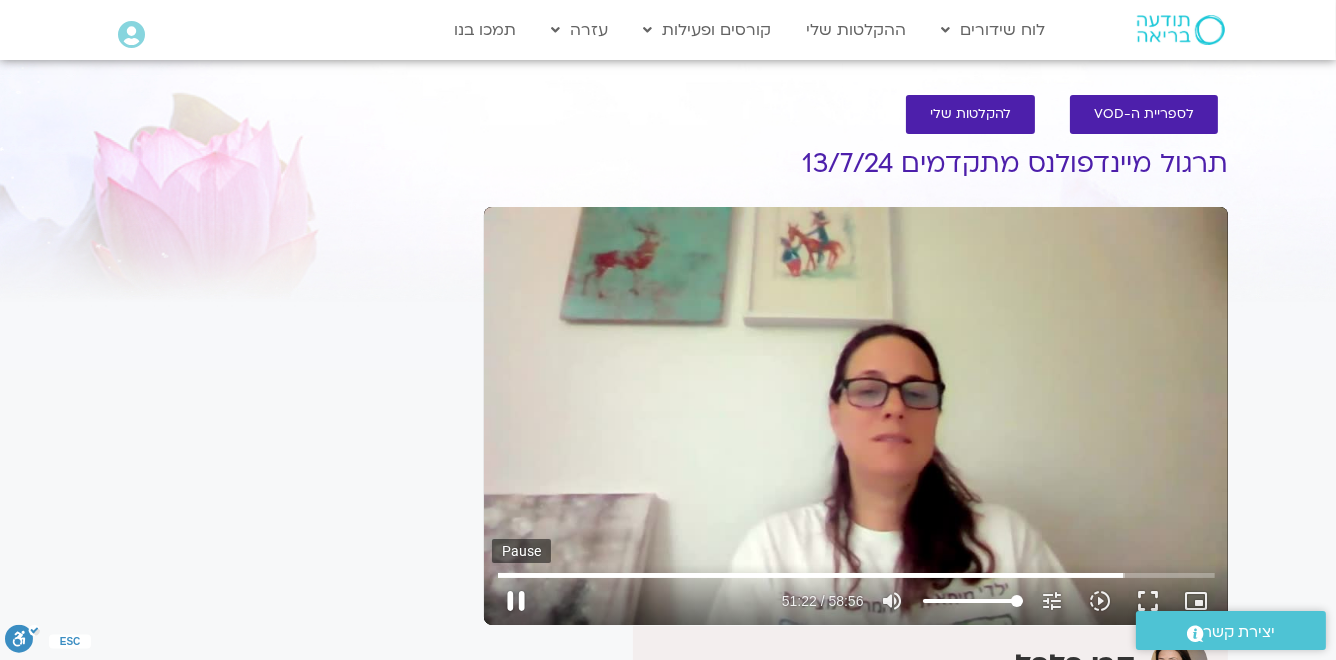 click on "pause" at bounding box center [516, 601] 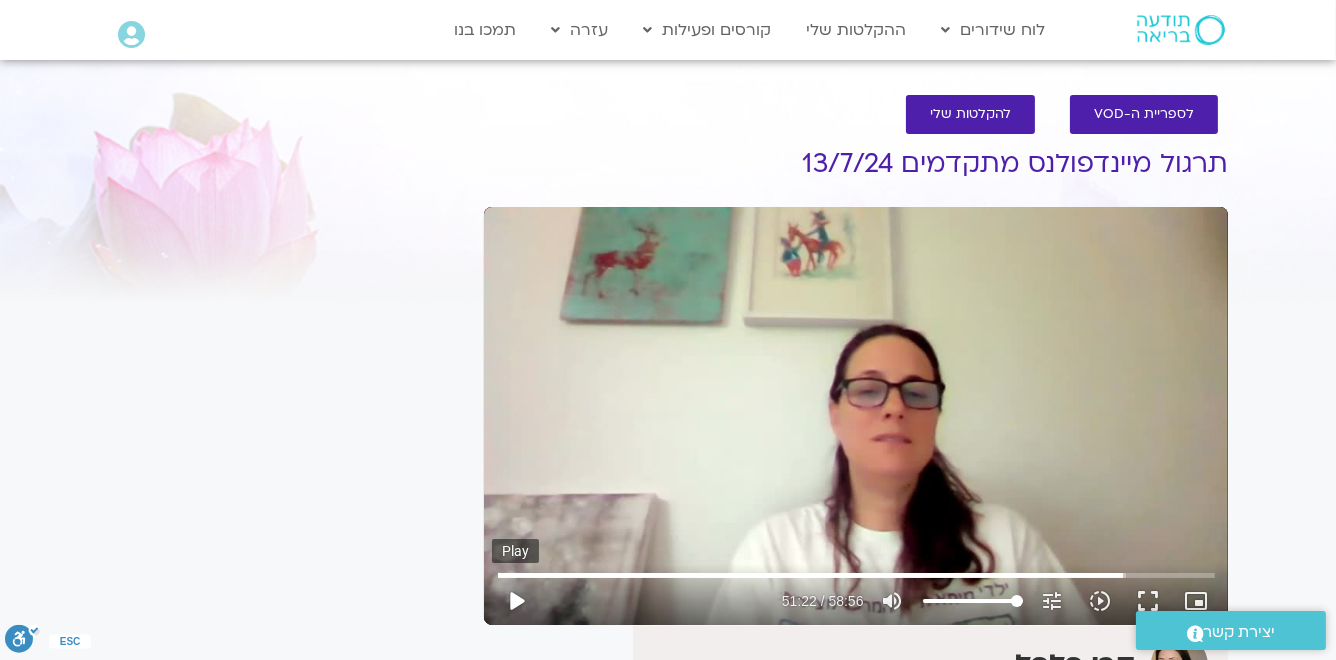 click on "play_arrow" at bounding box center [516, 601] 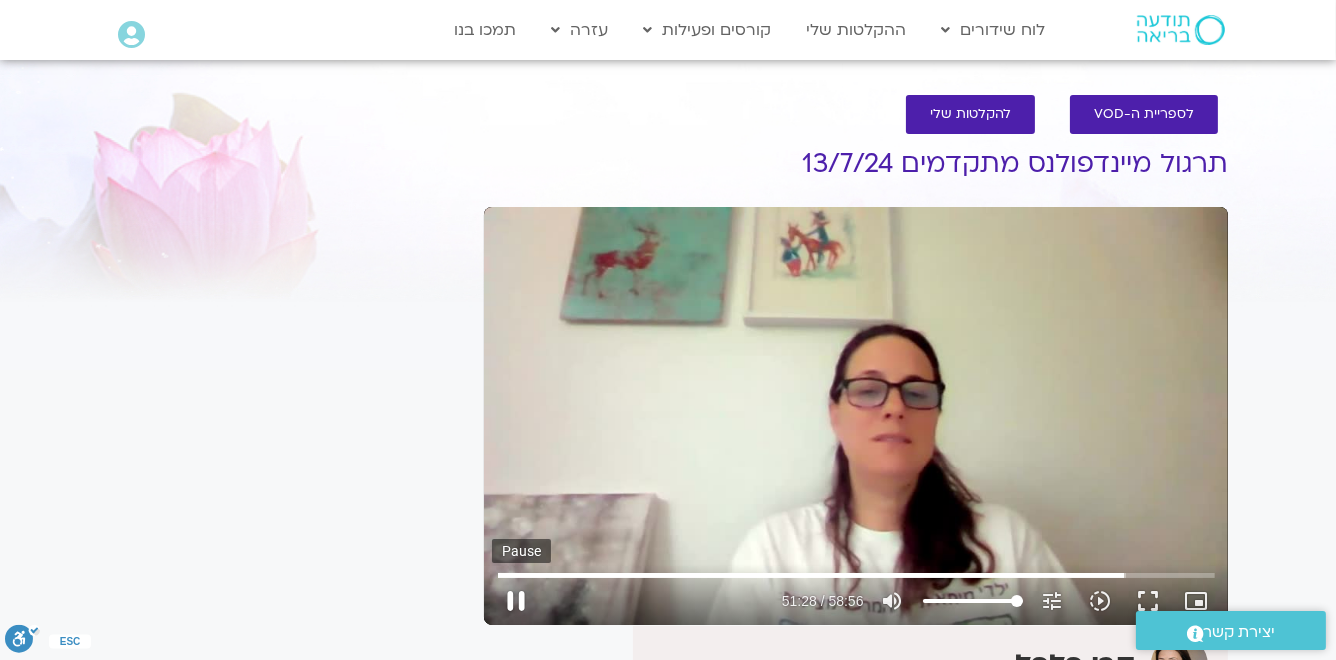 click on "pause" at bounding box center [516, 601] 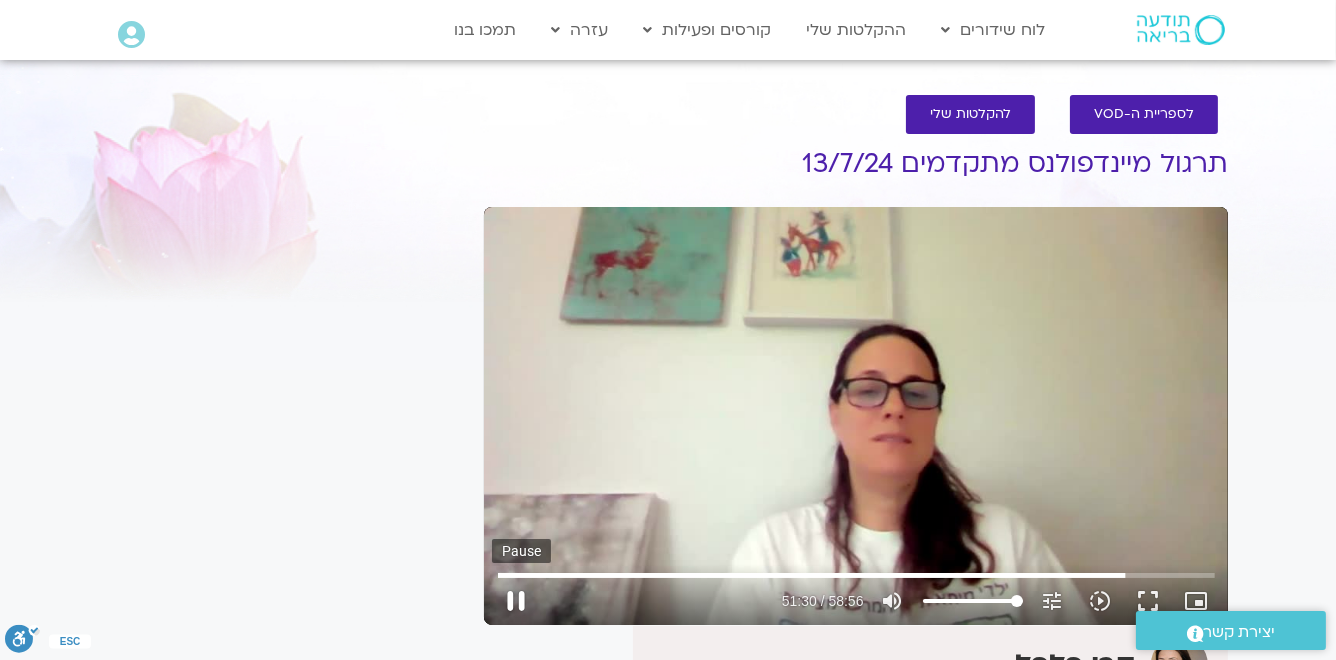 click on "pause" at bounding box center [516, 601] 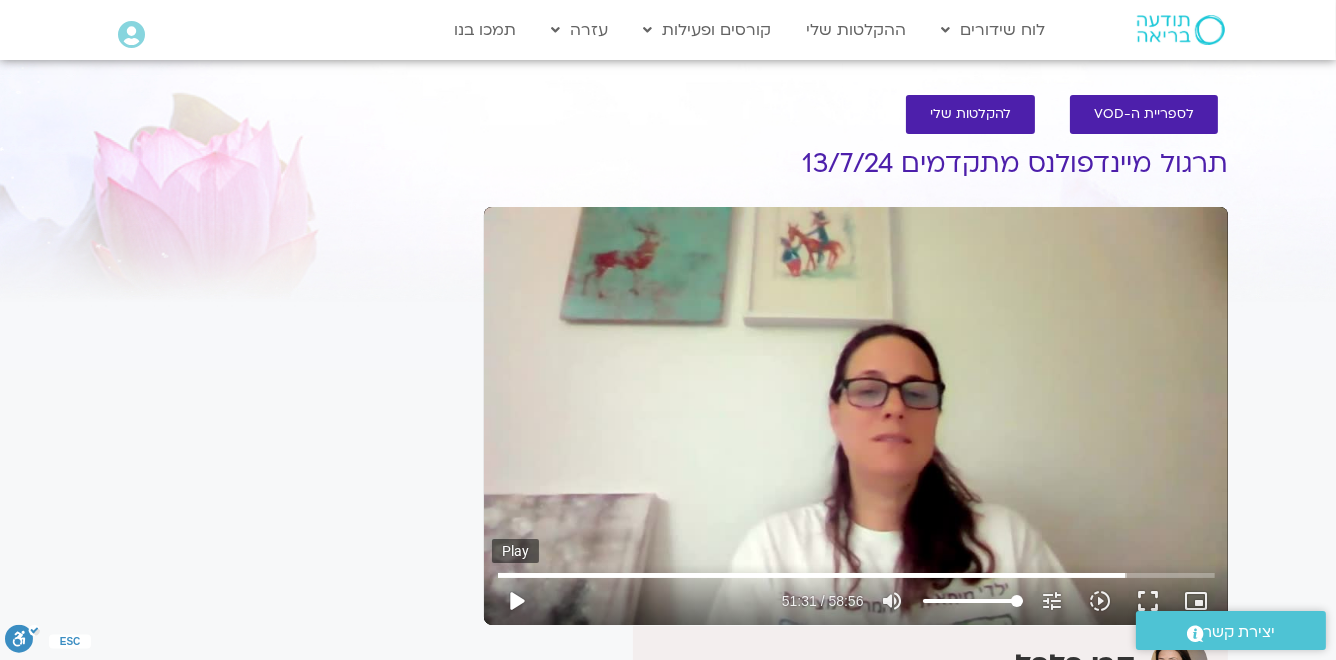 click on "play_arrow" at bounding box center [516, 601] 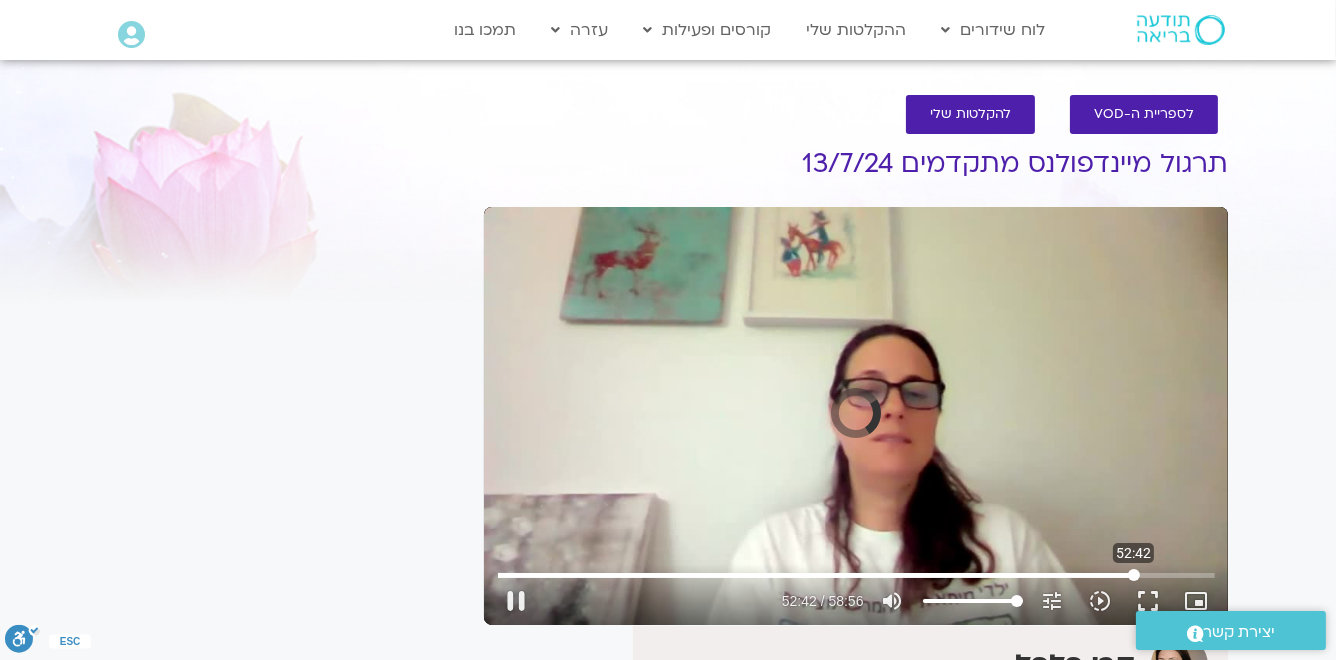 click at bounding box center [856, 575] 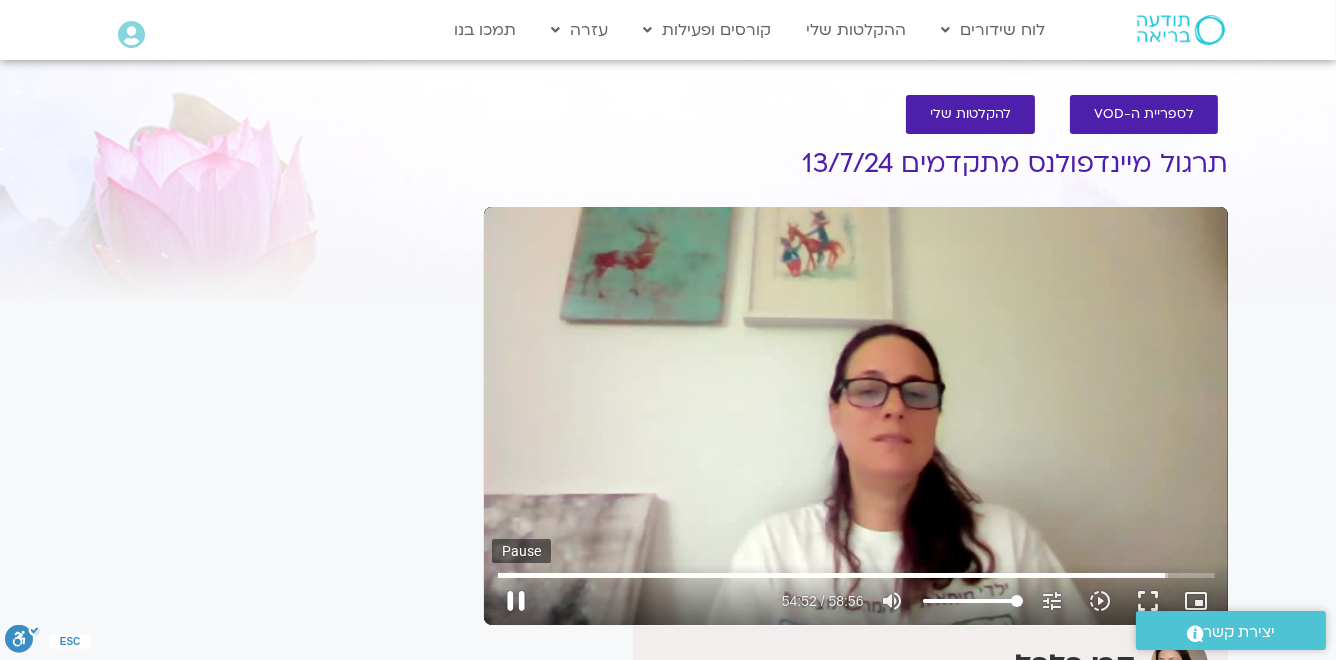 click on "pause" at bounding box center (516, 601) 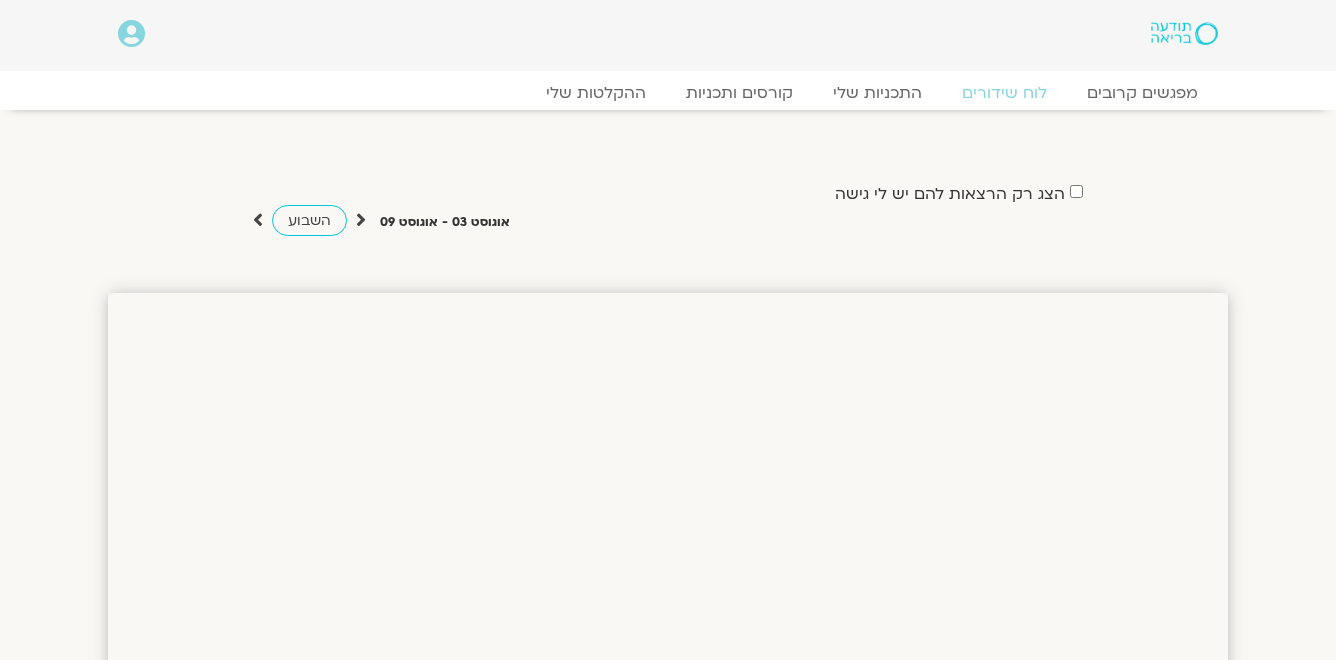 scroll, scrollTop: 1792, scrollLeft: 0, axis: vertical 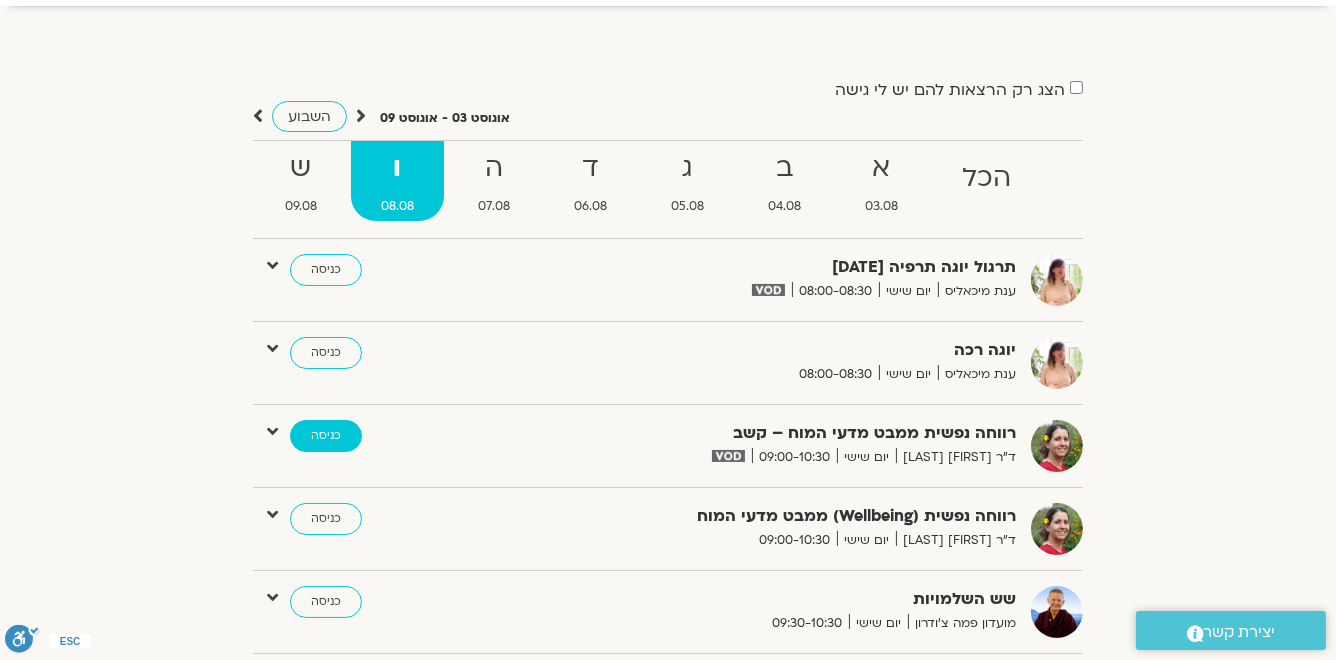 click on "כניסה" at bounding box center [326, 436] 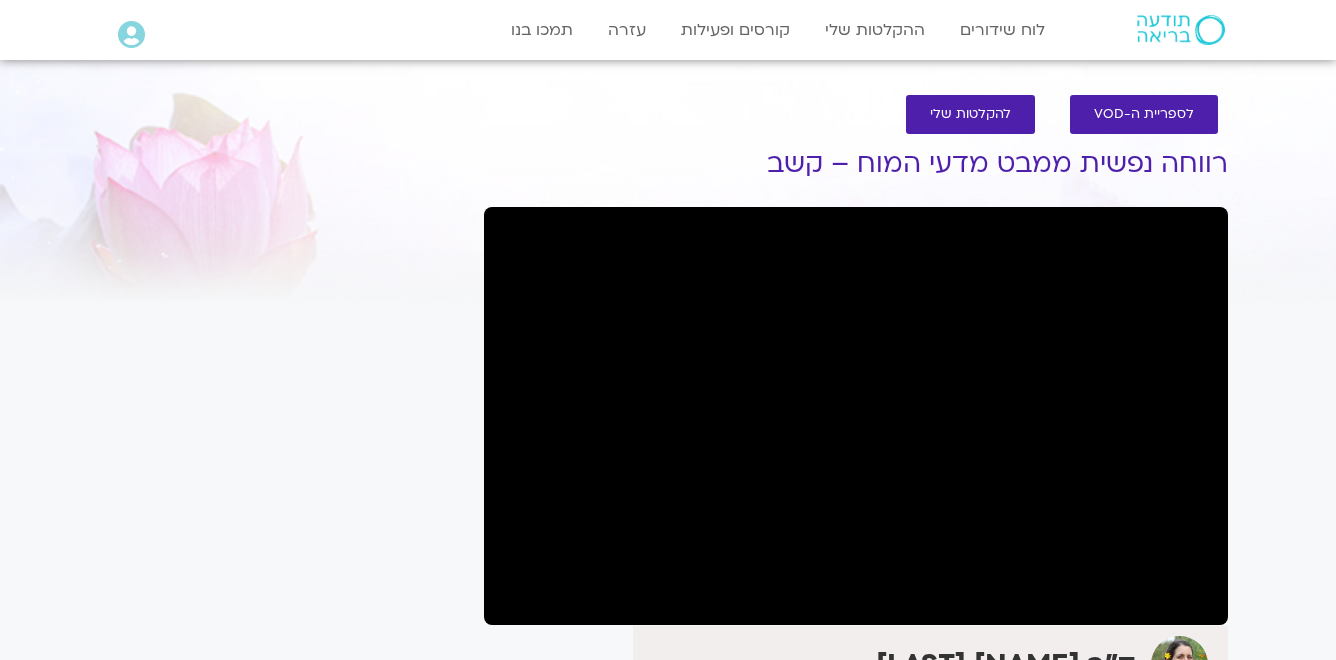 scroll, scrollTop: 0, scrollLeft: 0, axis: both 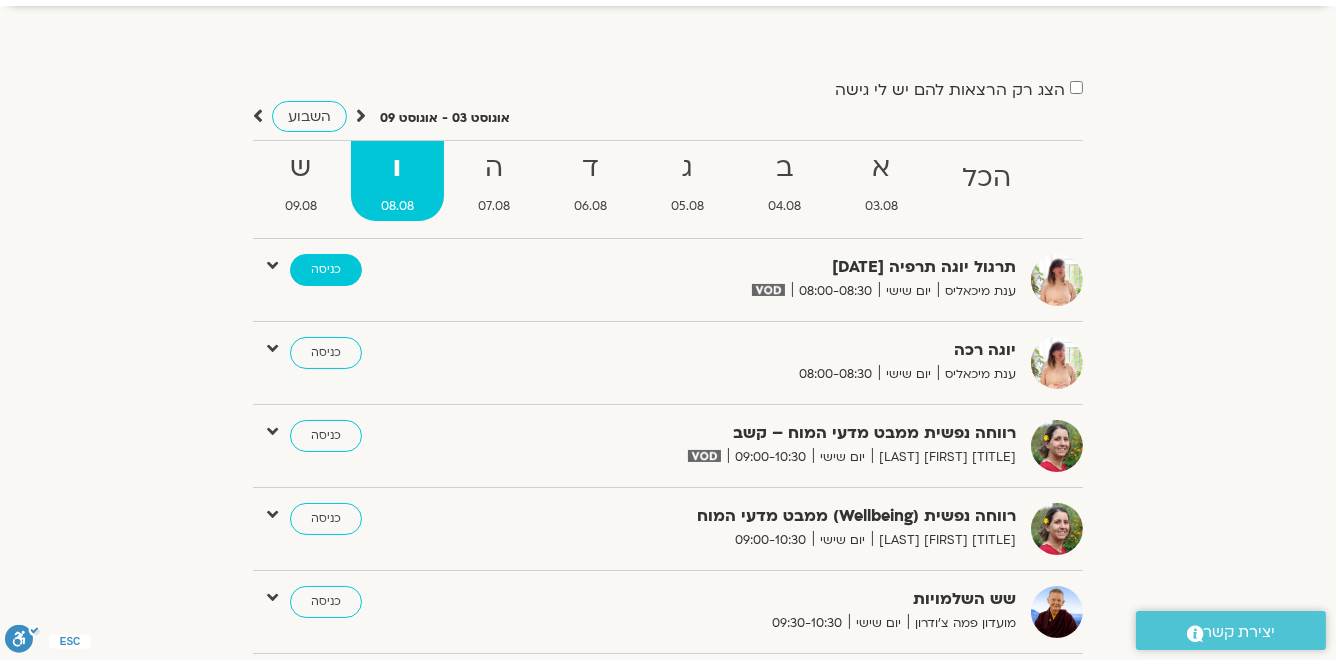 click on "כניסה" at bounding box center (326, 270) 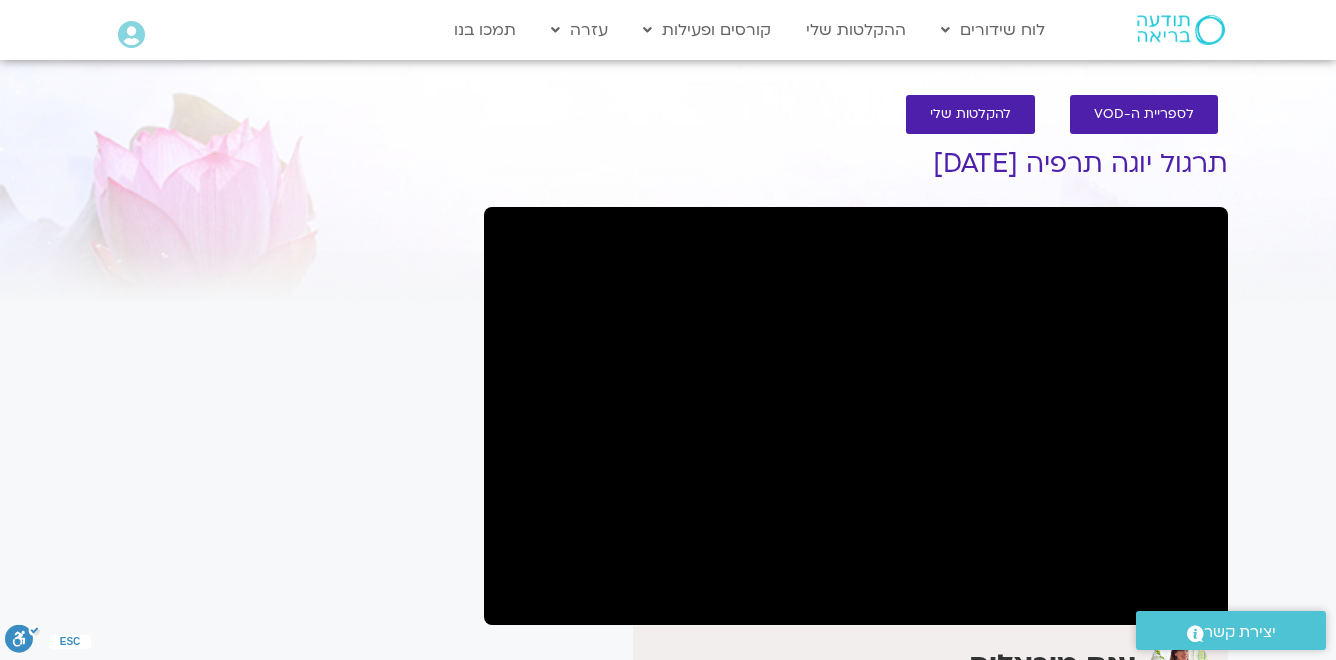 scroll, scrollTop: 0, scrollLeft: 0, axis: both 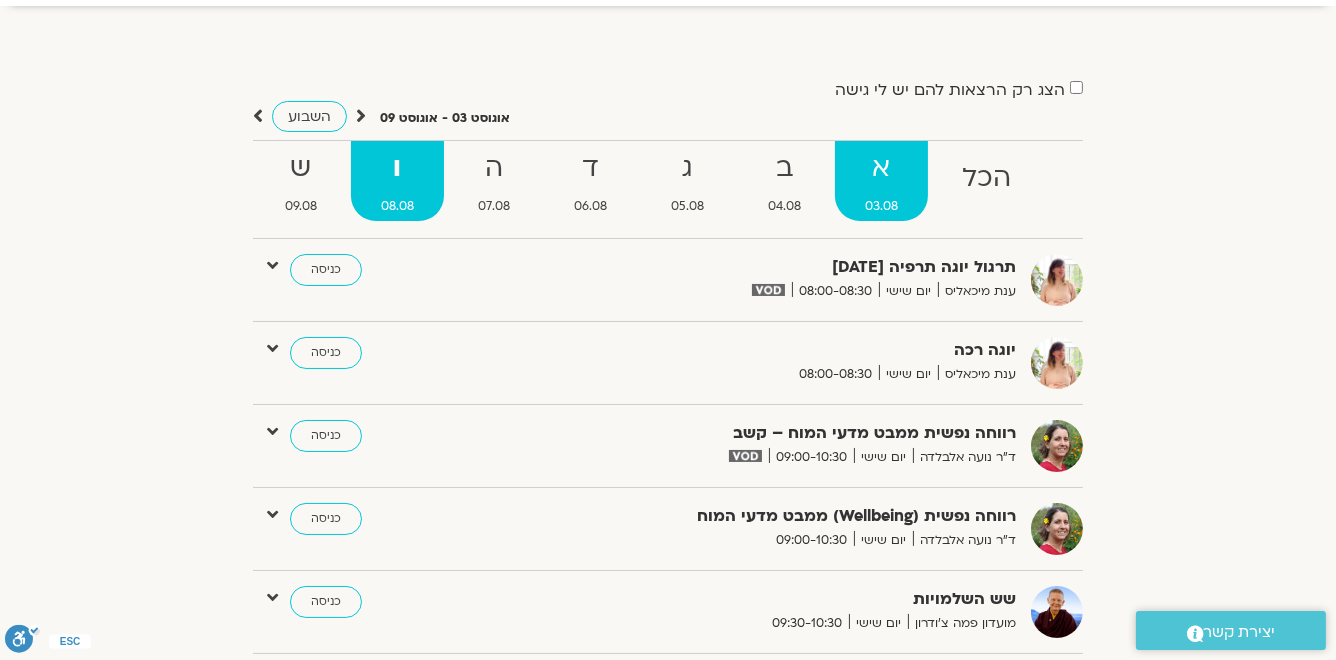 click on "א" at bounding box center (881, 168) 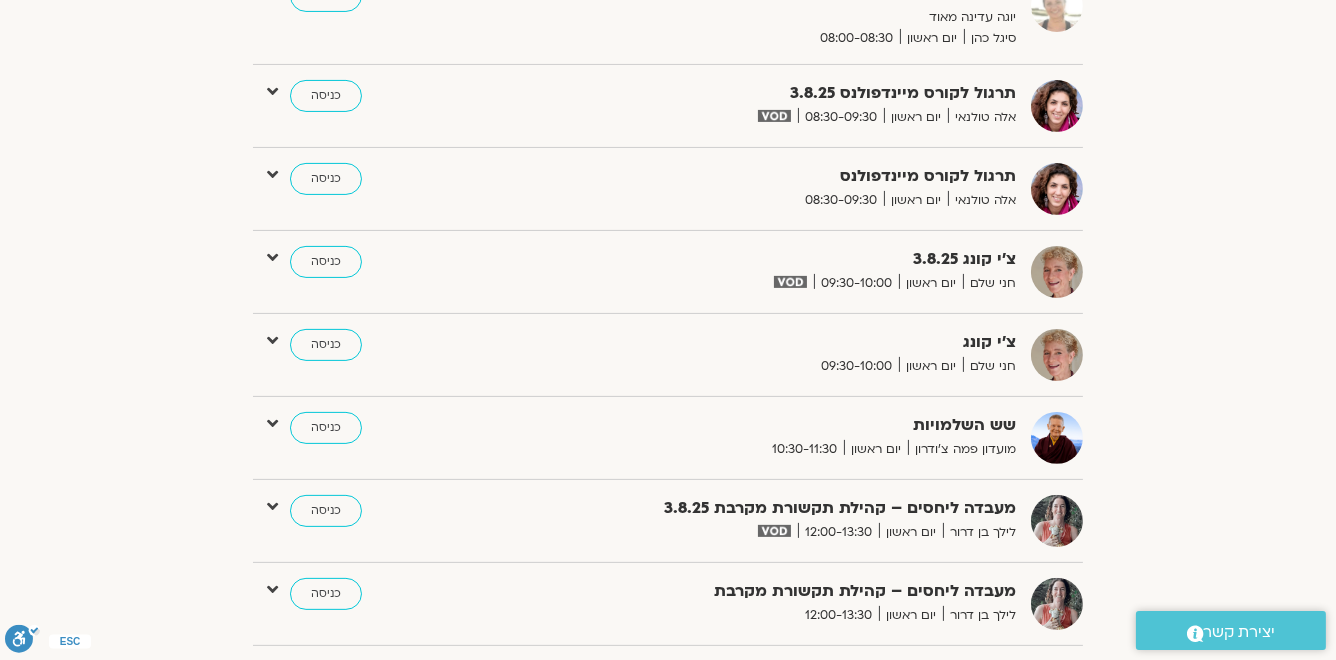 scroll, scrollTop: 904, scrollLeft: 0, axis: vertical 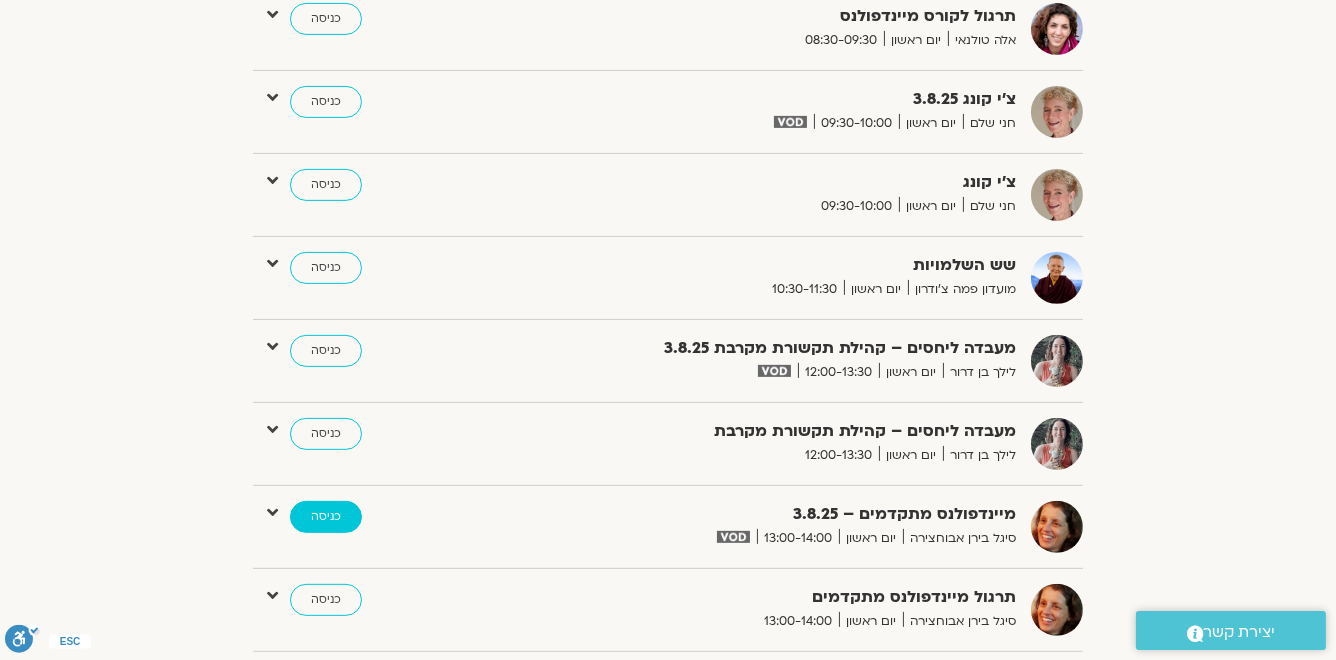 click on "כניסה" at bounding box center (326, 517) 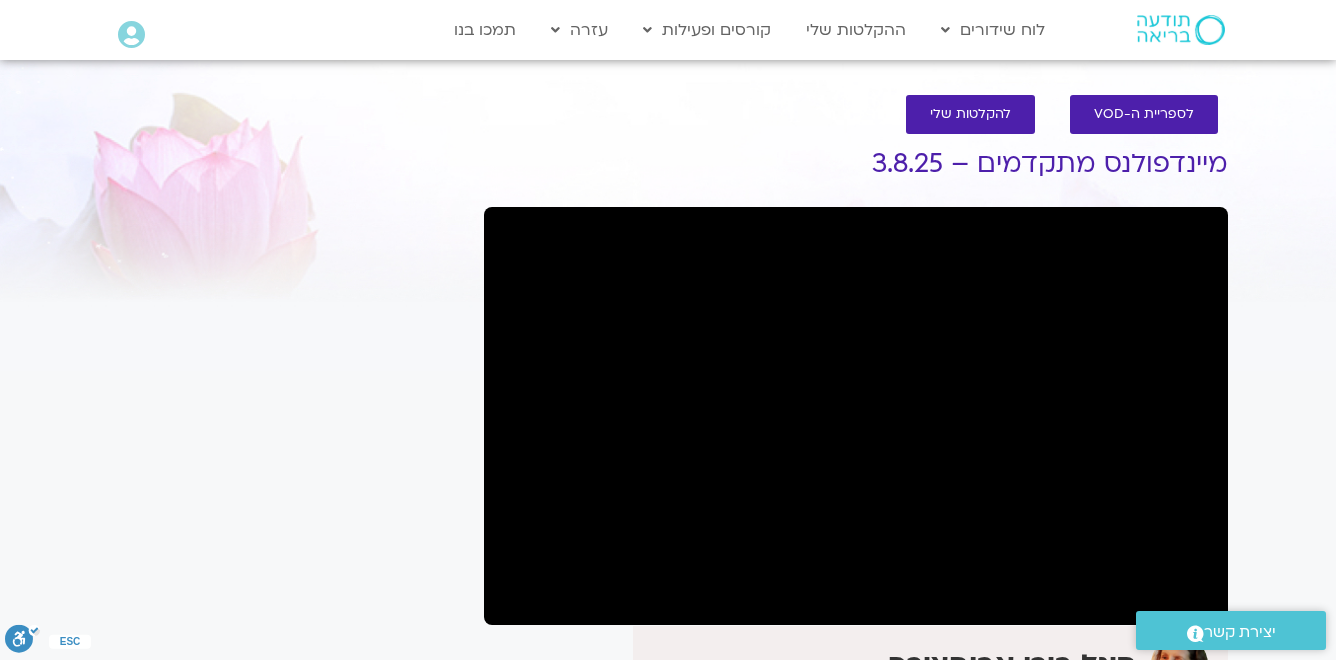 scroll, scrollTop: 0, scrollLeft: 0, axis: both 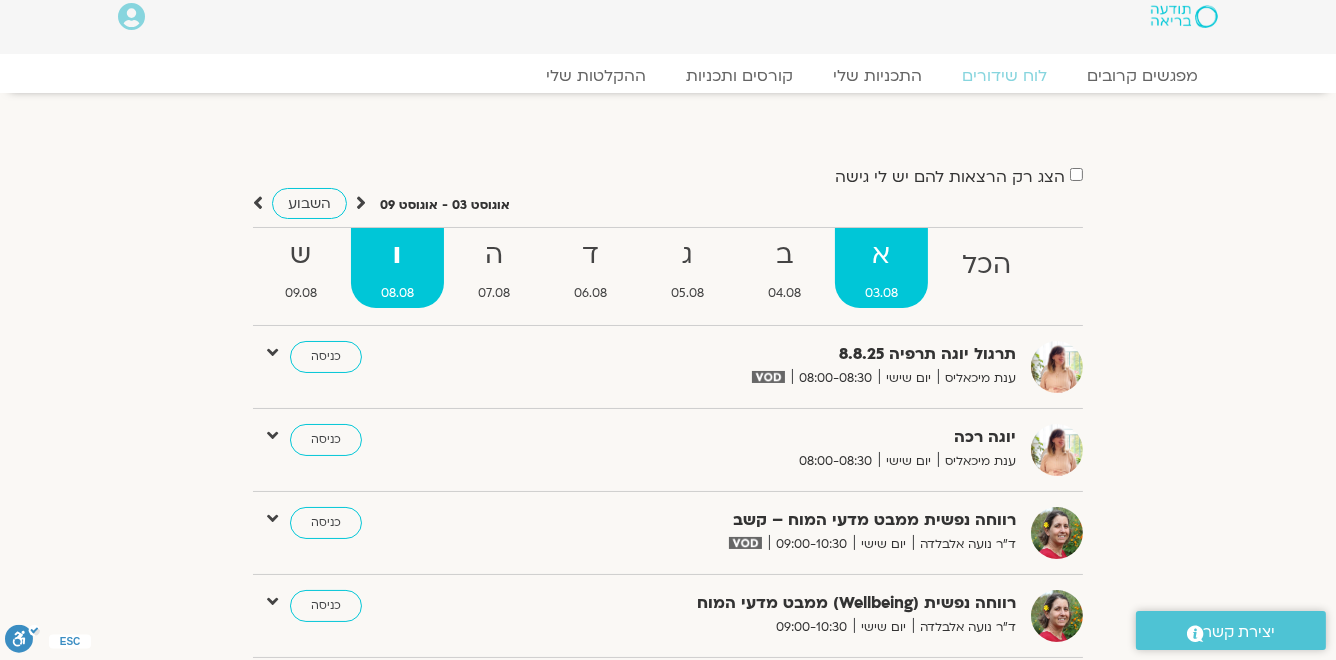 click on "א" at bounding box center [881, 255] 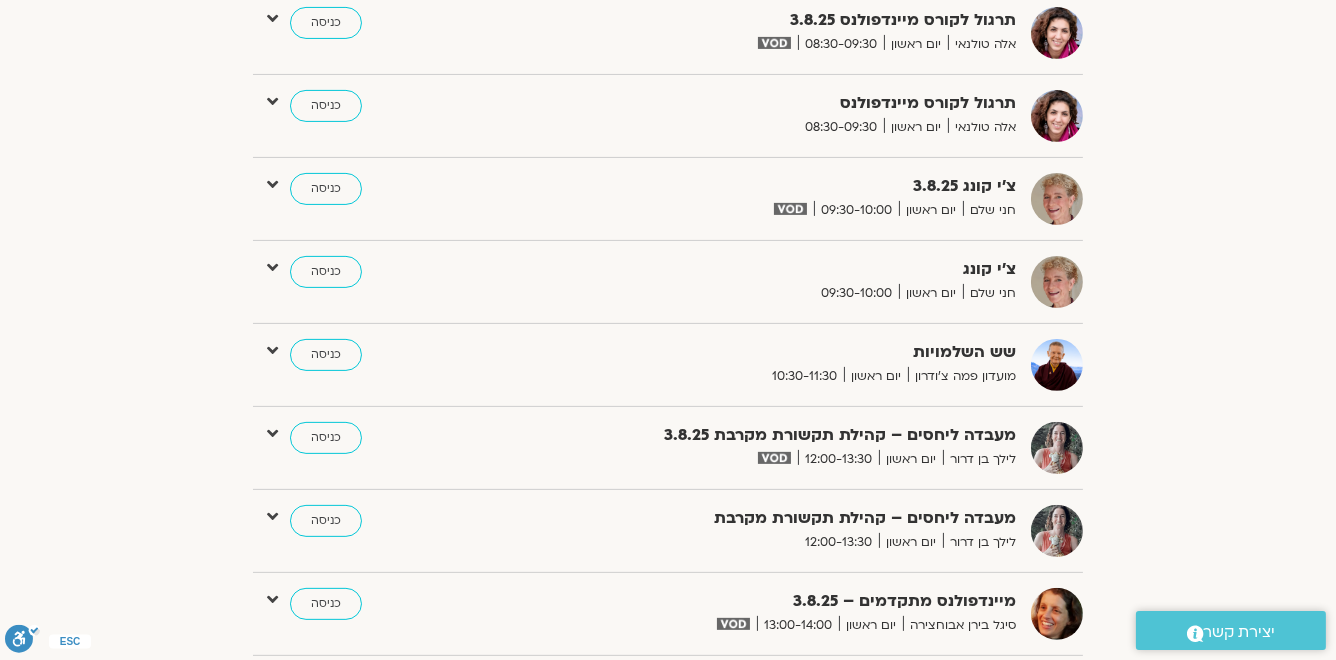 scroll, scrollTop: 657, scrollLeft: 0, axis: vertical 